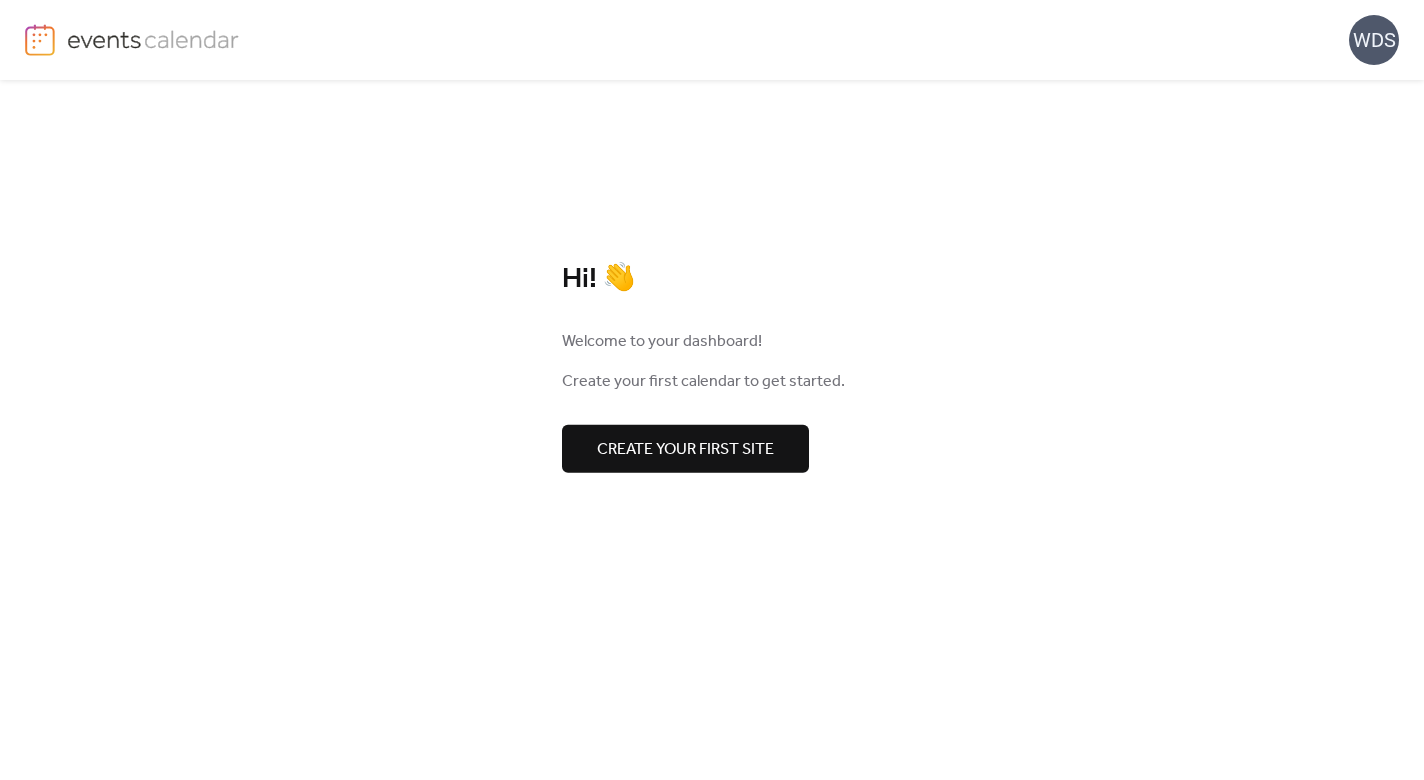 scroll, scrollTop: 0, scrollLeft: 0, axis: both 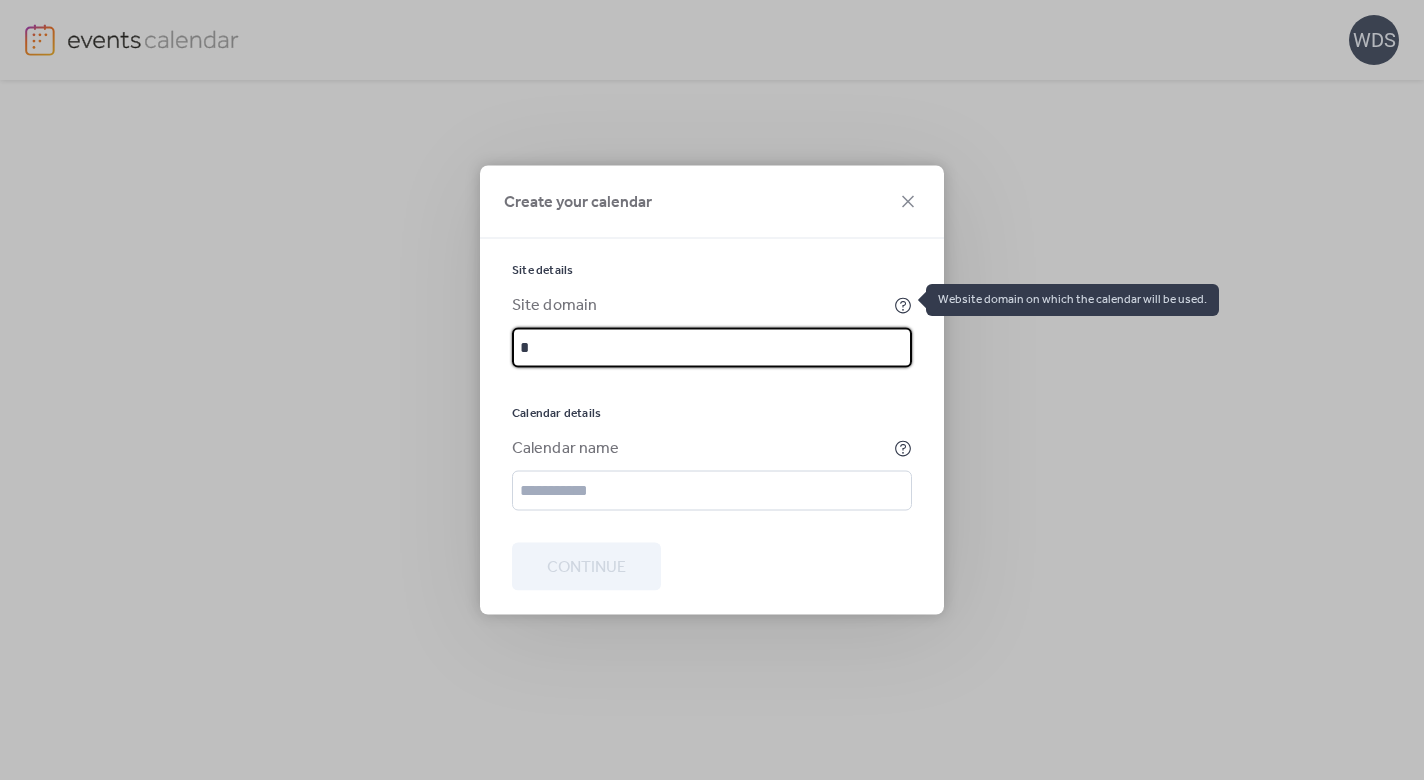 click 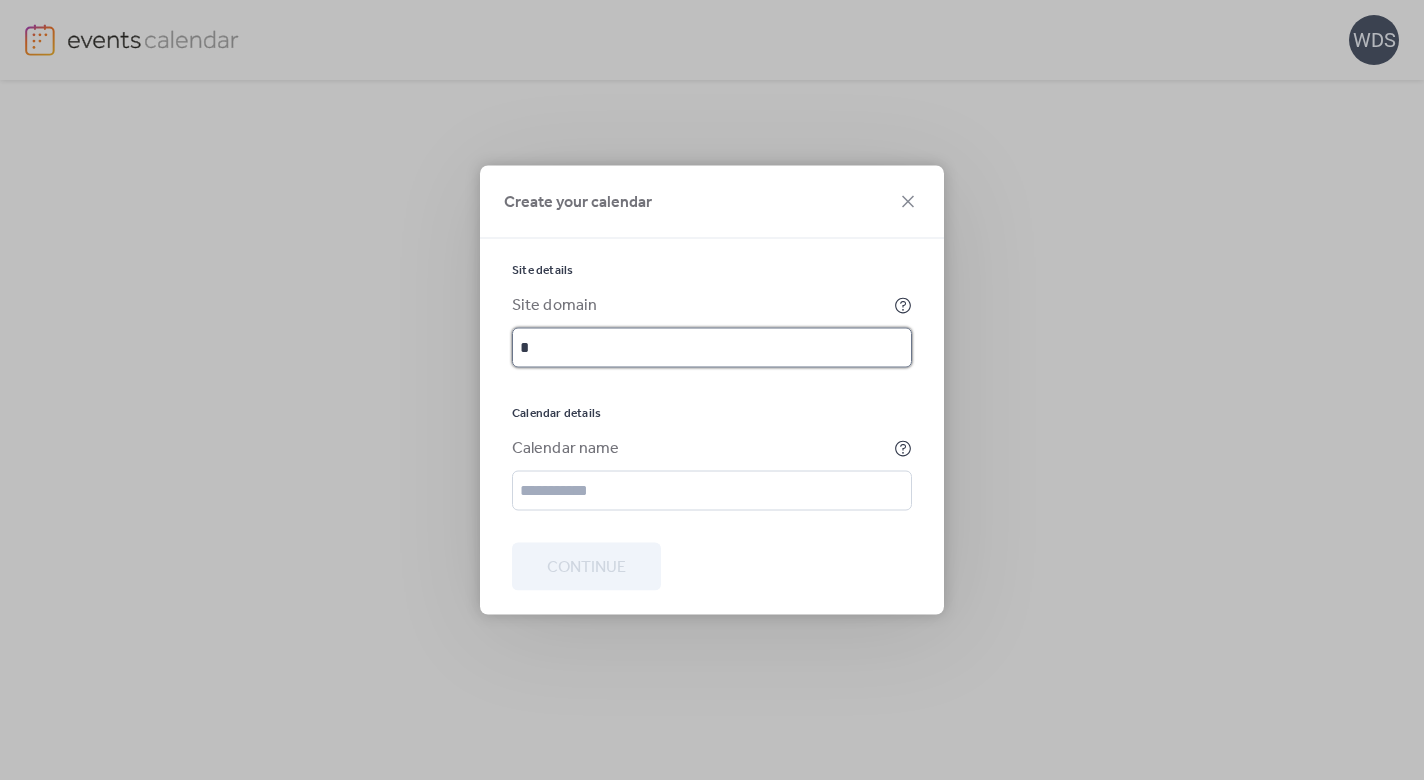 click on "*" at bounding box center [712, 348] 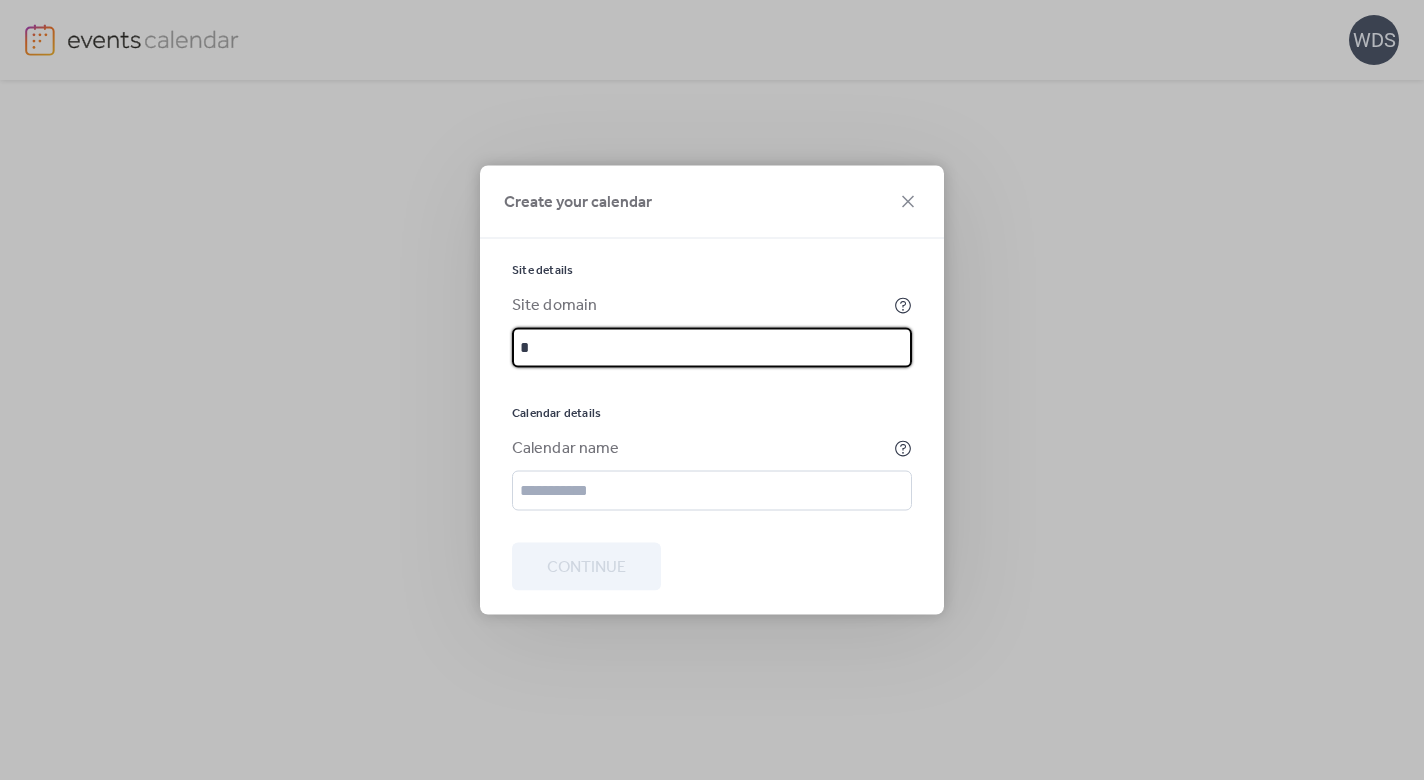 click on "*" at bounding box center (712, 348) 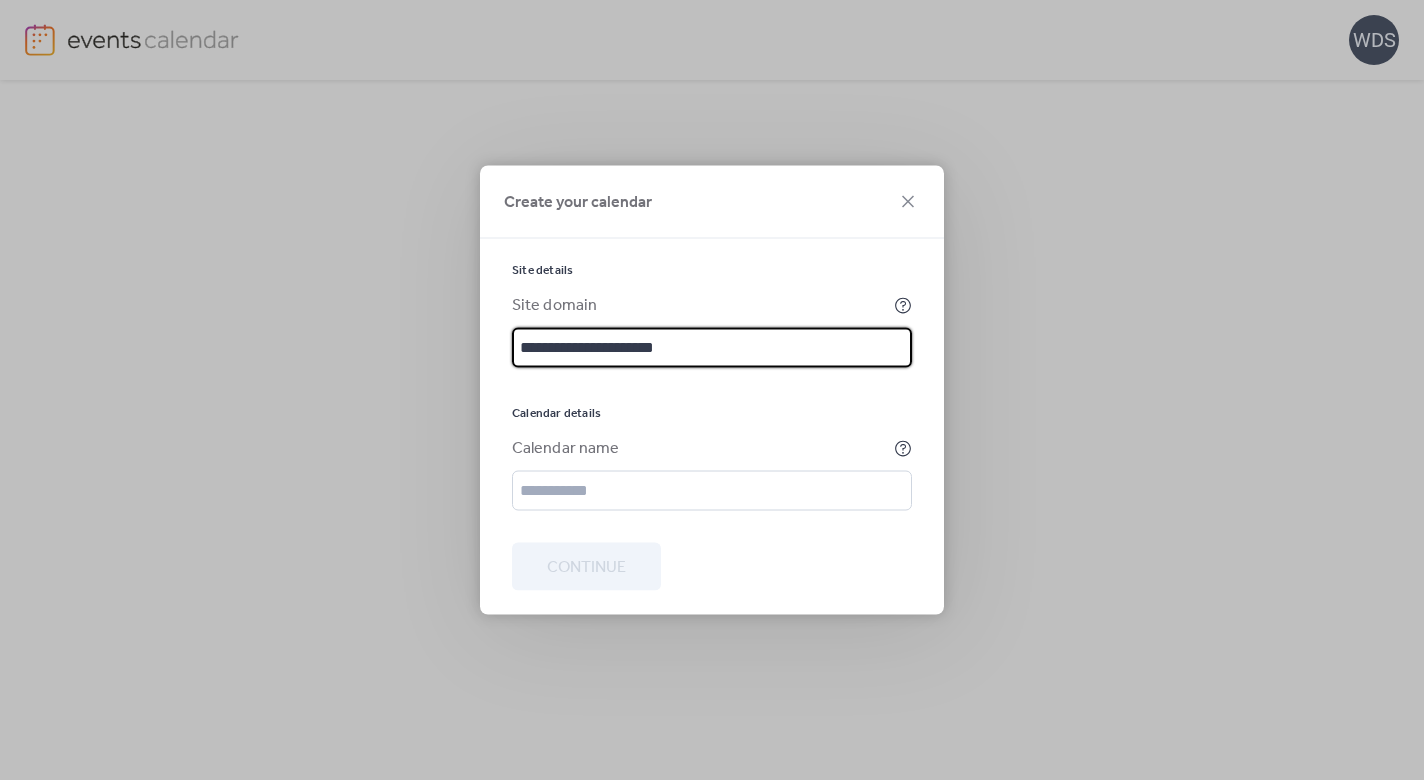 type on "**********" 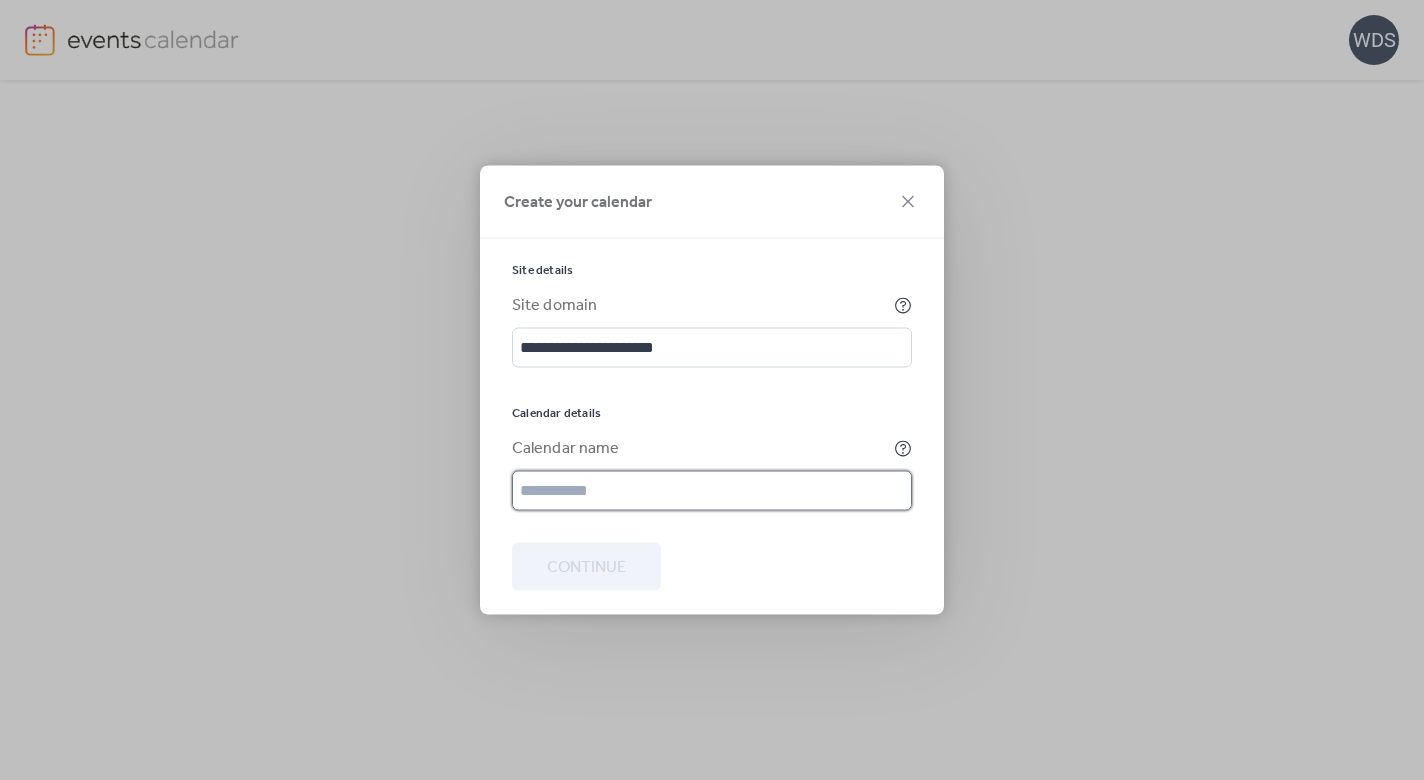 click at bounding box center (712, 491) 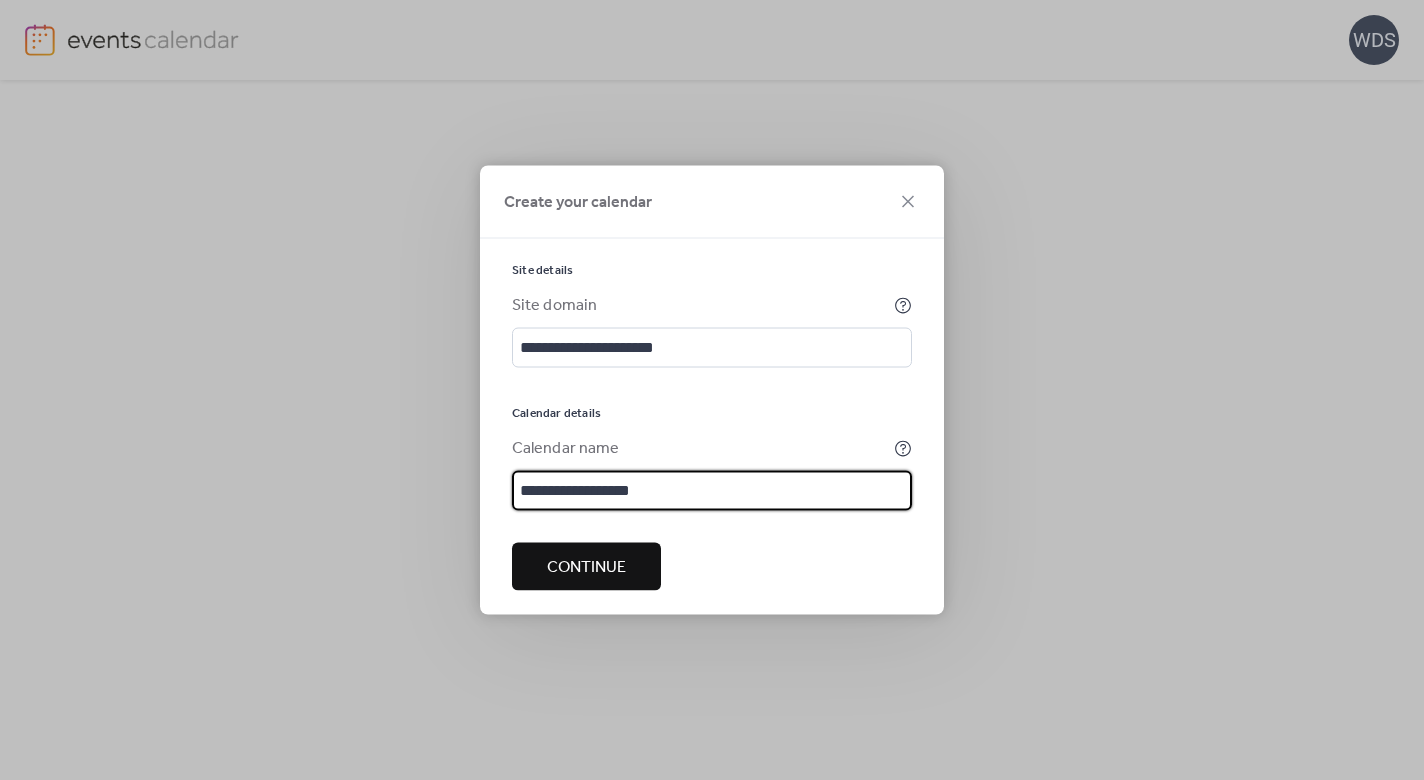type on "**********" 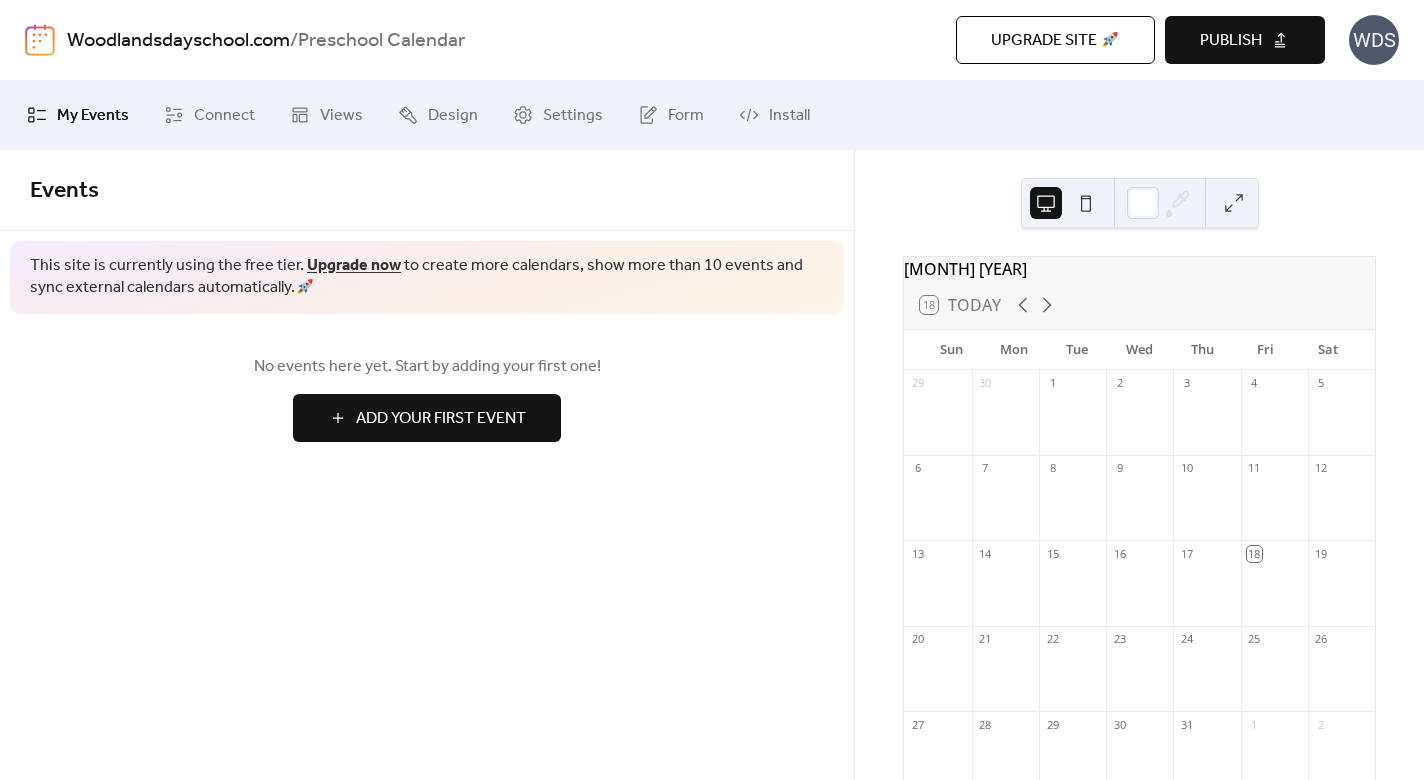 scroll, scrollTop: 0, scrollLeft: 0, axis: both 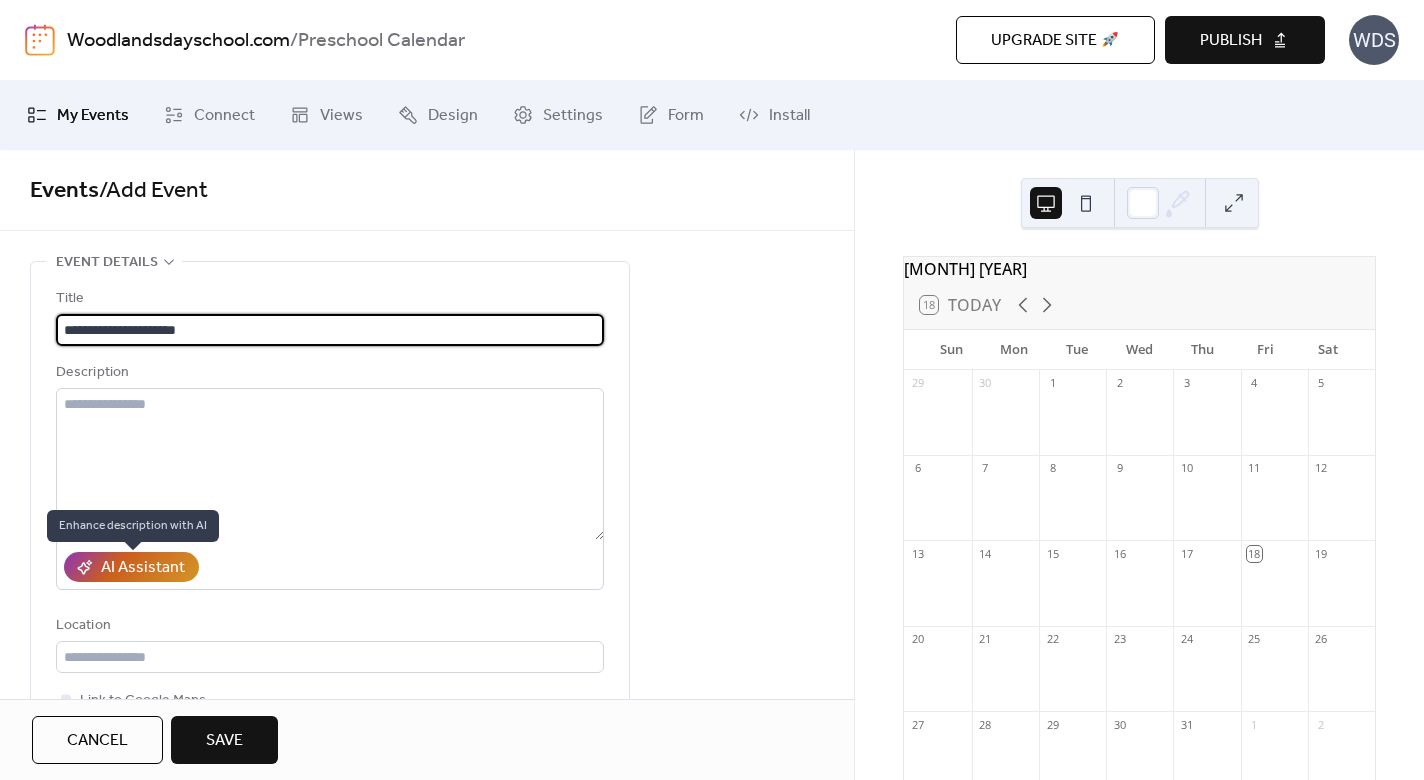type on "**********" 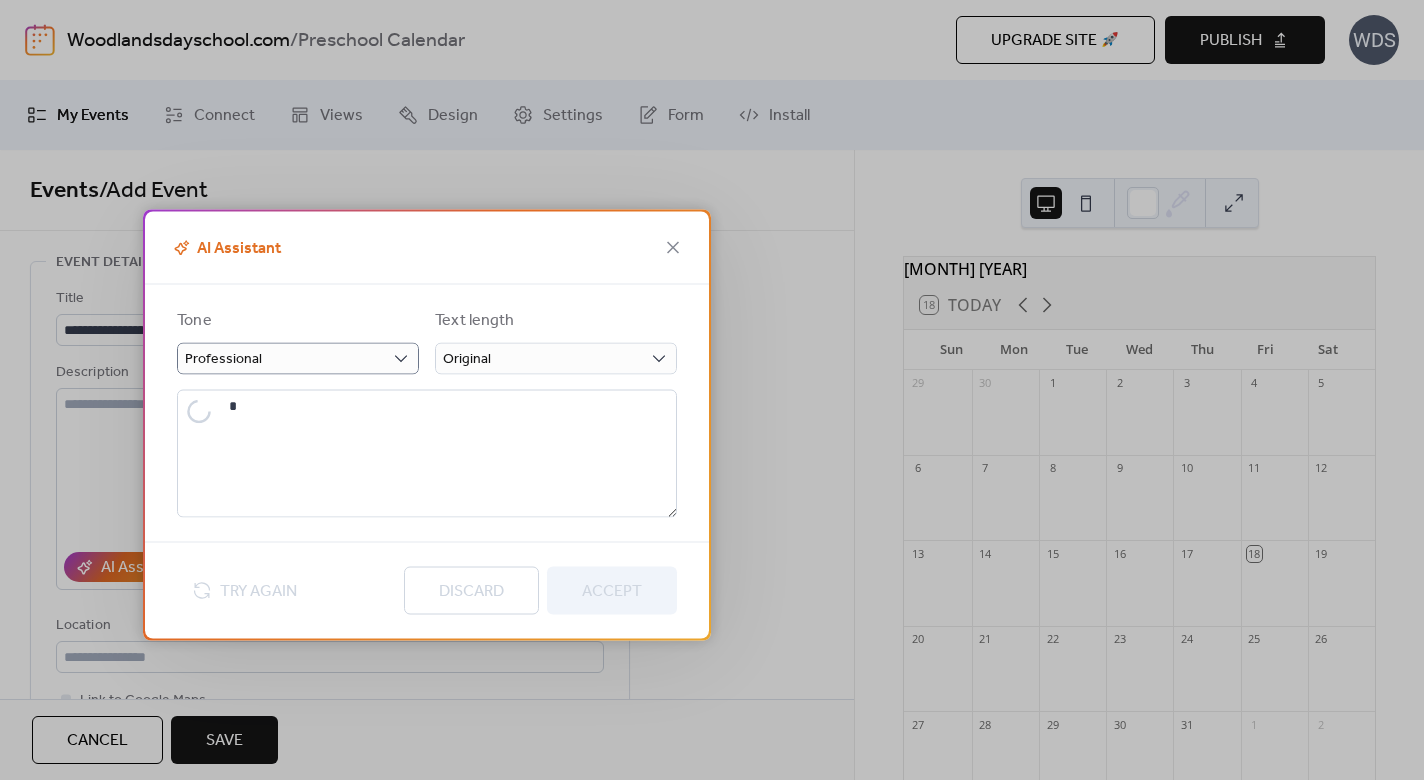 type on "**********" 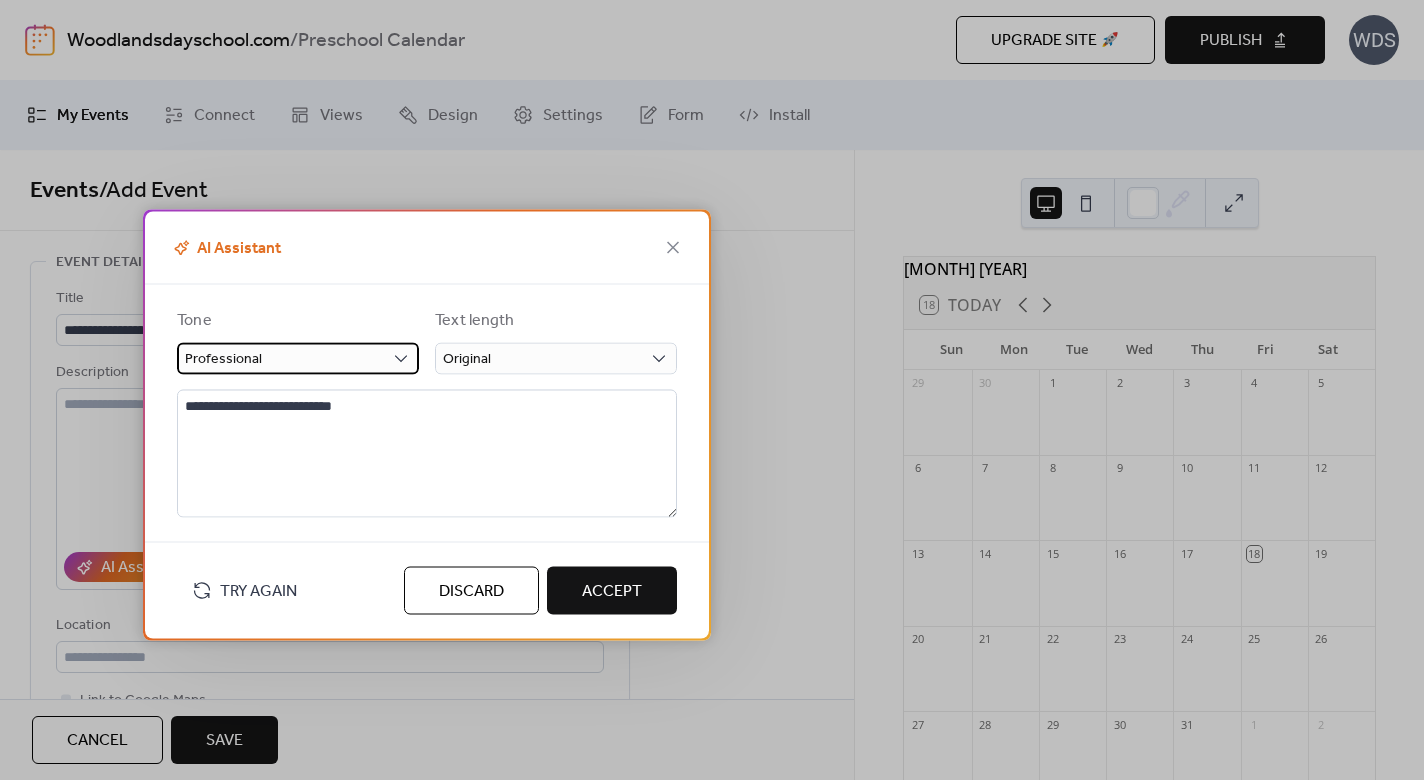 click on "Professional" at bounding box center [298, 358] 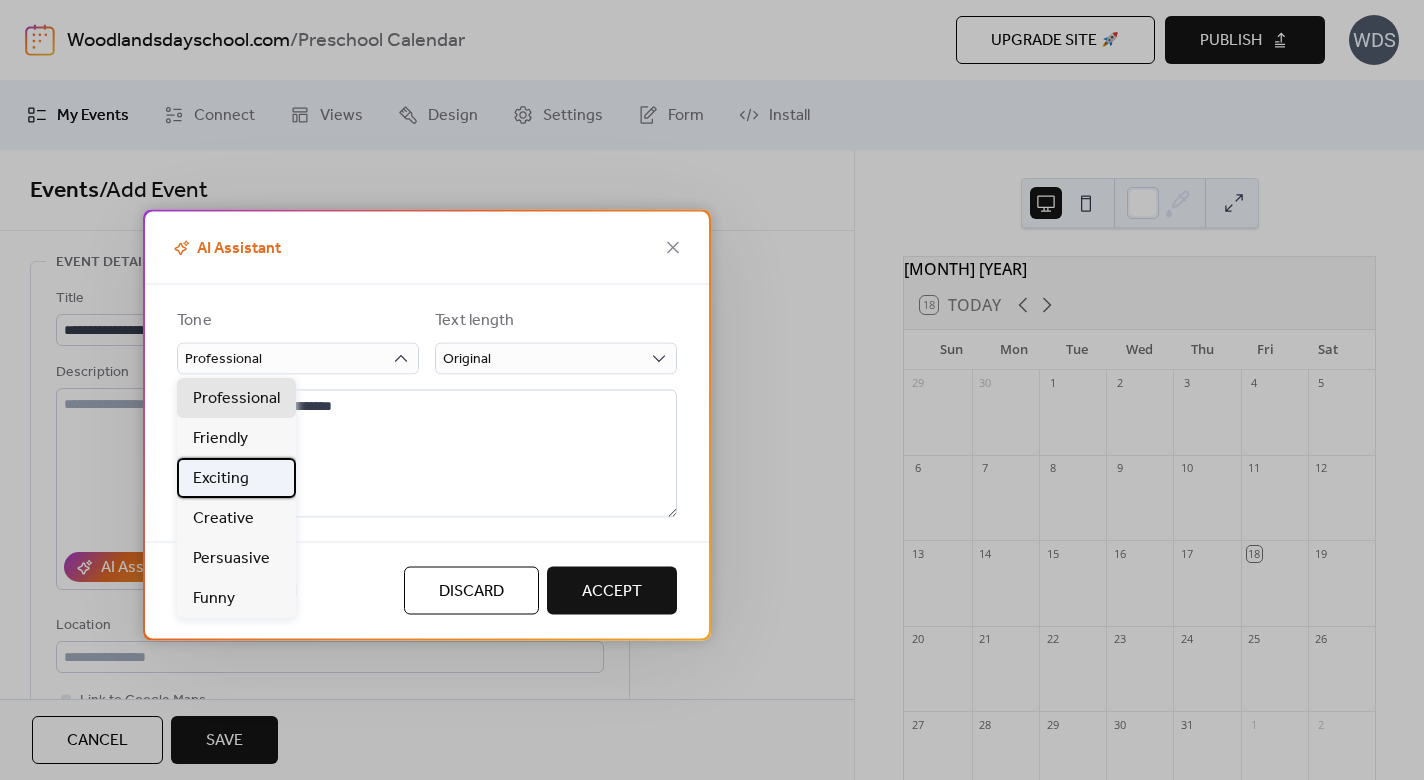 click on "Exciting" at bounding box center (221, 479) 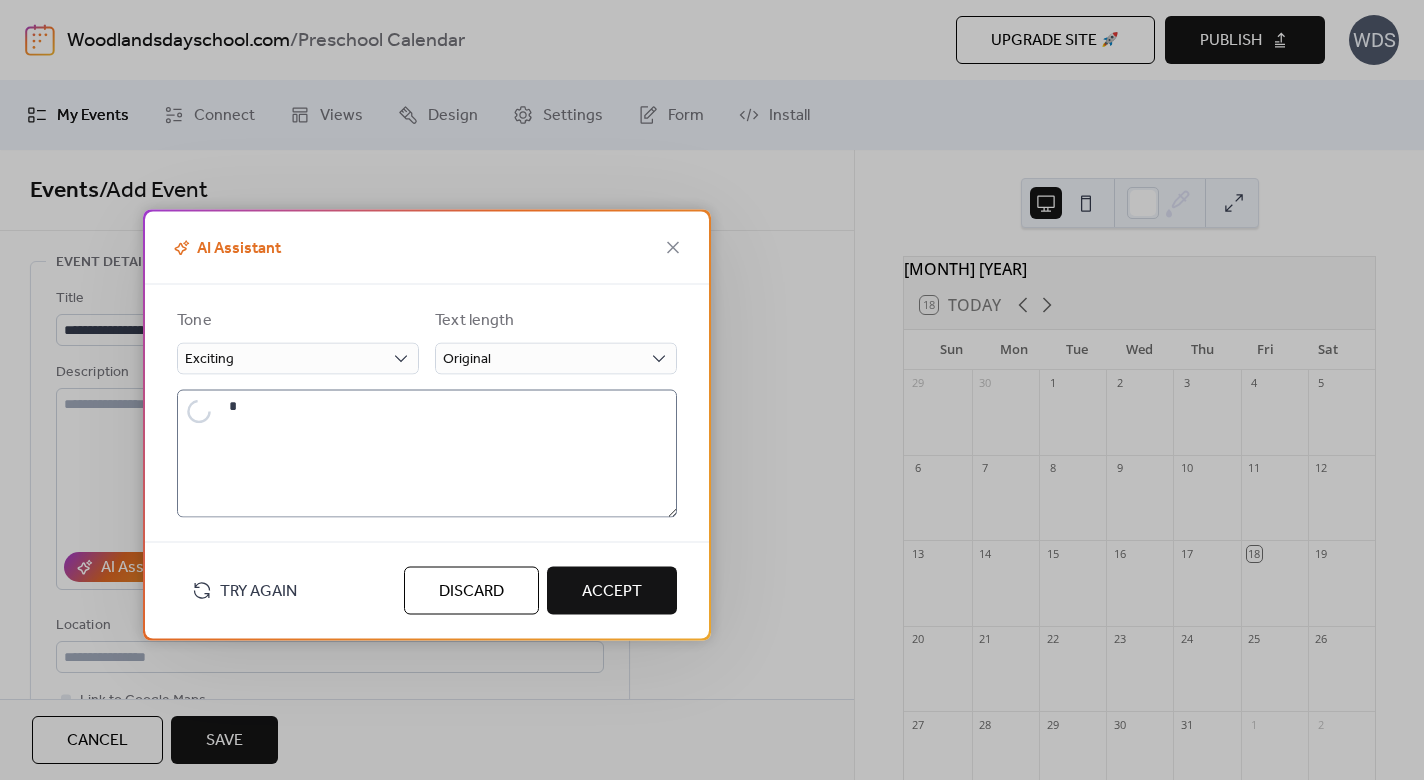 type on "**********" 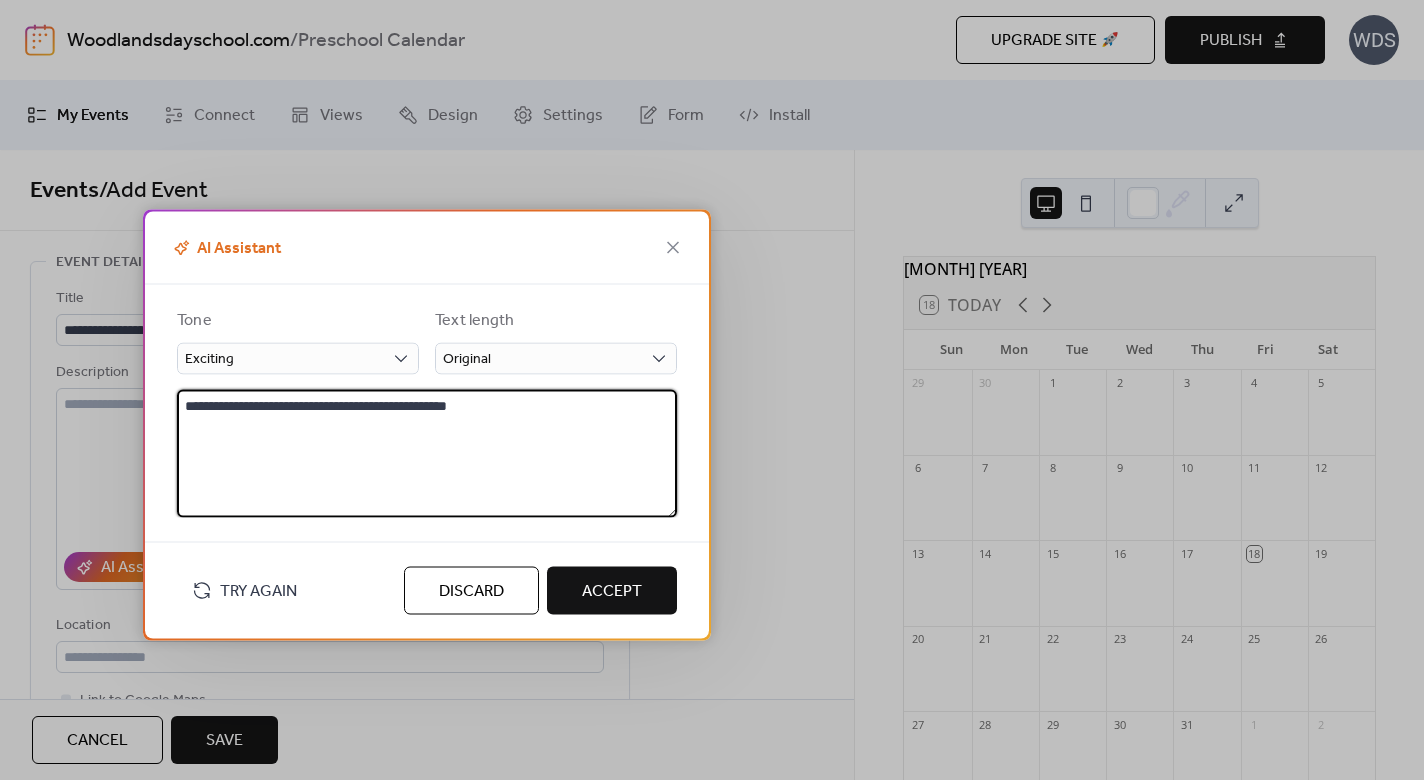 click on "**********" at bounding box center [427, 453] 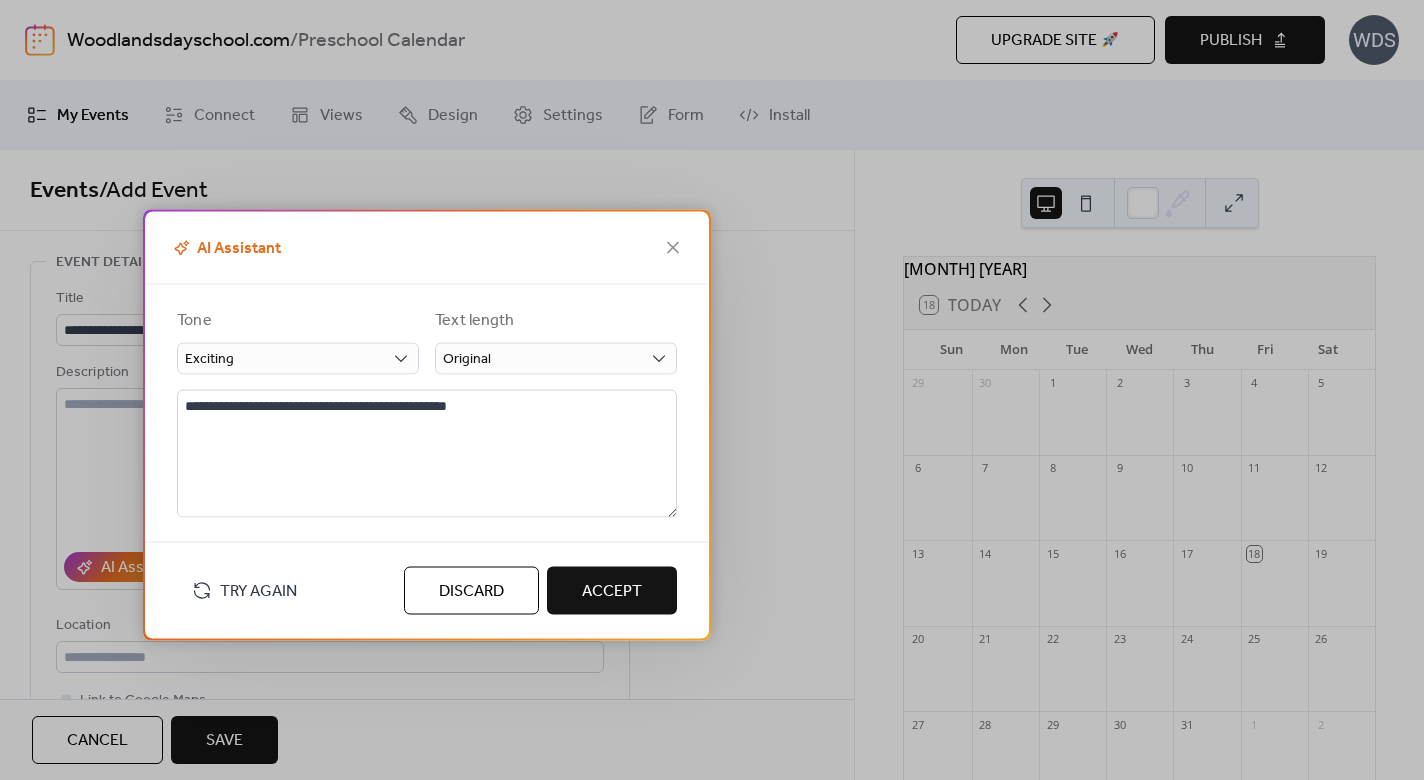 click on "Accept" at bounding box center [612, 591] 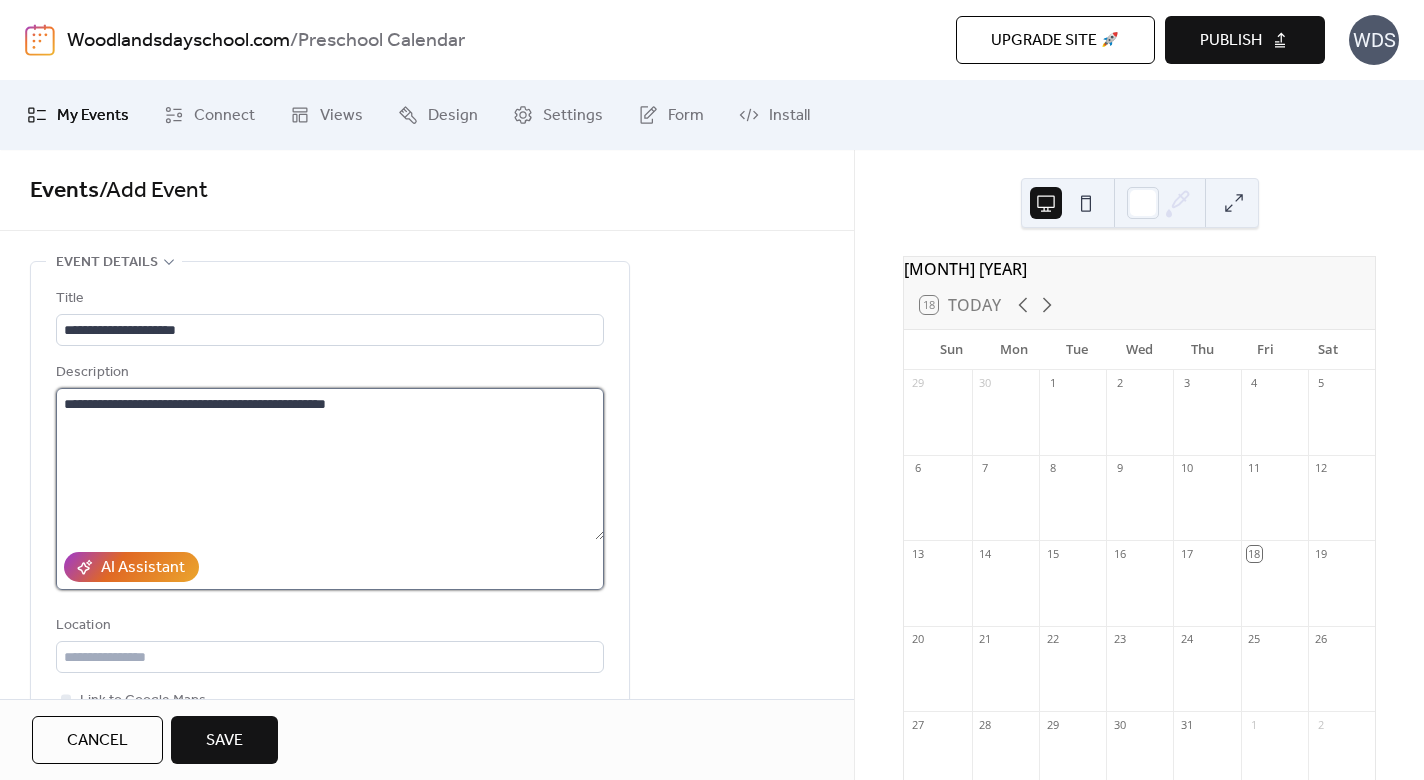 click on "**********" at bounding box center (330, 464) 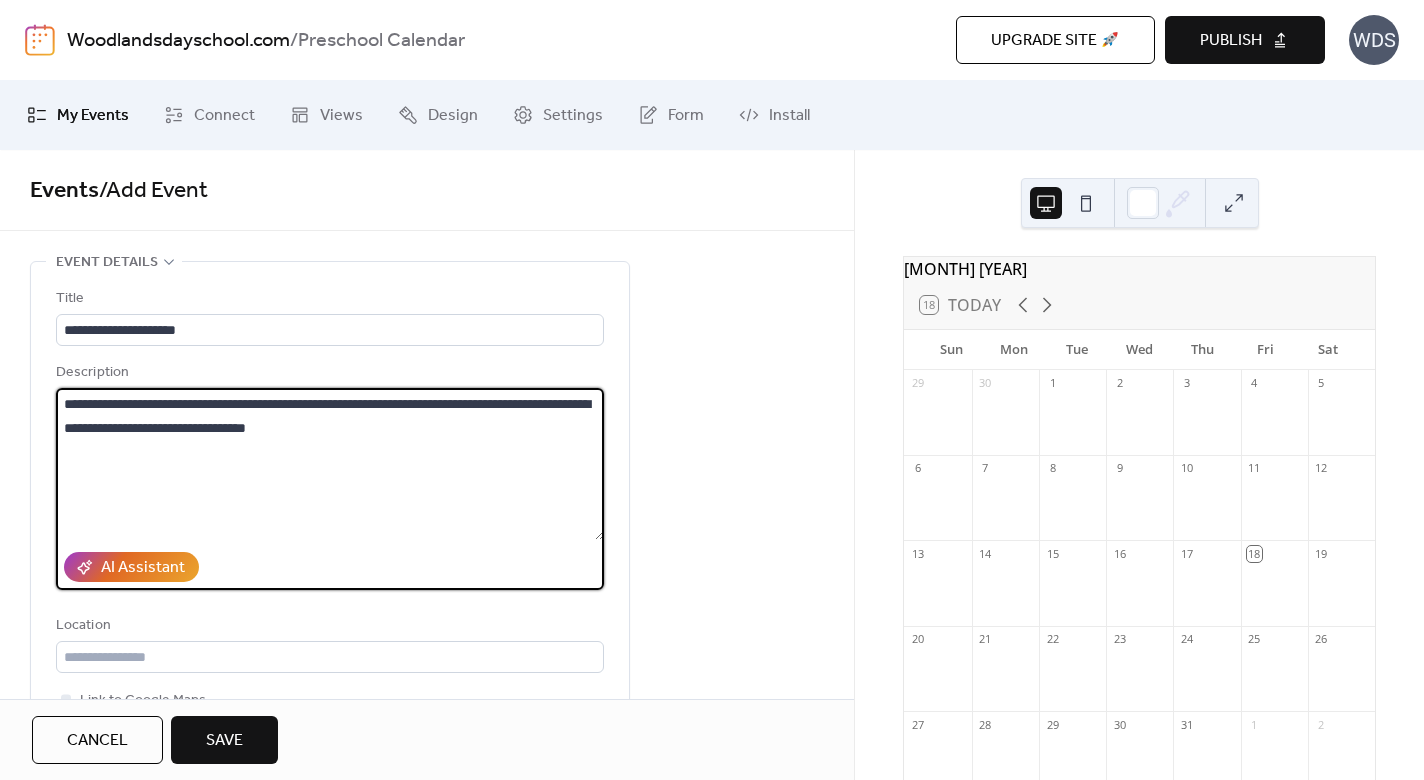 click on "**********" at bounding box center [330, 464] 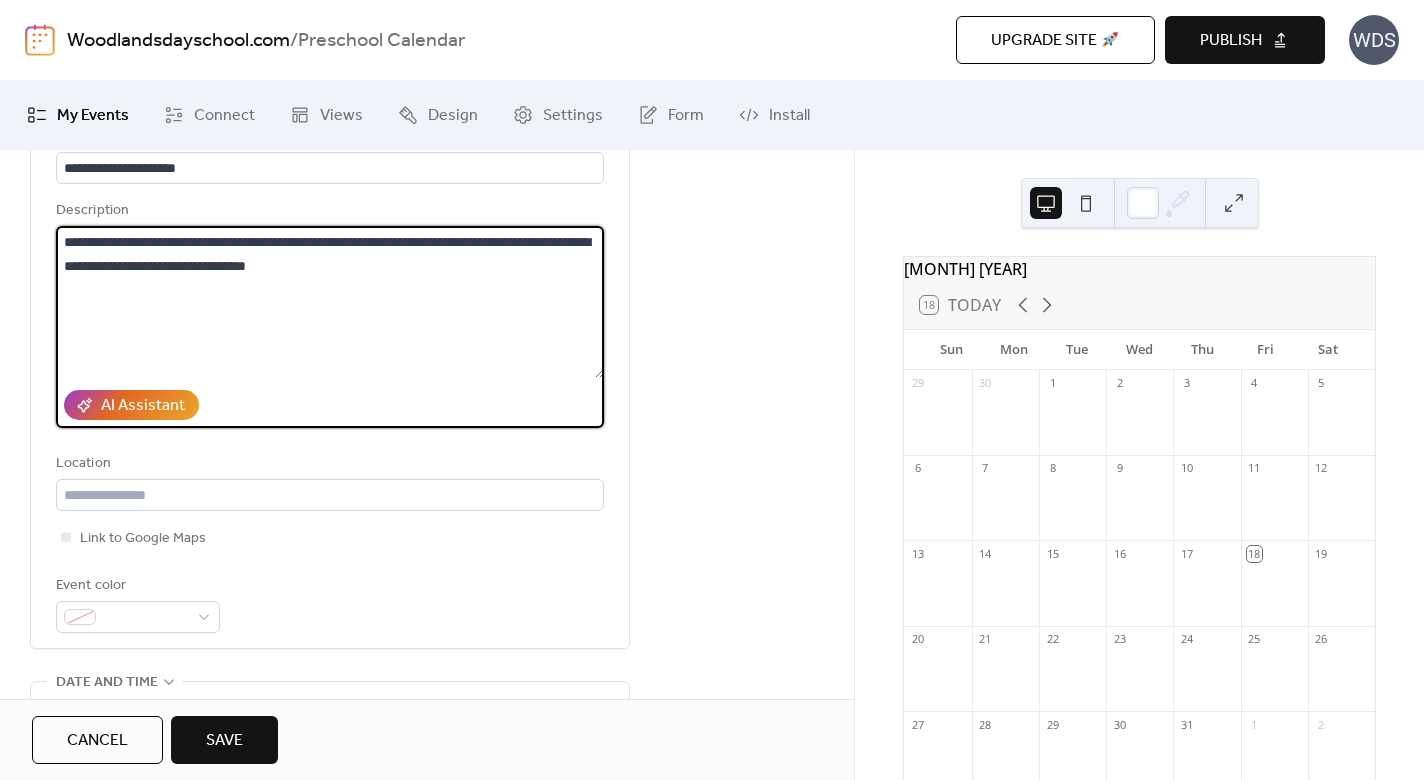 scroll, scrollTop: 212, scrollLeft: 0, axis: vertical 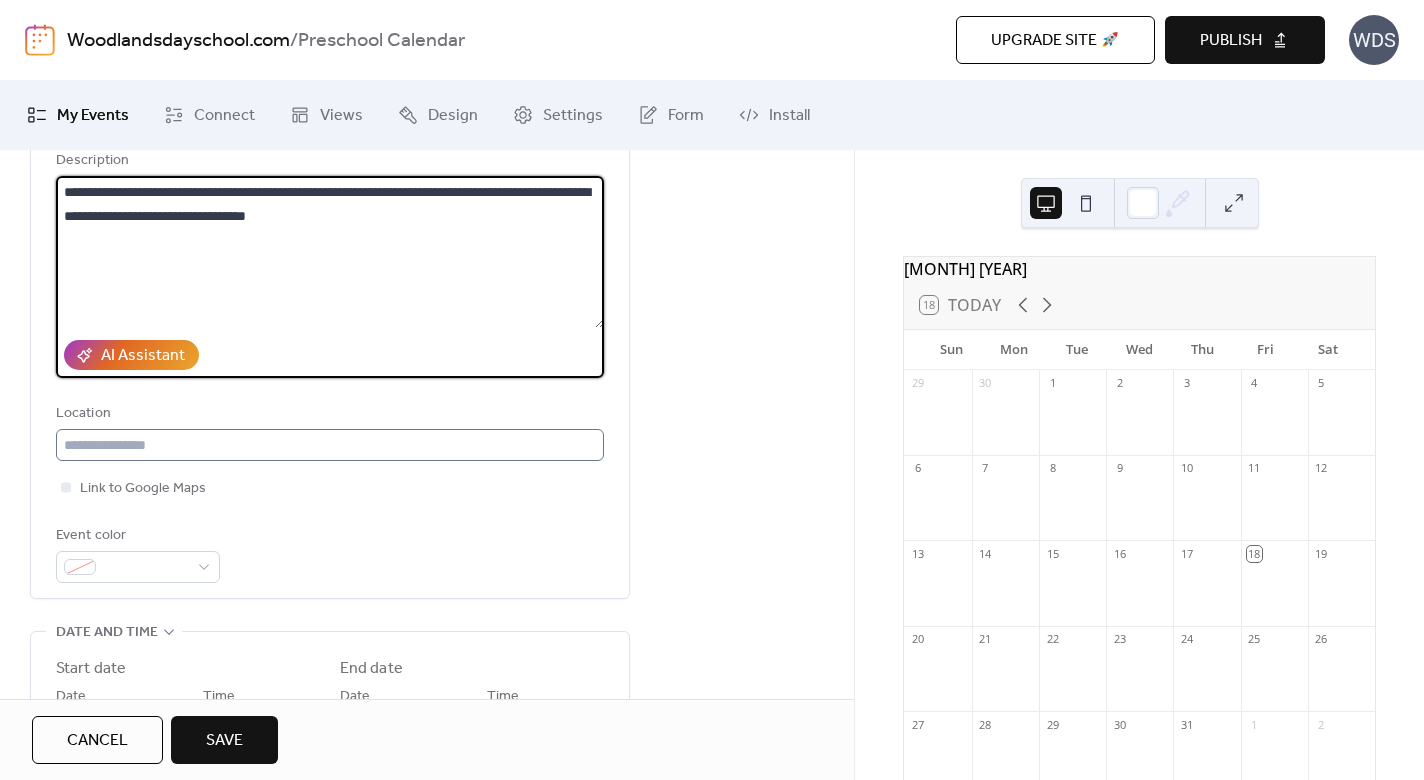 type on "**********" 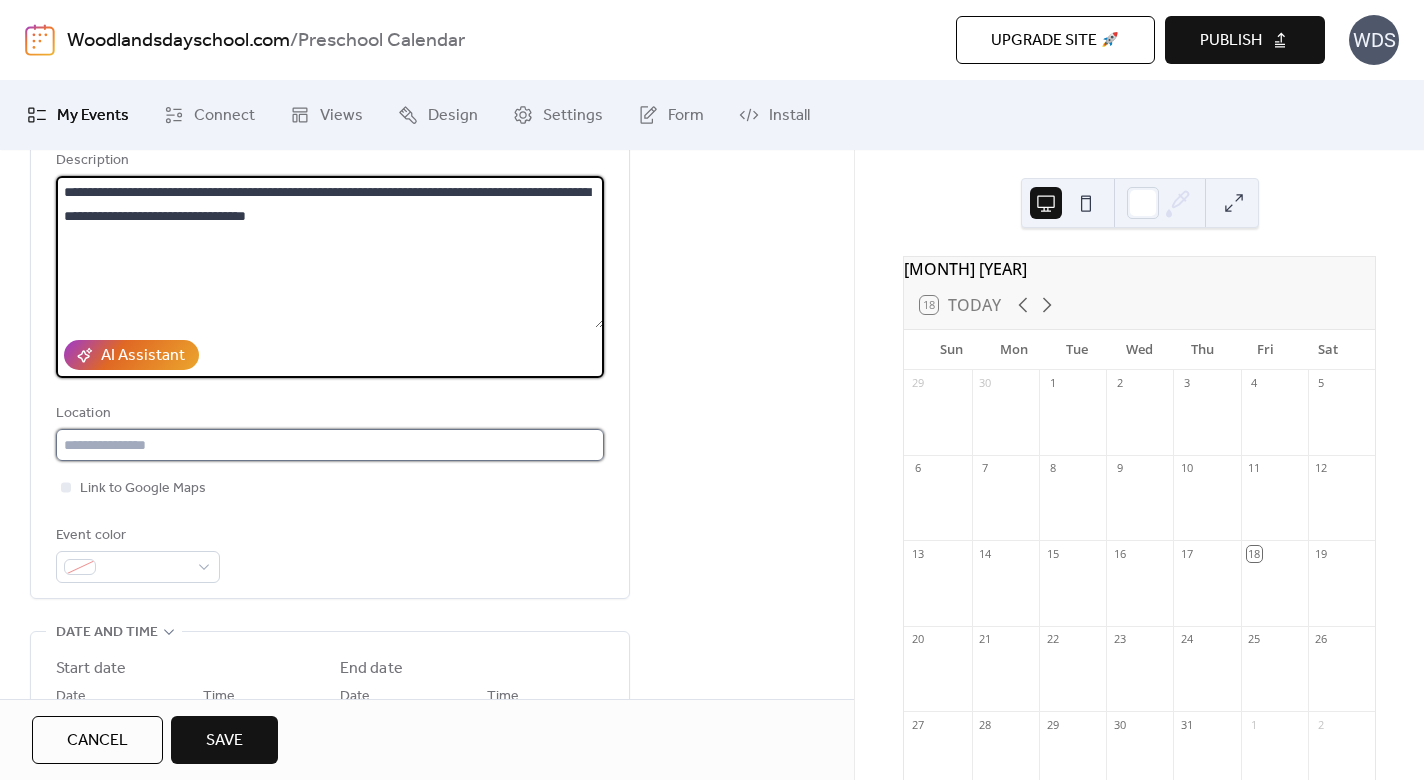 click at bounding box center (330, 445) 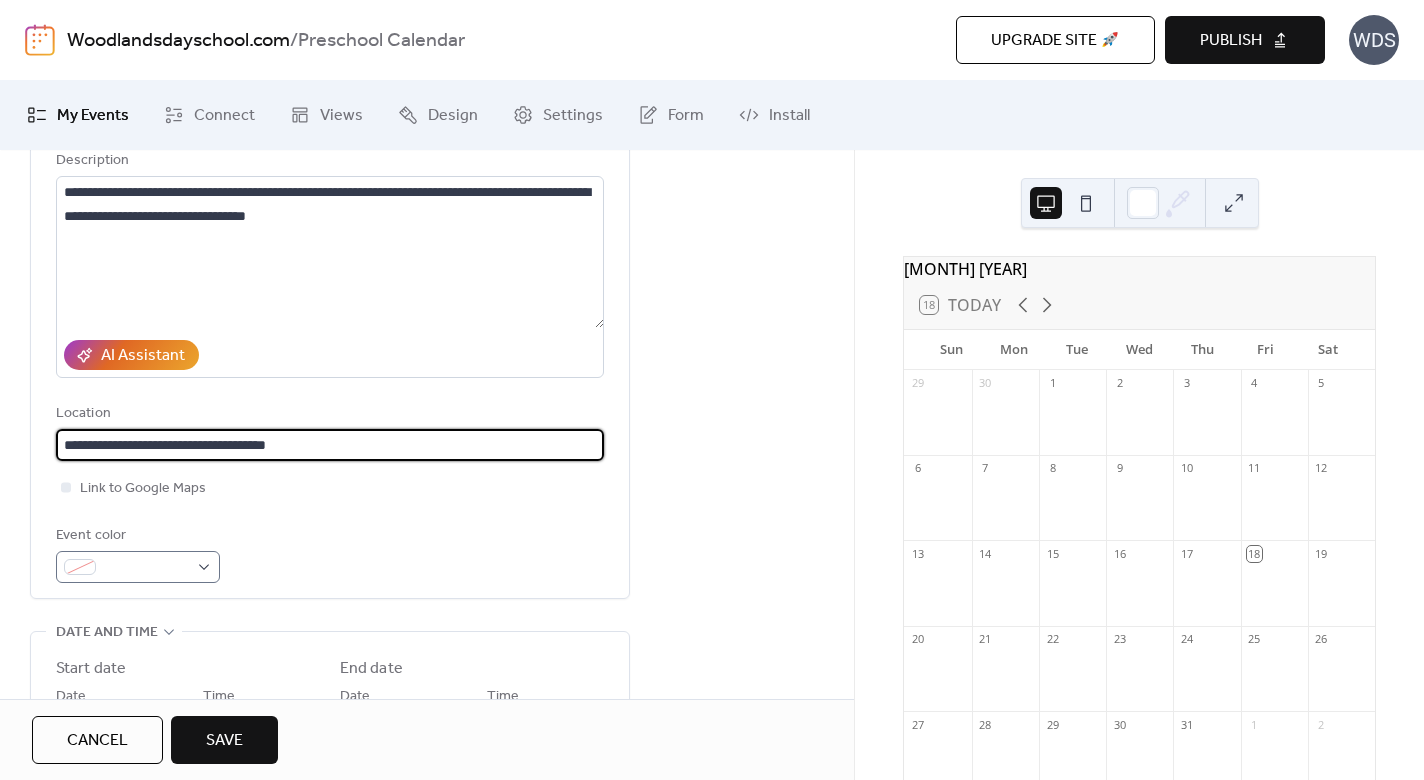 type on "**********" 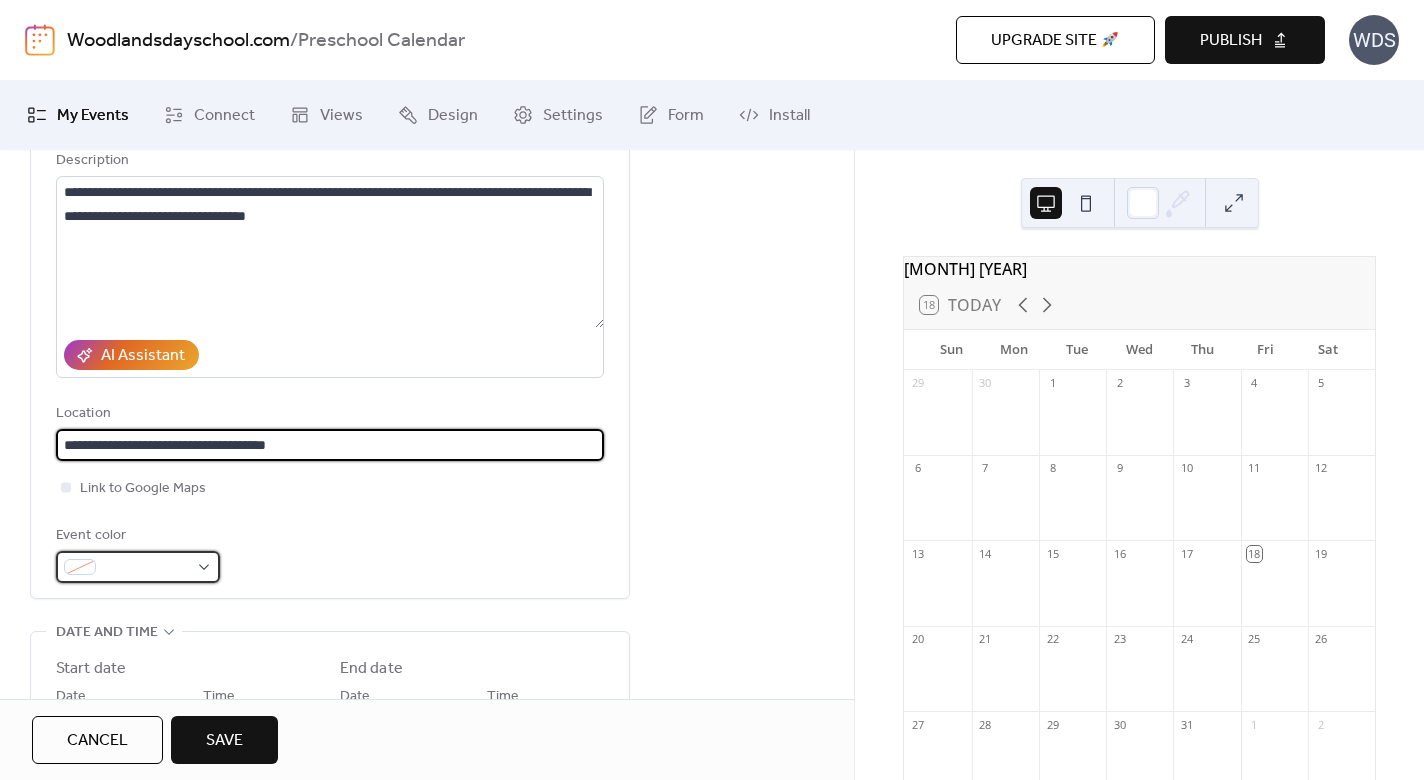 click at bounding box center (146, 568) 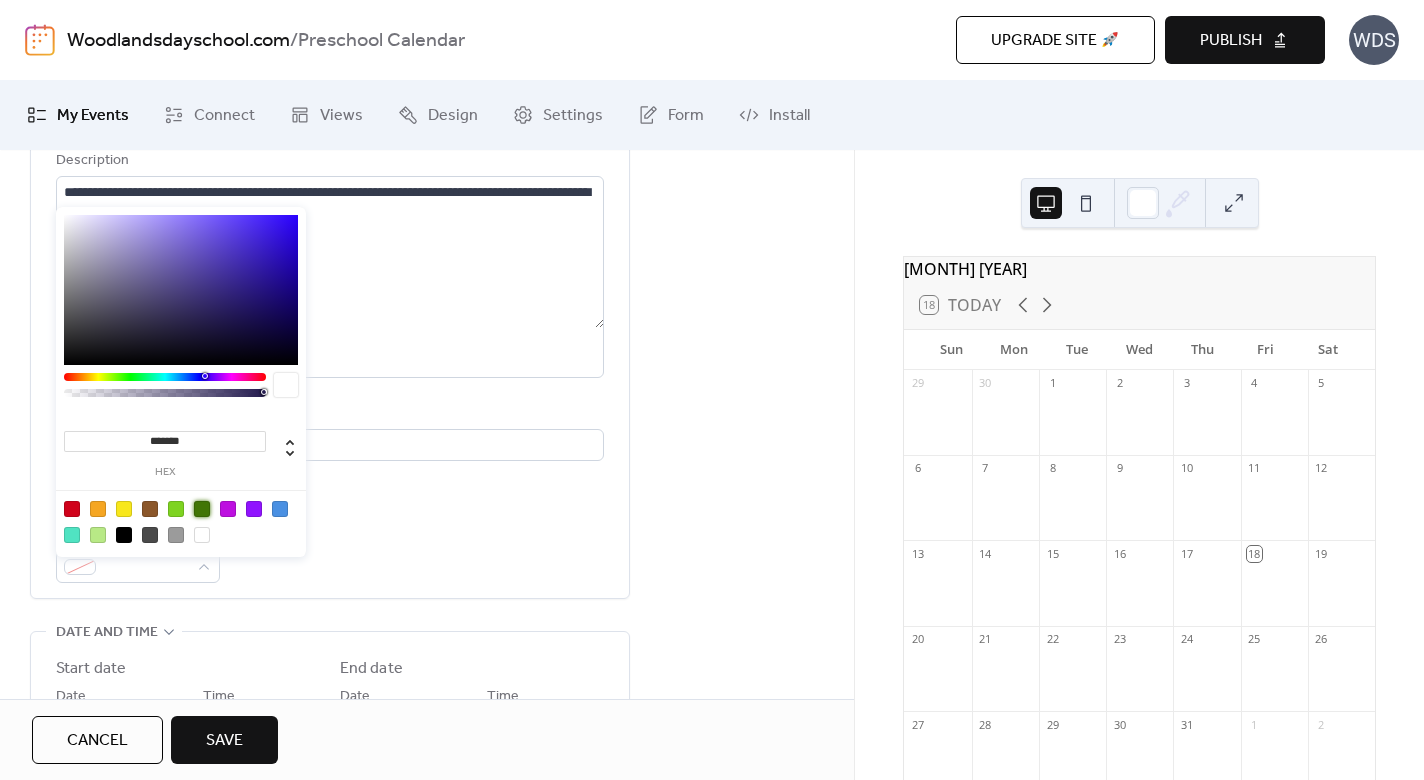 click at bounding box center [202, 509] 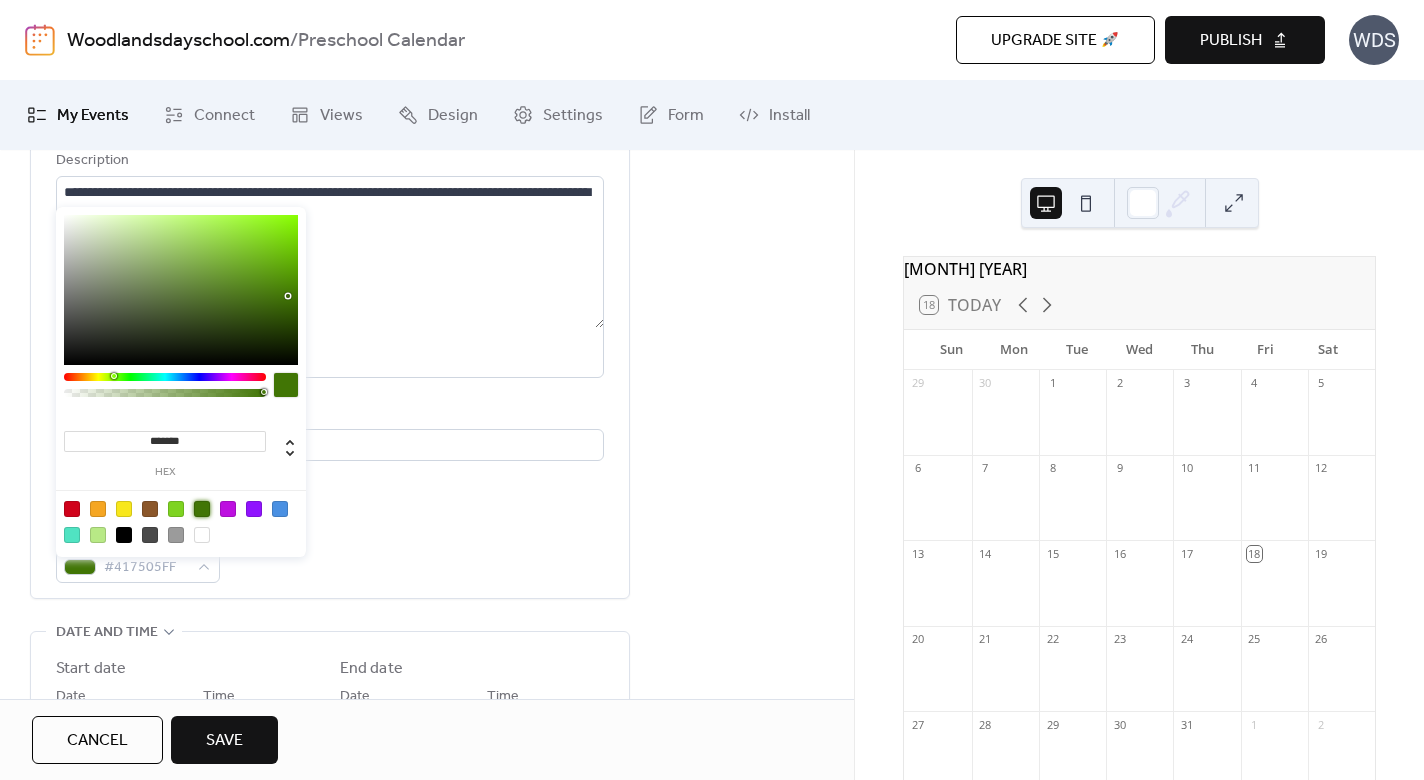 click on "Link to Google Maps" at bounding box center [330, 488] 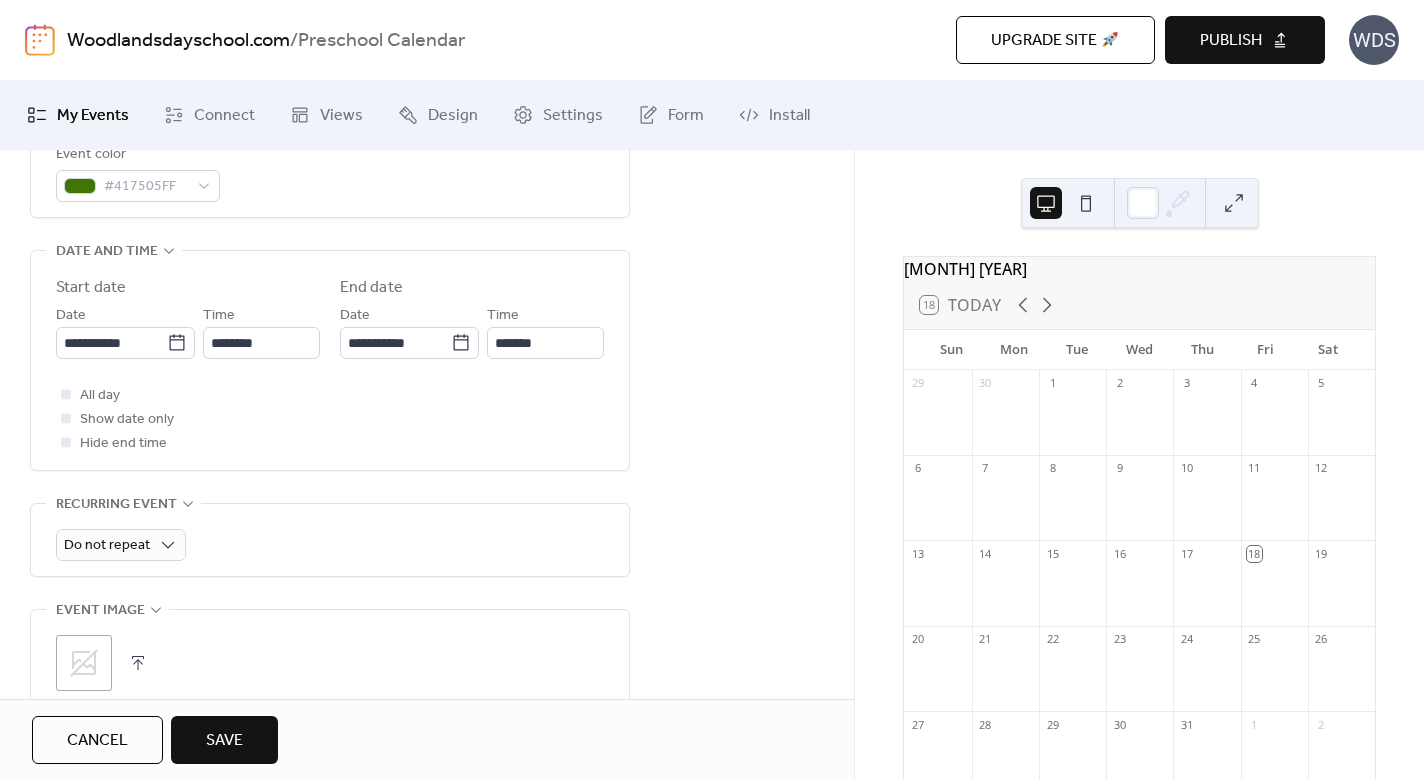scroll, scrollTop: 597, scrollLeft: 0, axis: vertical 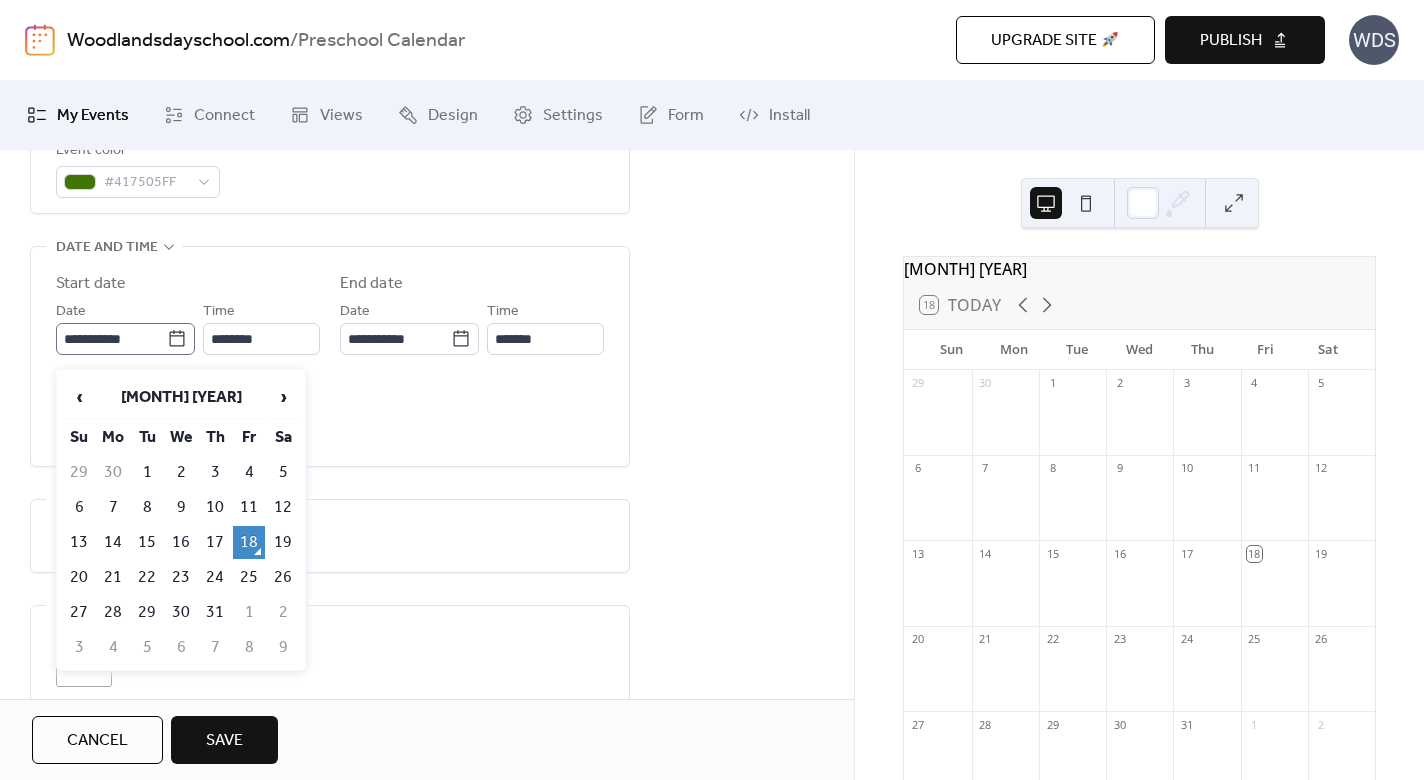 click on "**********" at bounding box center (125, 339) 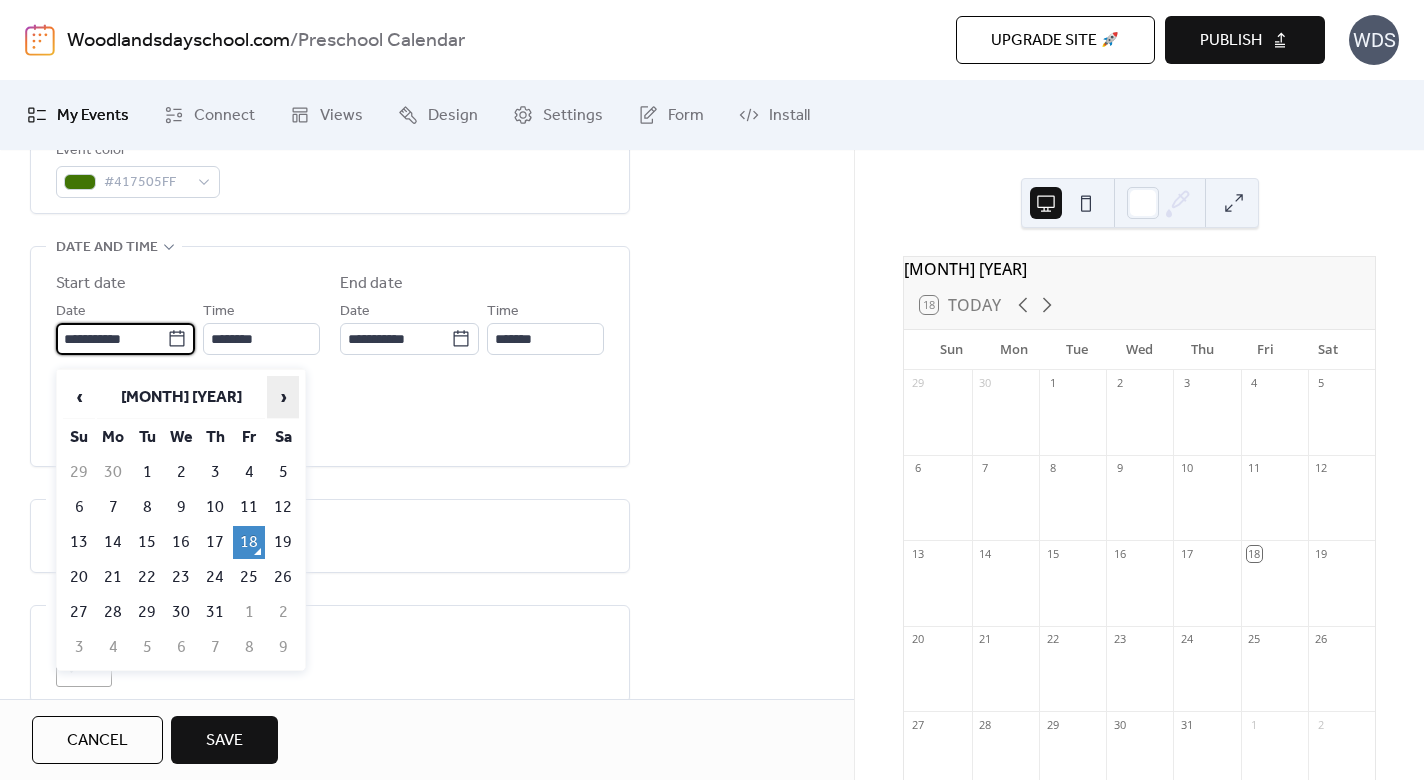 click on "›" at bounding box center (283, 397) 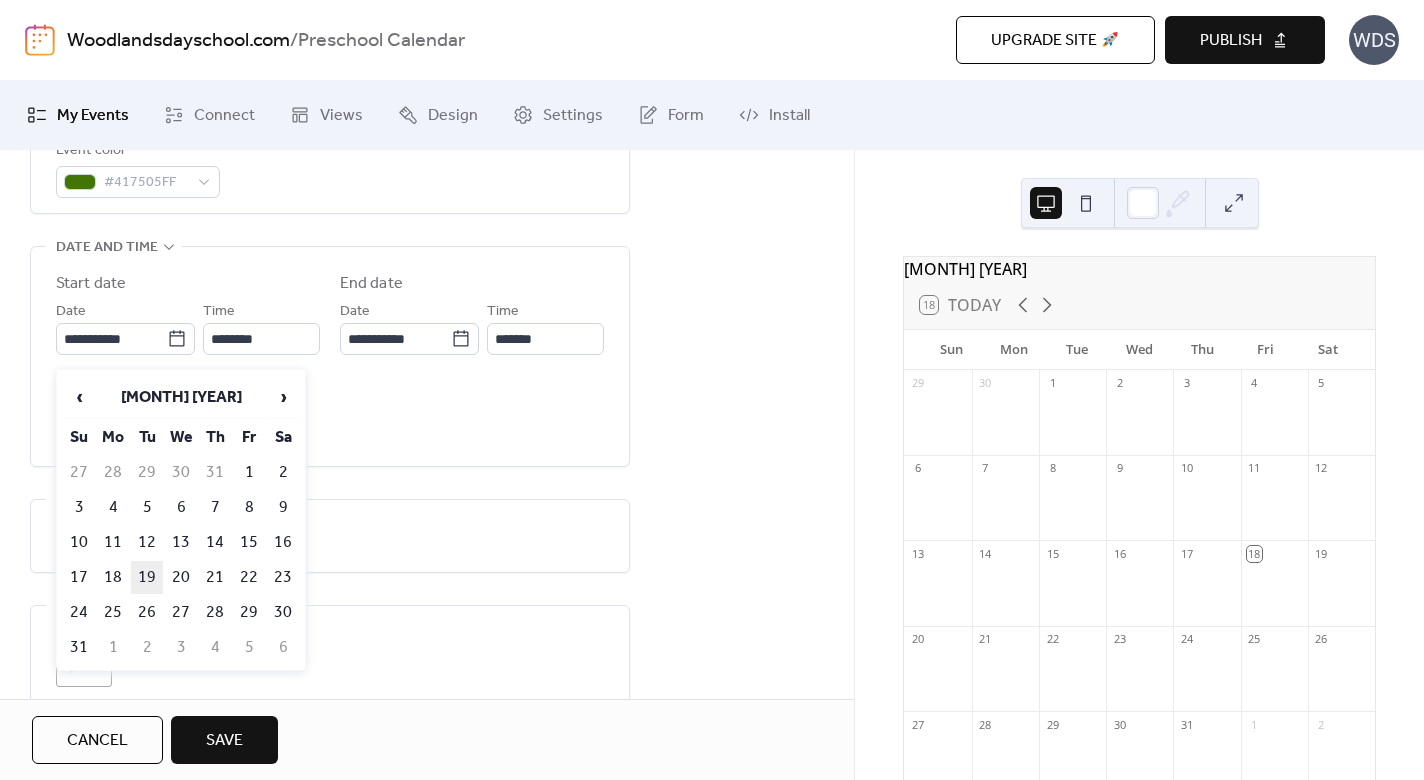 click on "19" at bounding box center (147, 577) 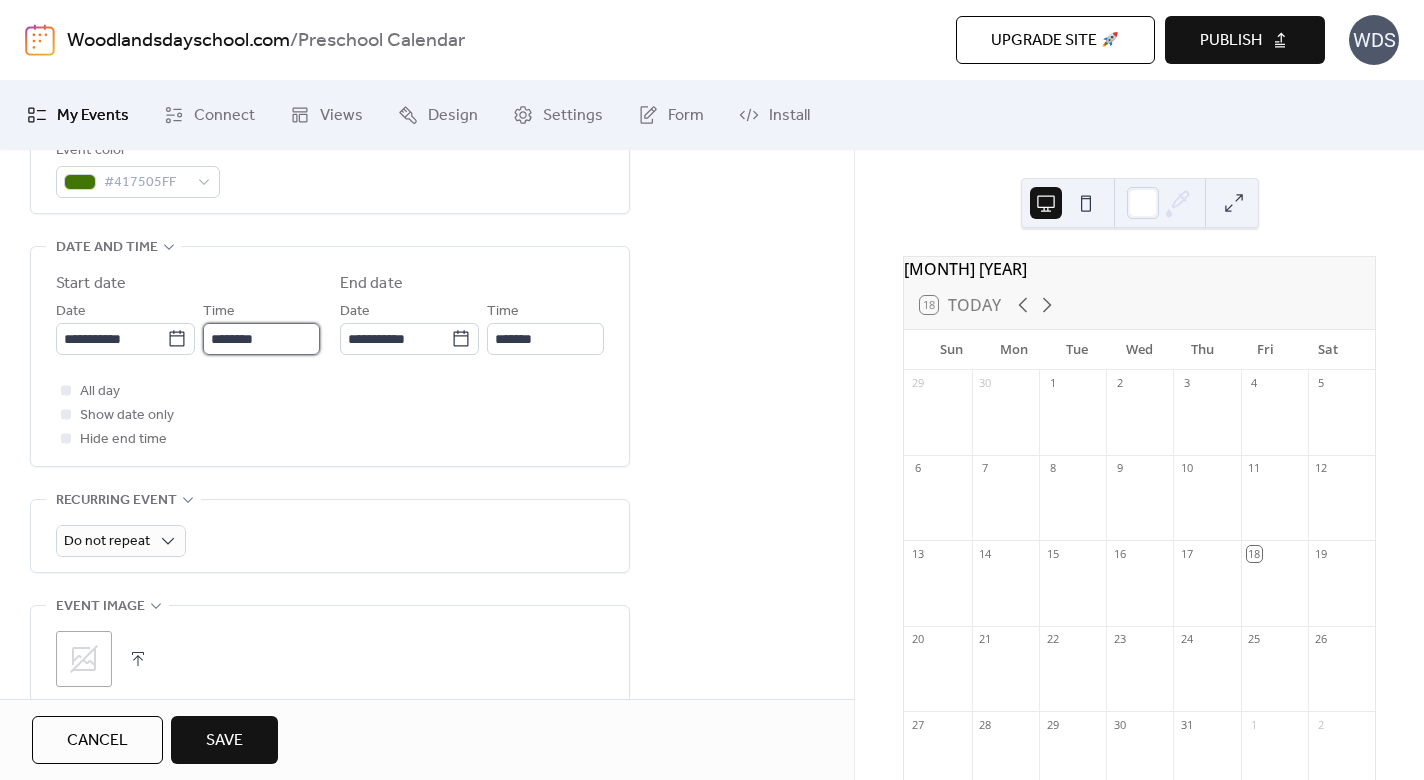 click on "********" at bounding box center [261, 339] 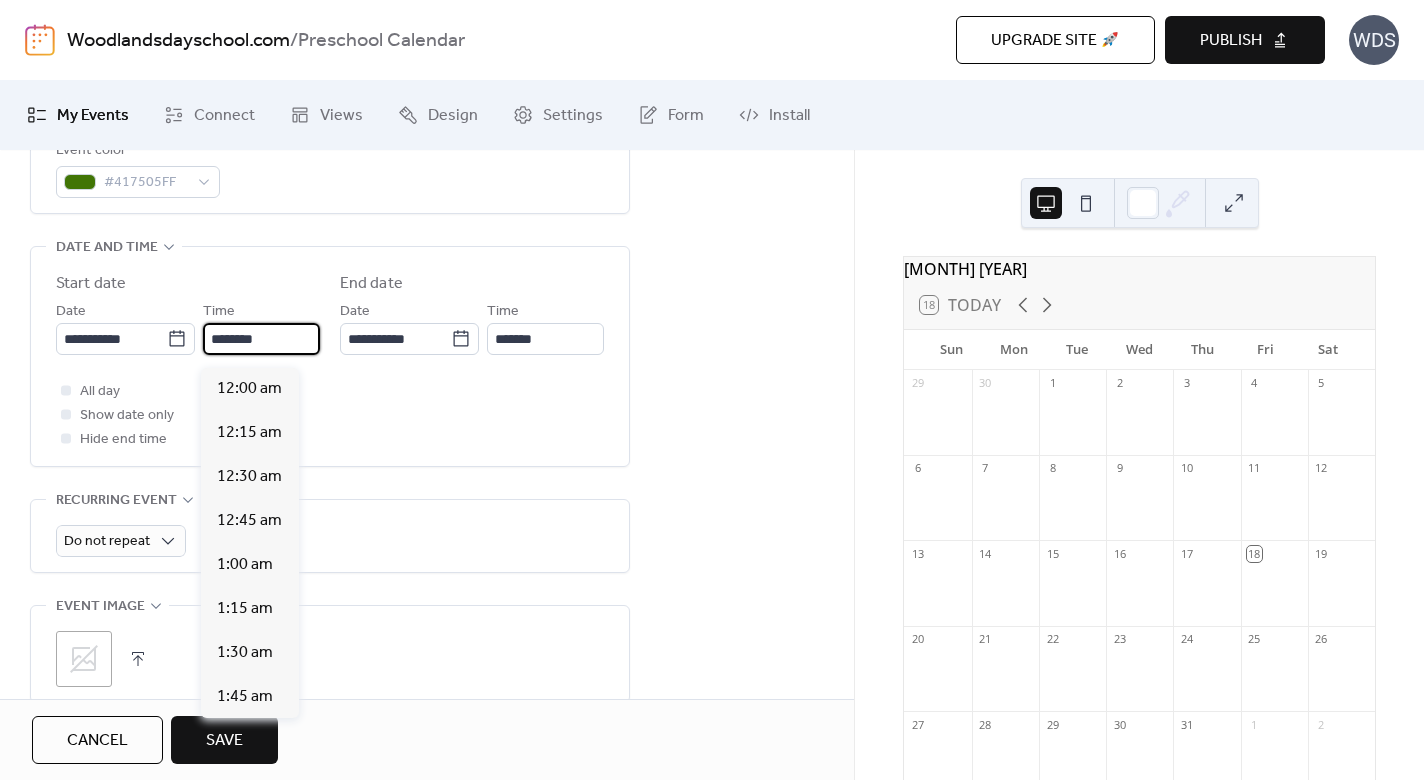 scroll, scrollTop: 2112, scrollLeft: 0, axis: vertical 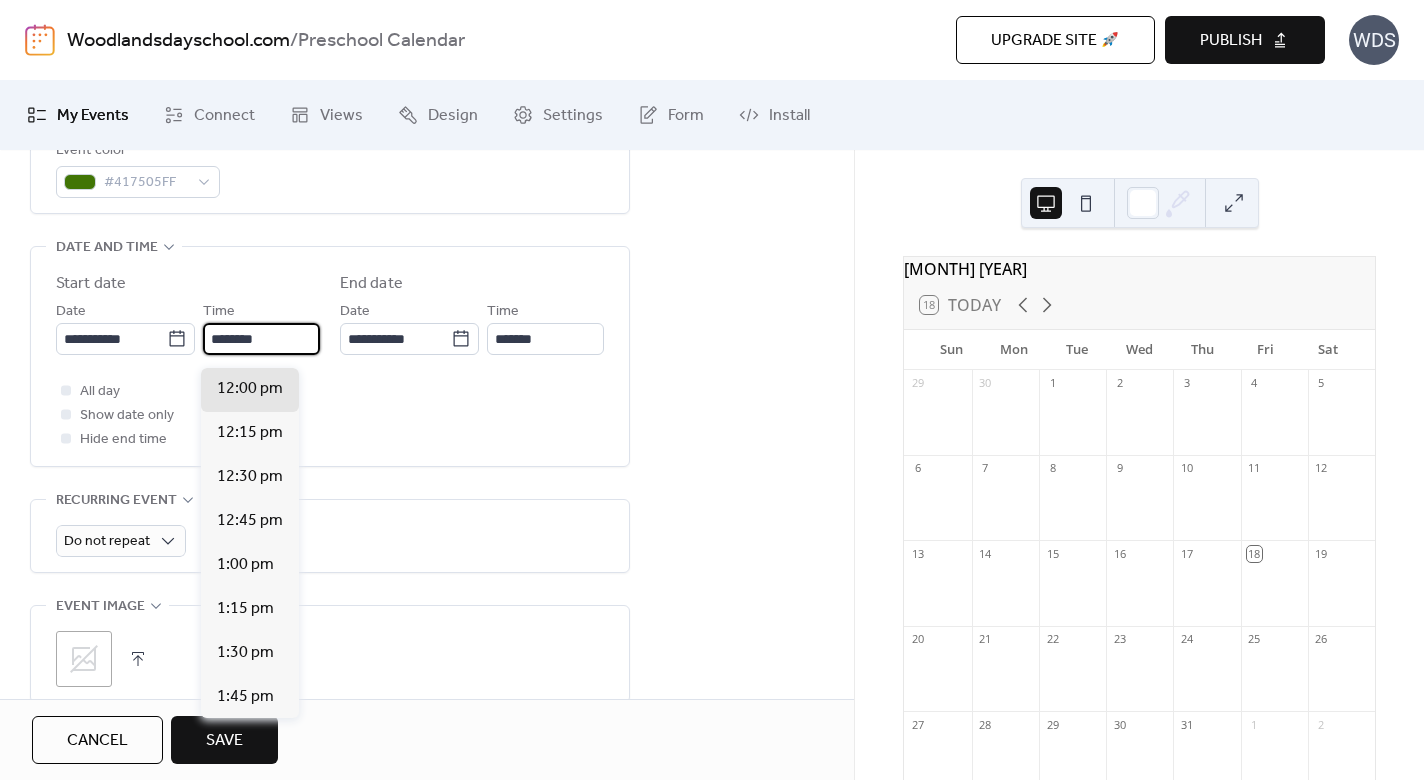 drag, startPoint x: 283, startPoint y: 347, endPoint x: 181, endPoint y: 328, distance: 103.75452 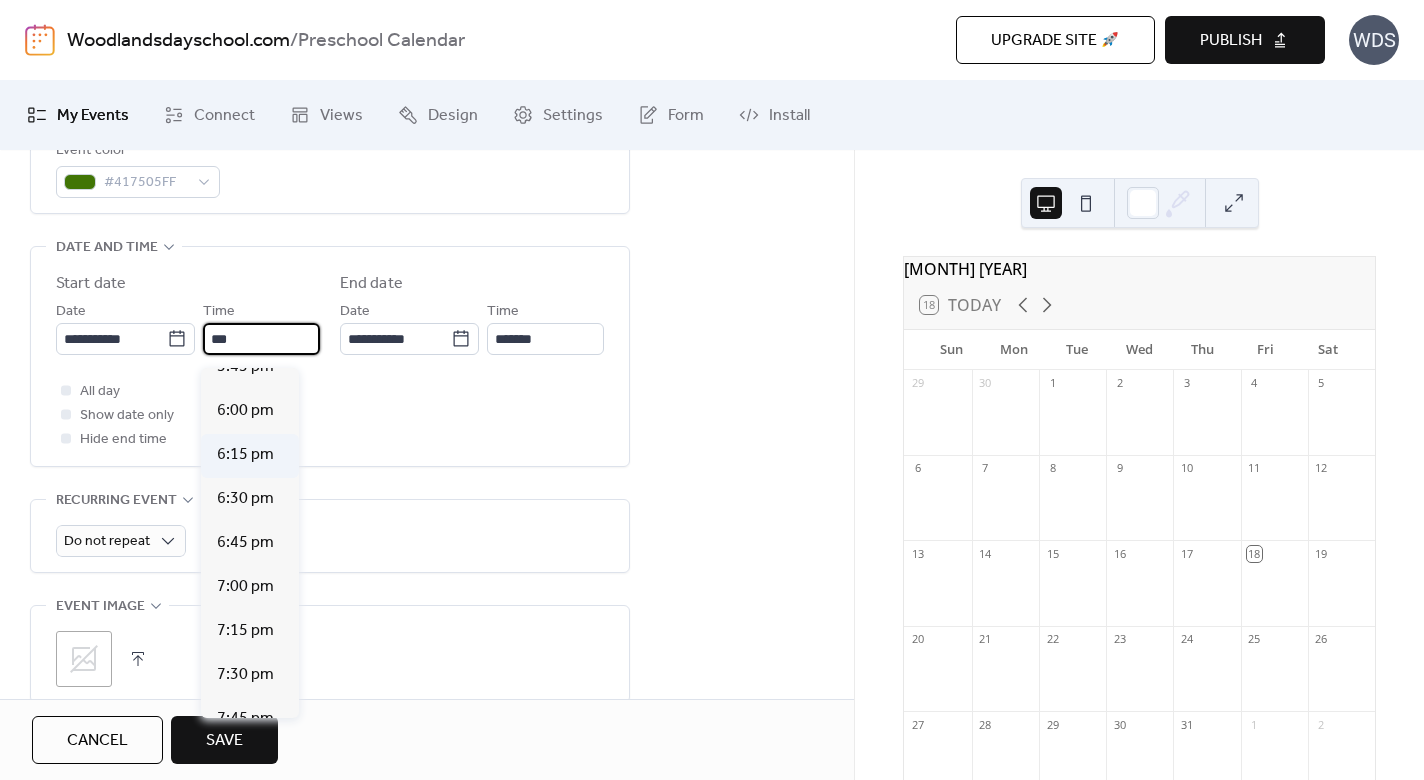 scroll, scrollTop: 3124, scrollLeft: 0, axis: vertical 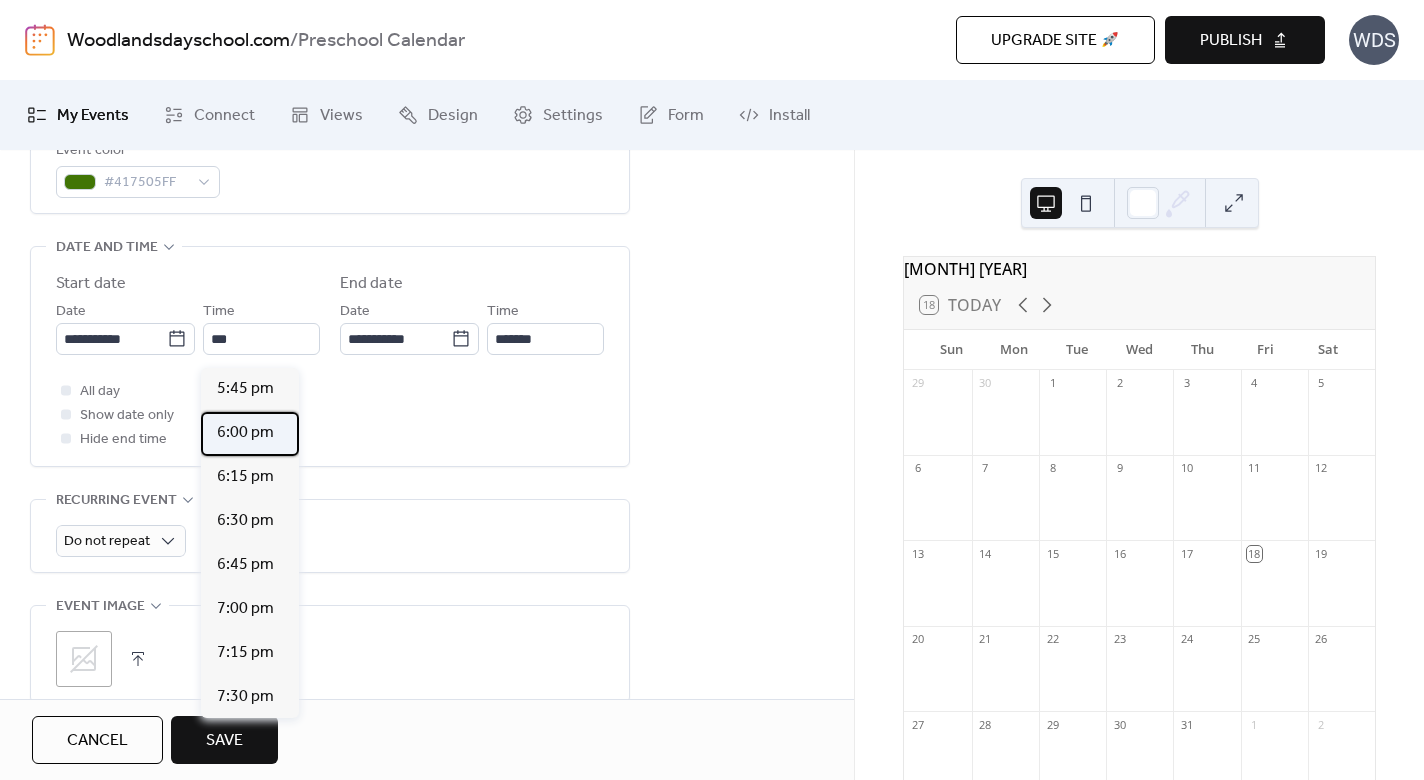 click on "6:00 pm" at bounding box center (245, 433) 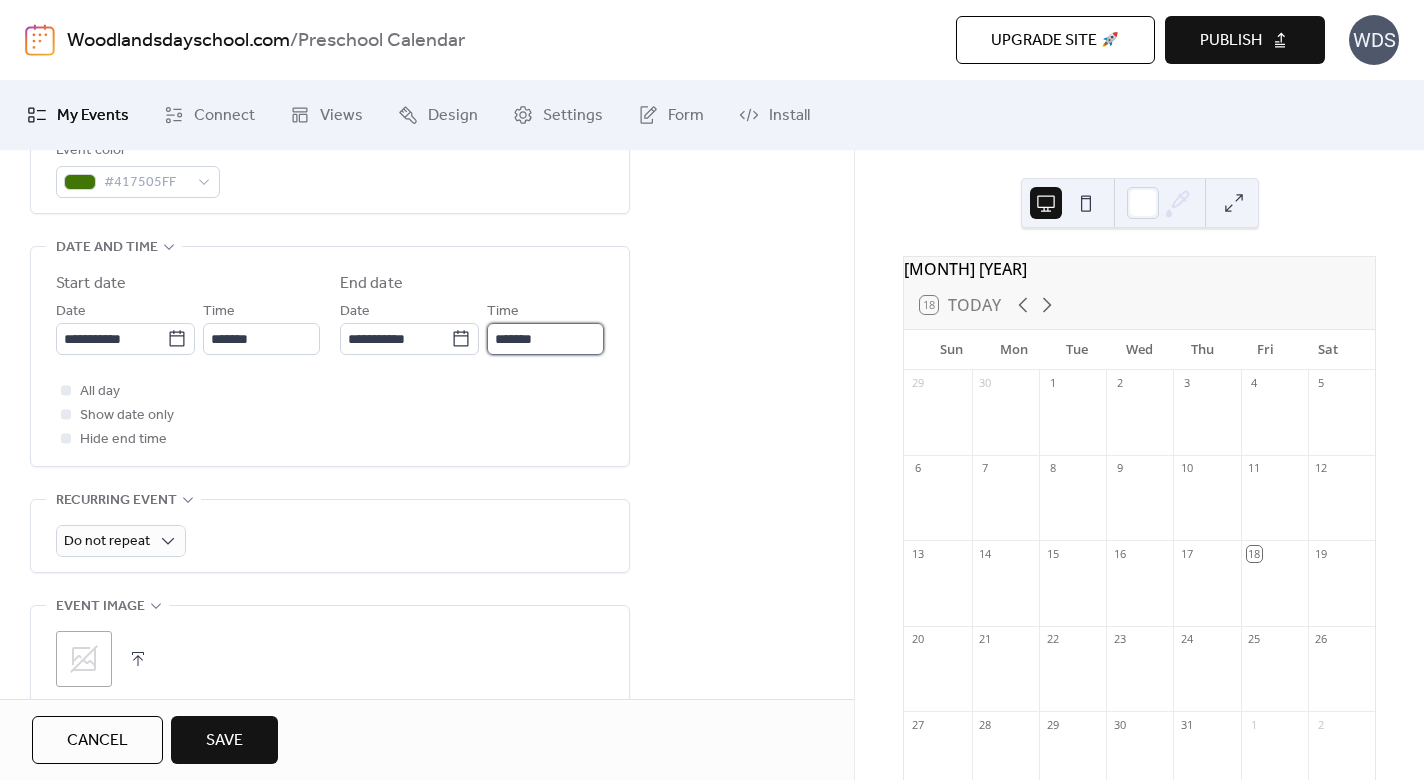 click on "*******" at bounding box center (545, 339) 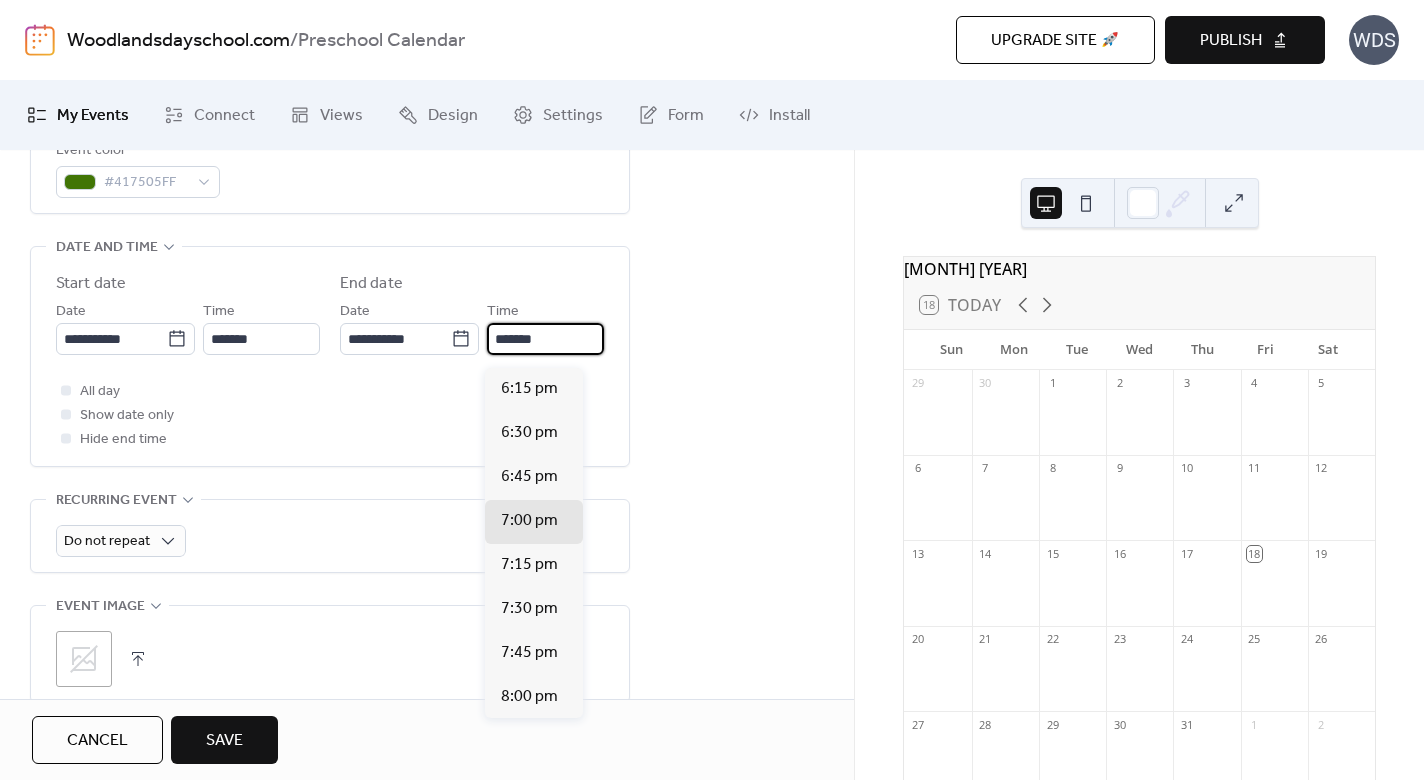 click on "*******" at bounding box center [545, 339] 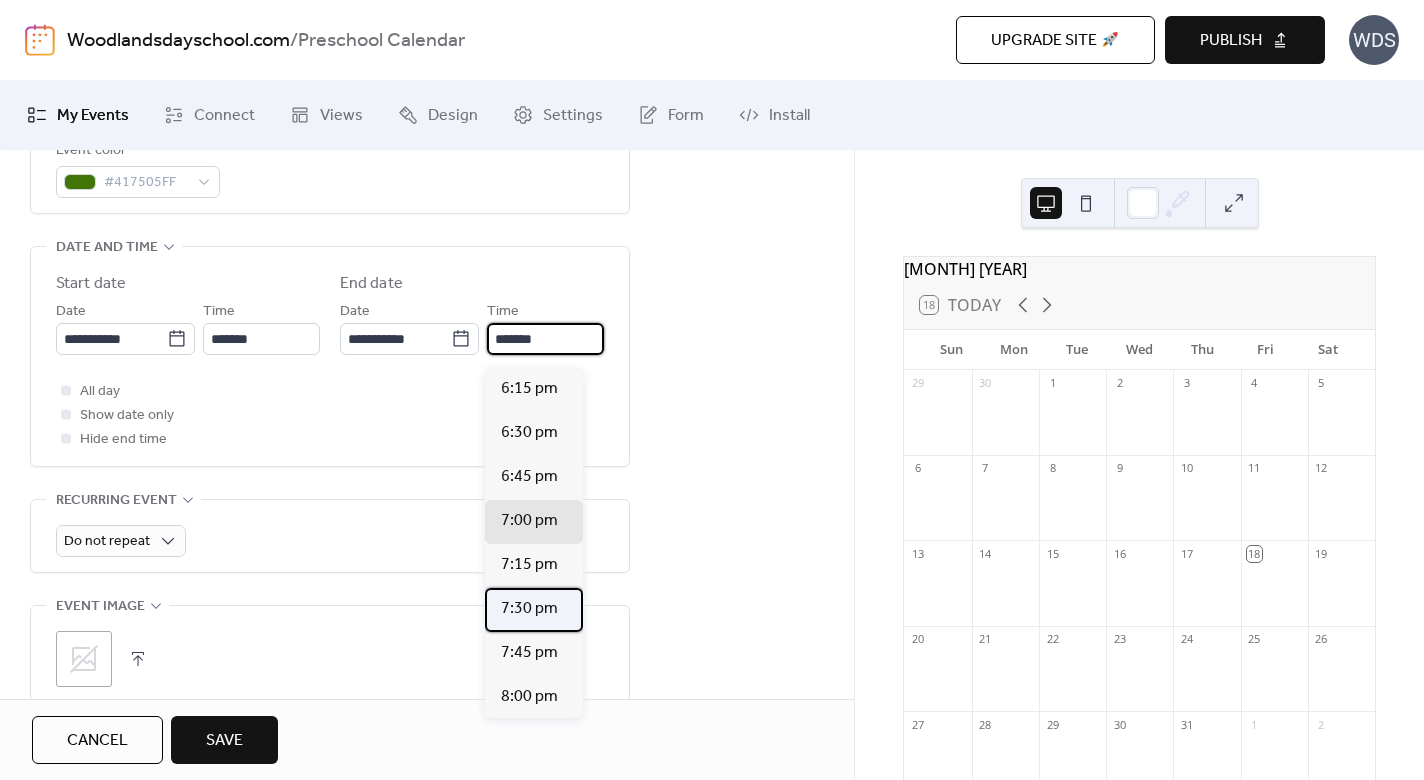 click on "7:30 pm" at bounding box center (529, 609) 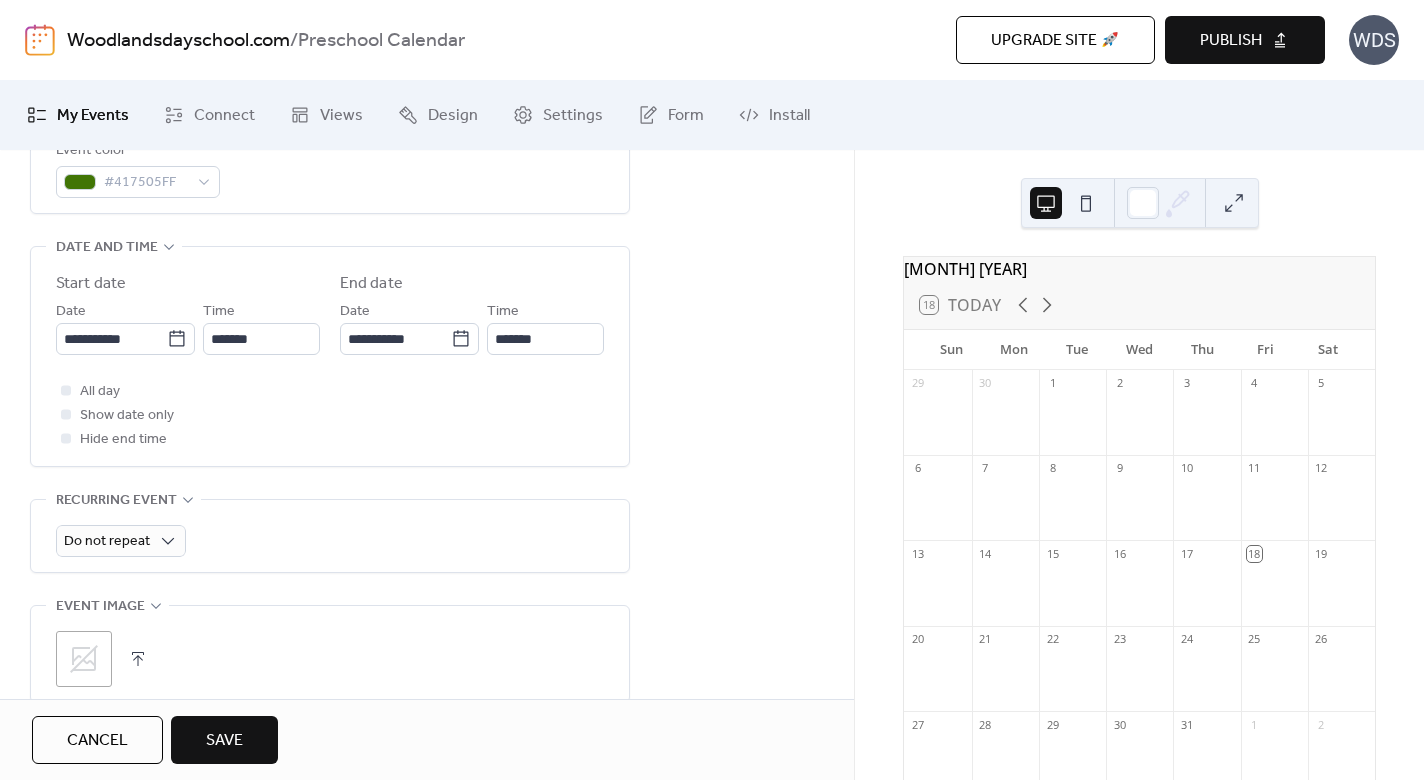 click on "All day Show date only Hide end time" at bounding box center [330, 415] 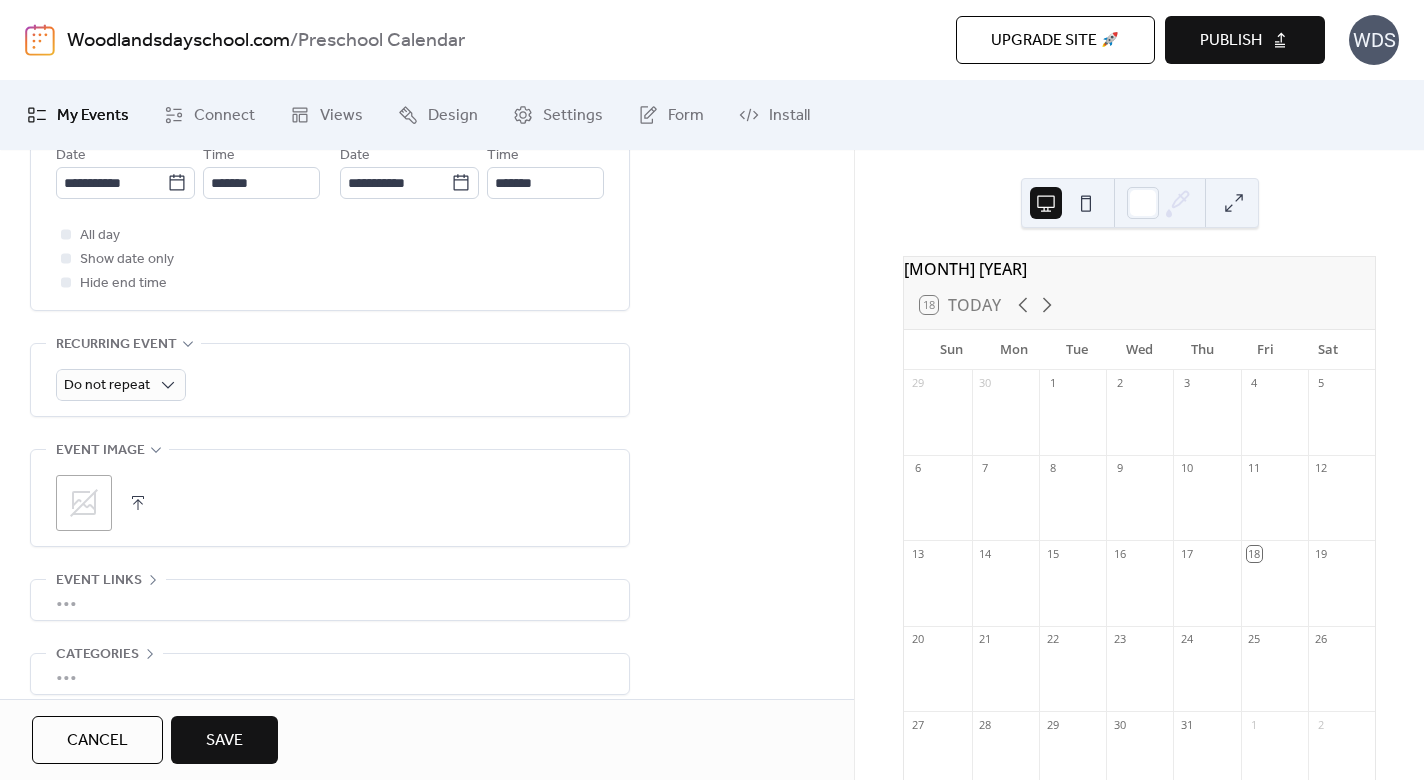 scroll, scrollTop: 756, scrollLeft: 0, axis: vertical 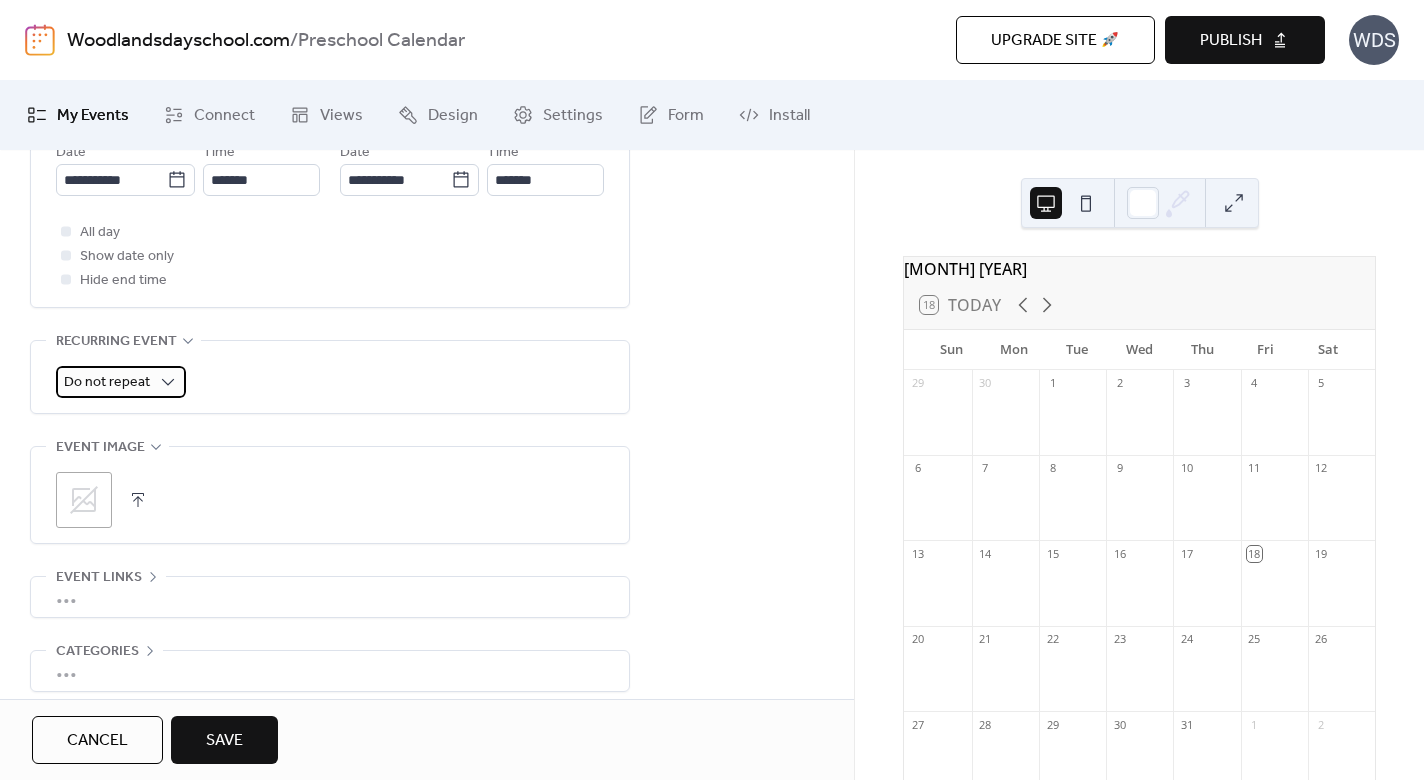 click on "Do not repeat" at bounding box center [121, 382] 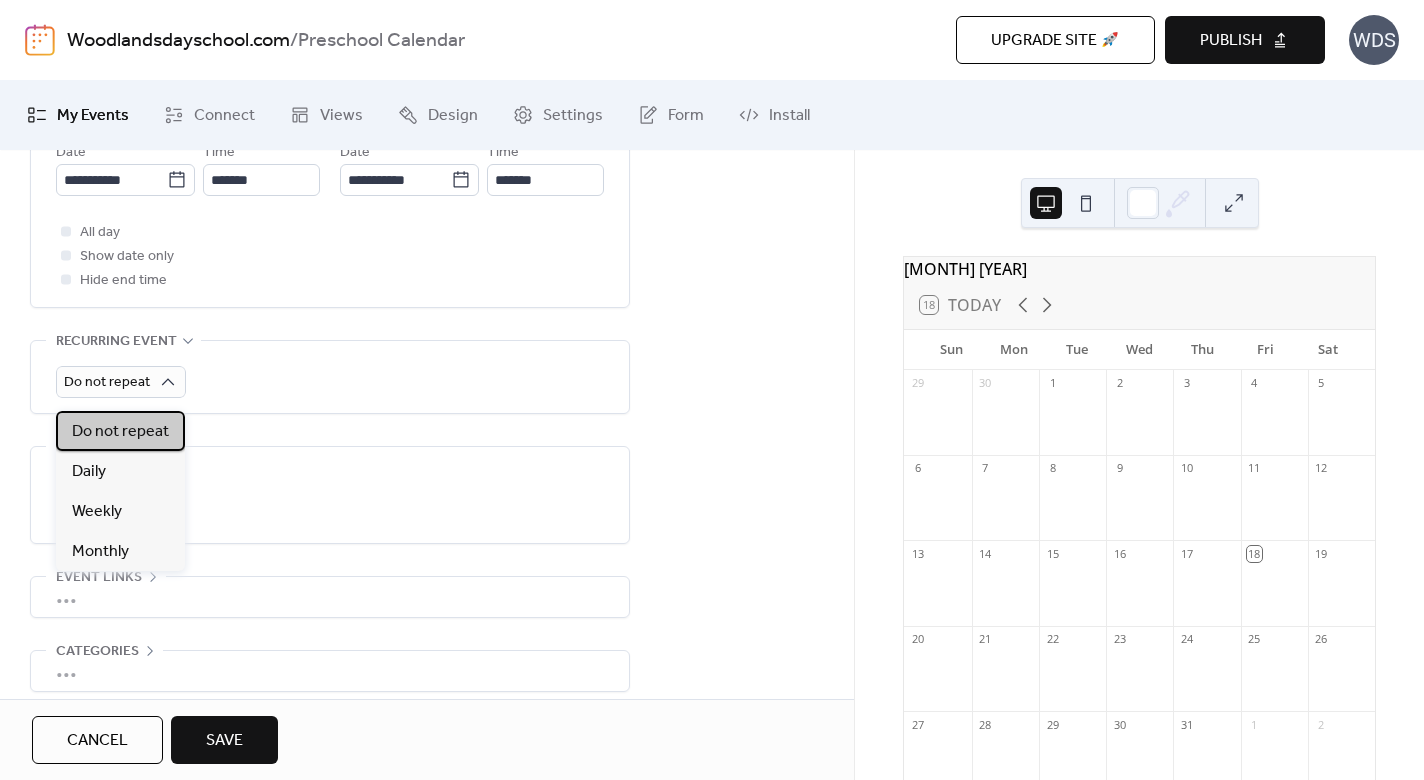 click on "Do not repeat" at bounding box center [120, 432] 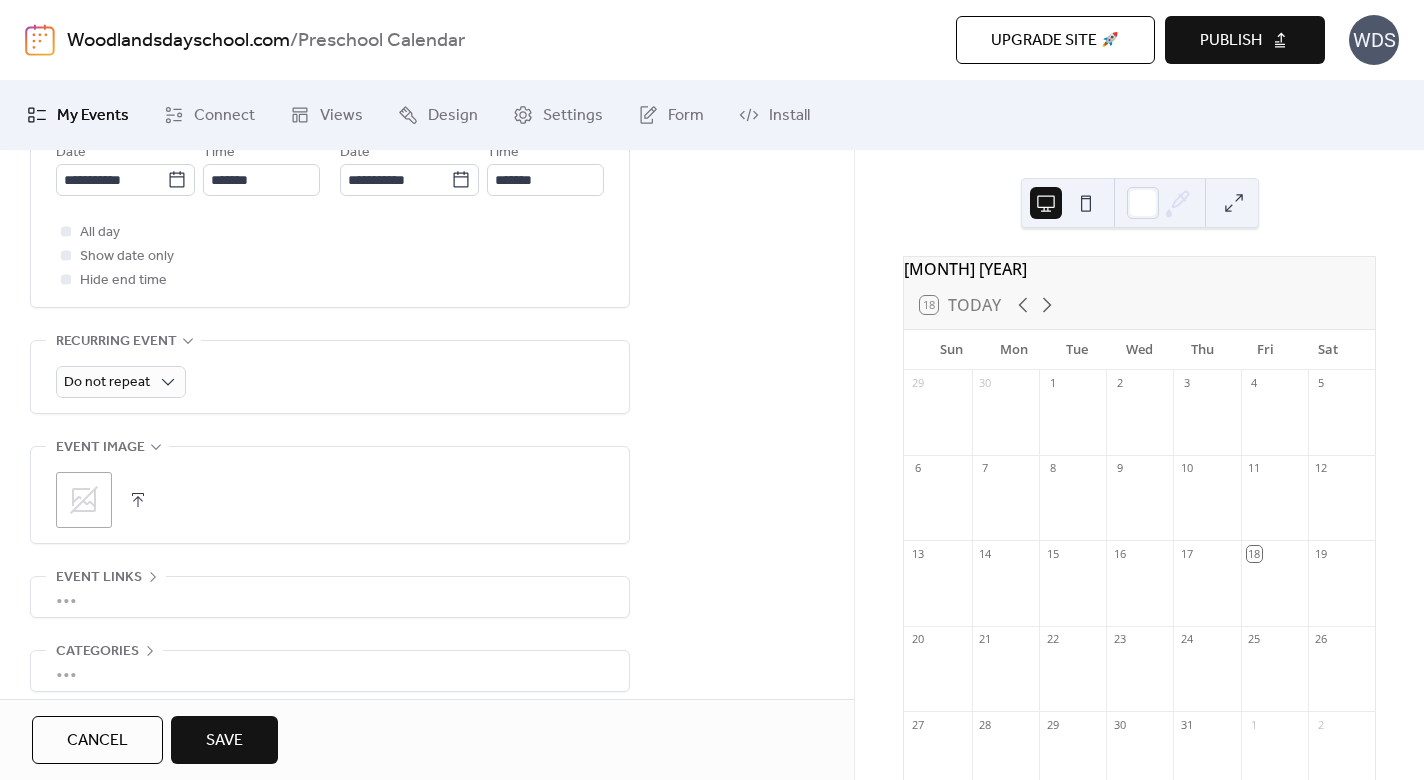 click on "Do not repeat" at bounding box center (330, 382) 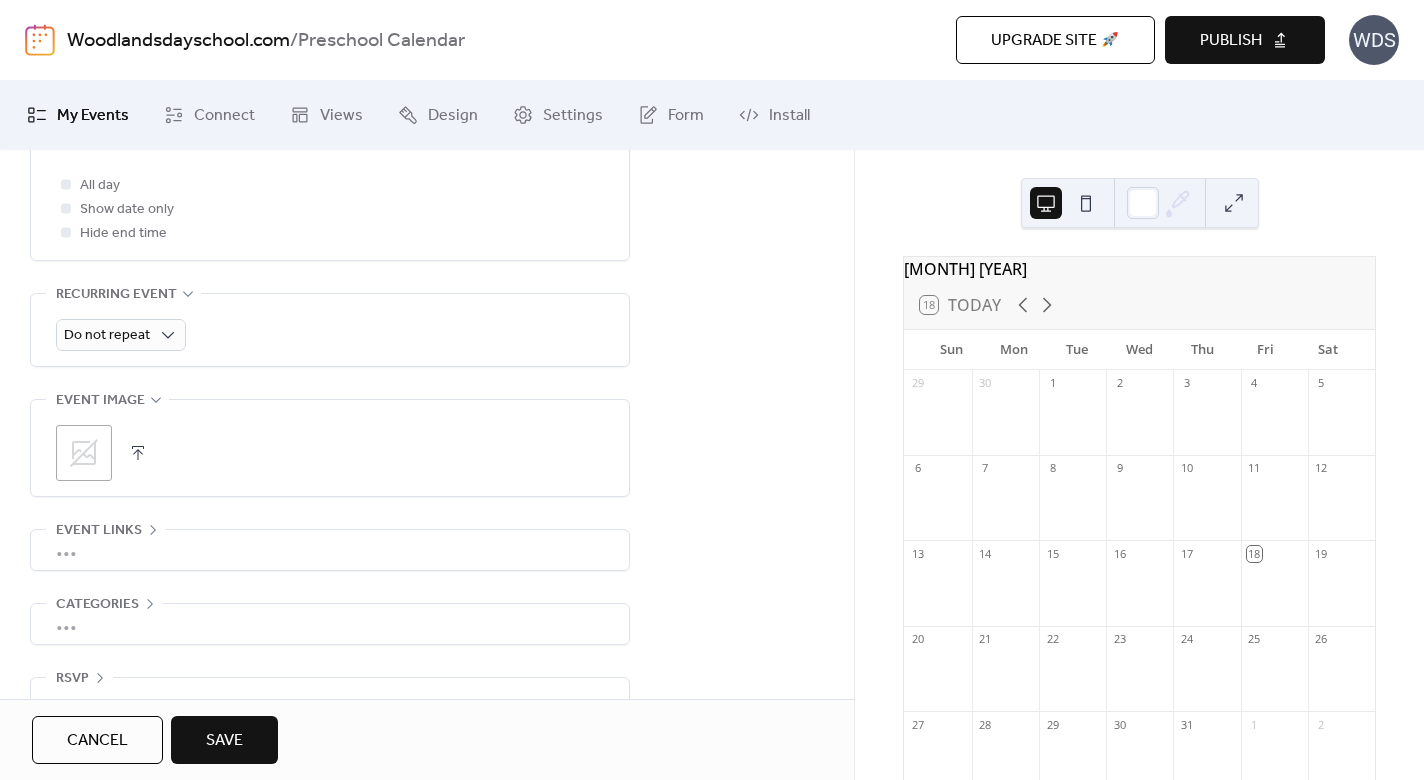 scroll, scrollTop: 804, scrollLeft: 0, axis: vertical 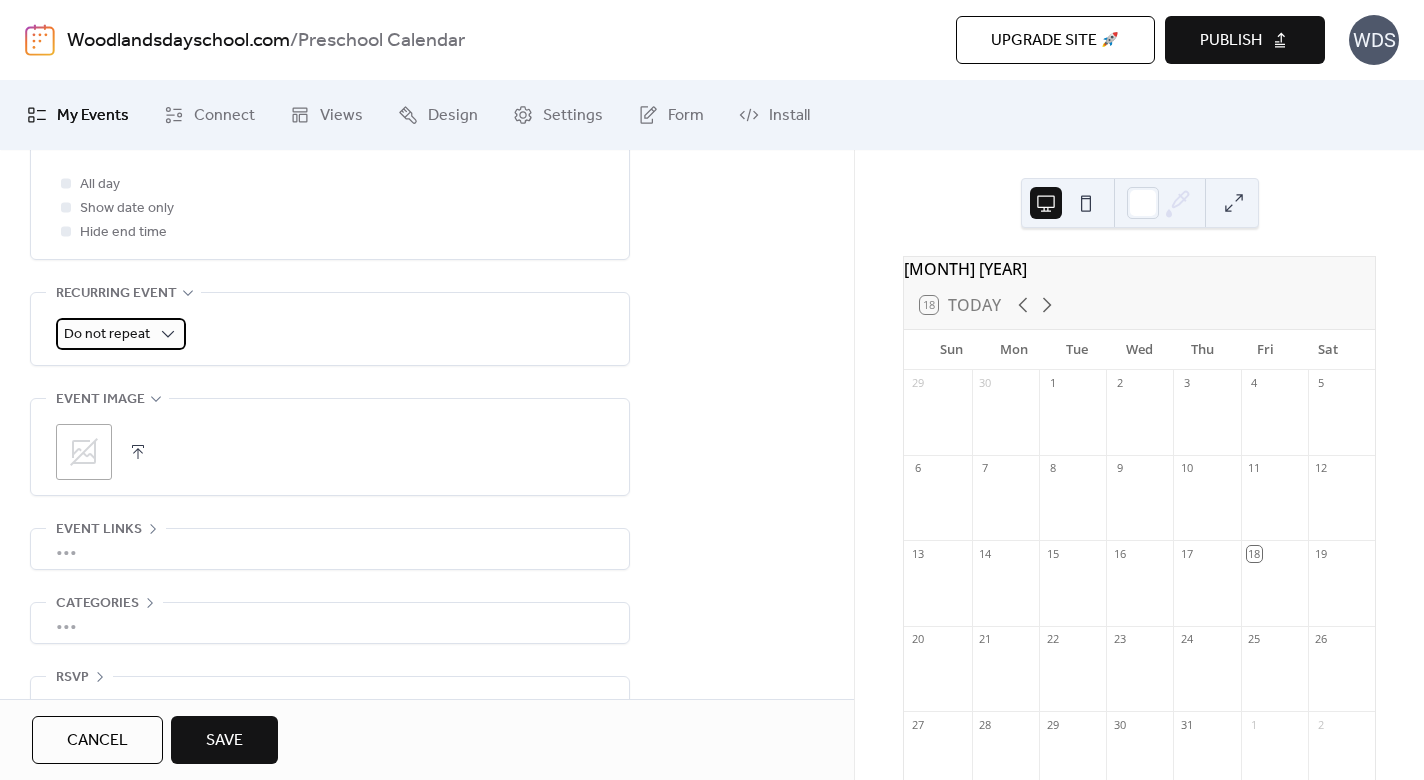 click on "Do not repeat" at bounding box center (107, 334) 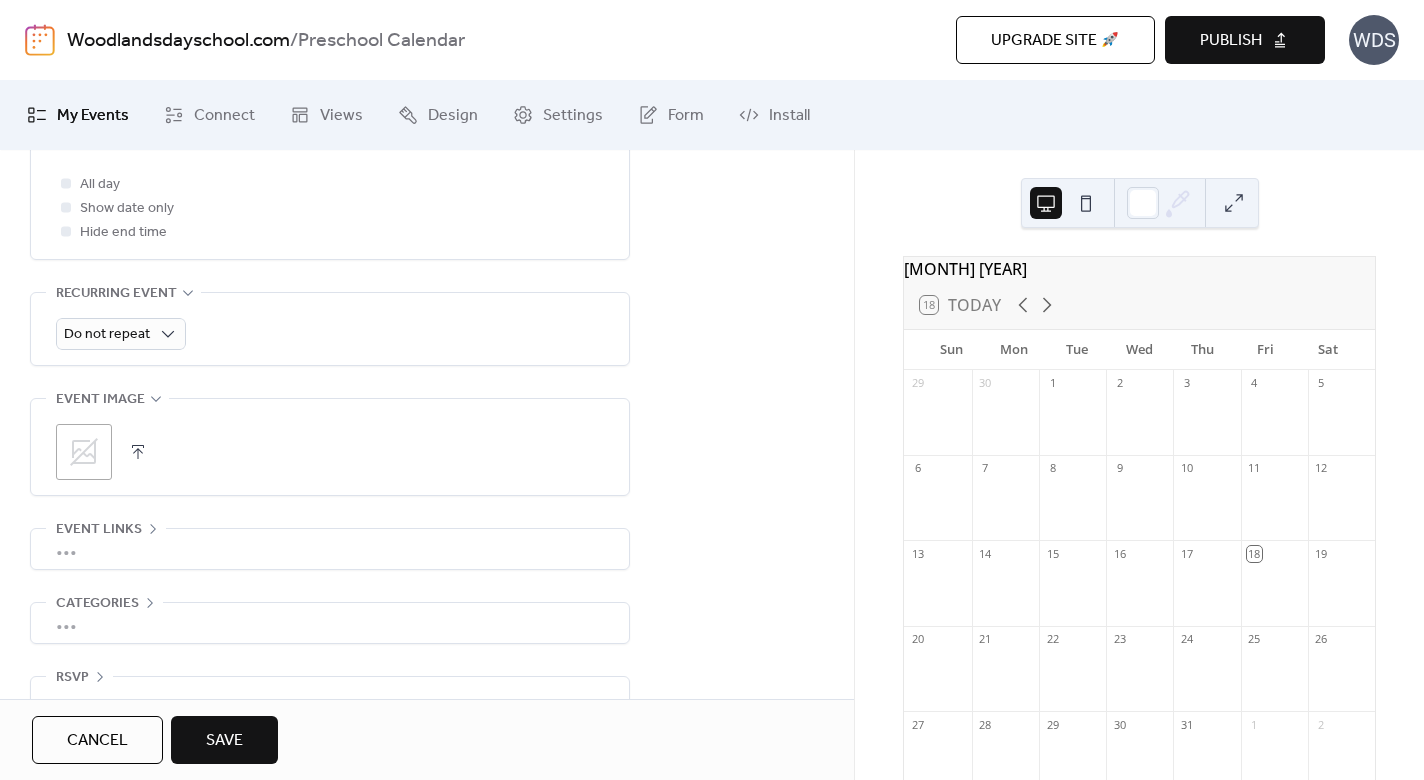 click on "Do not repeat" at bounding box center (330, 334) 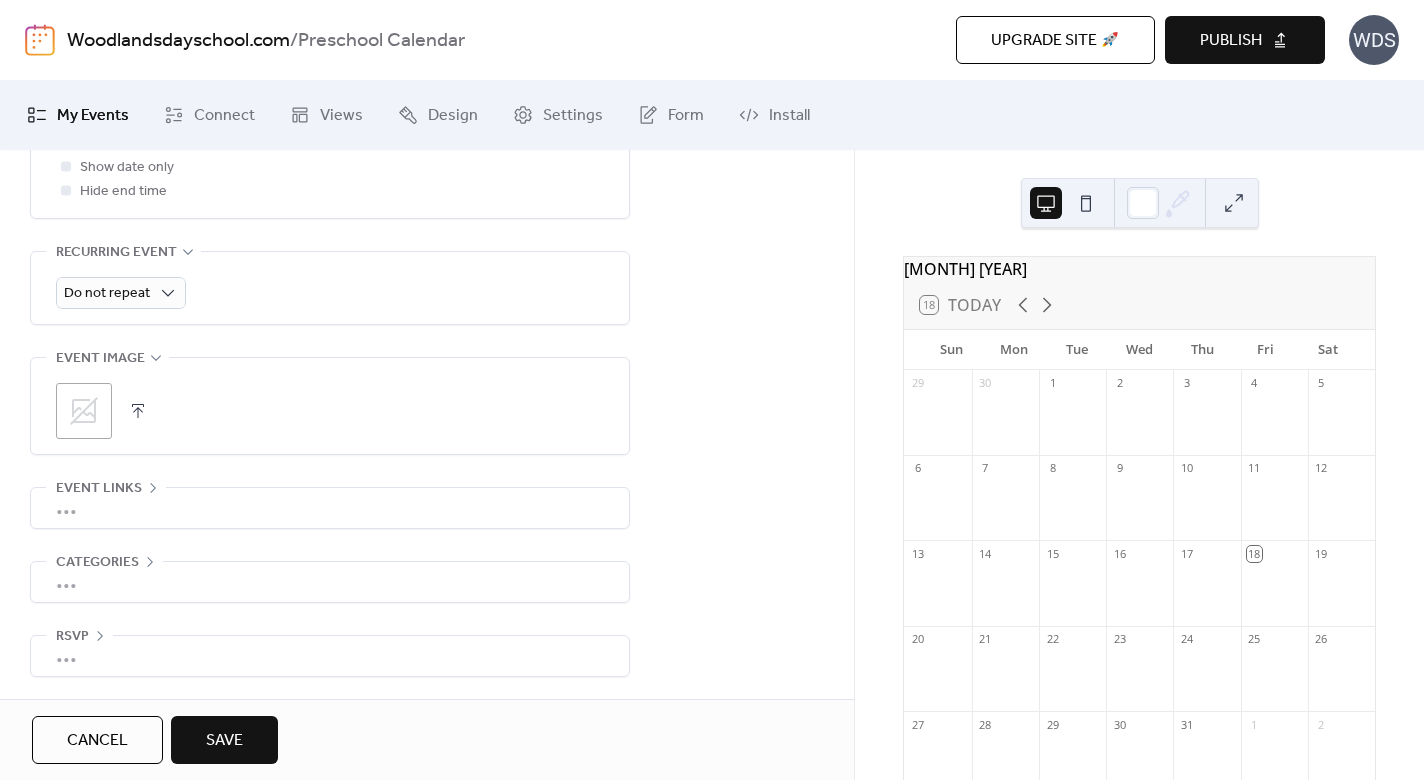 scroll, scrollTop: 854, scrollLeft: 0, axis: vertical 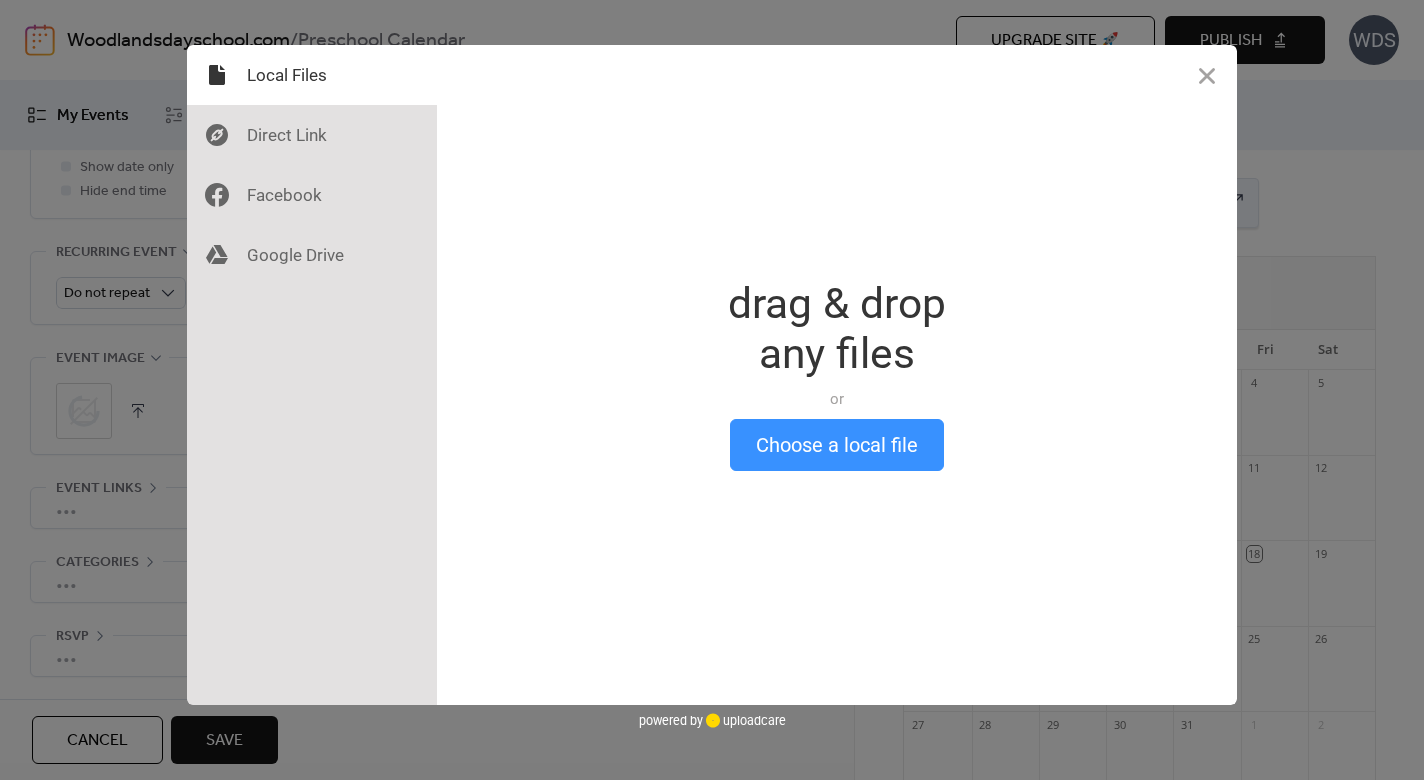click on "Choose a local file" at bounding box center (837, 445) 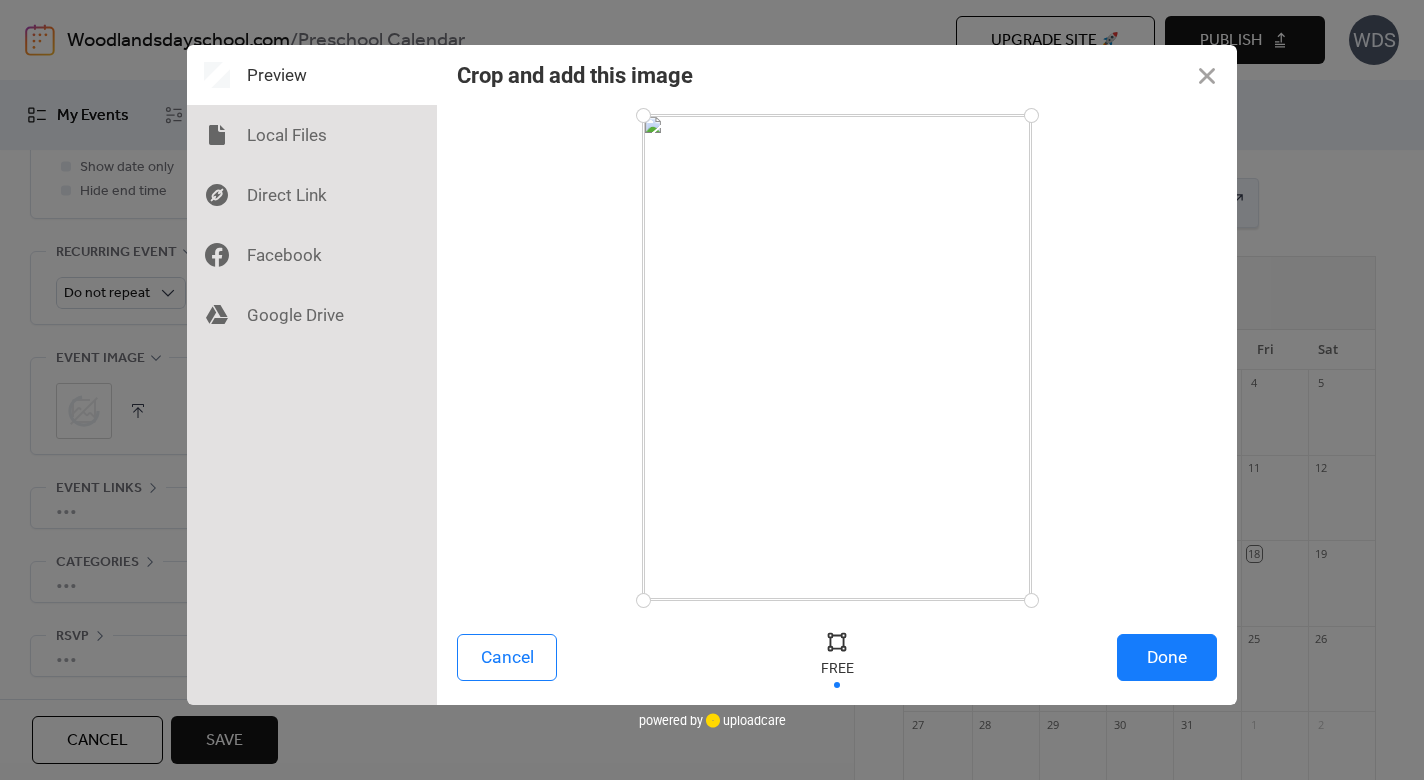 drag, startPoint x: 1027, startPoint y: 601, endPoint x: 1040, endPoint y: 630, distance: 31.780497 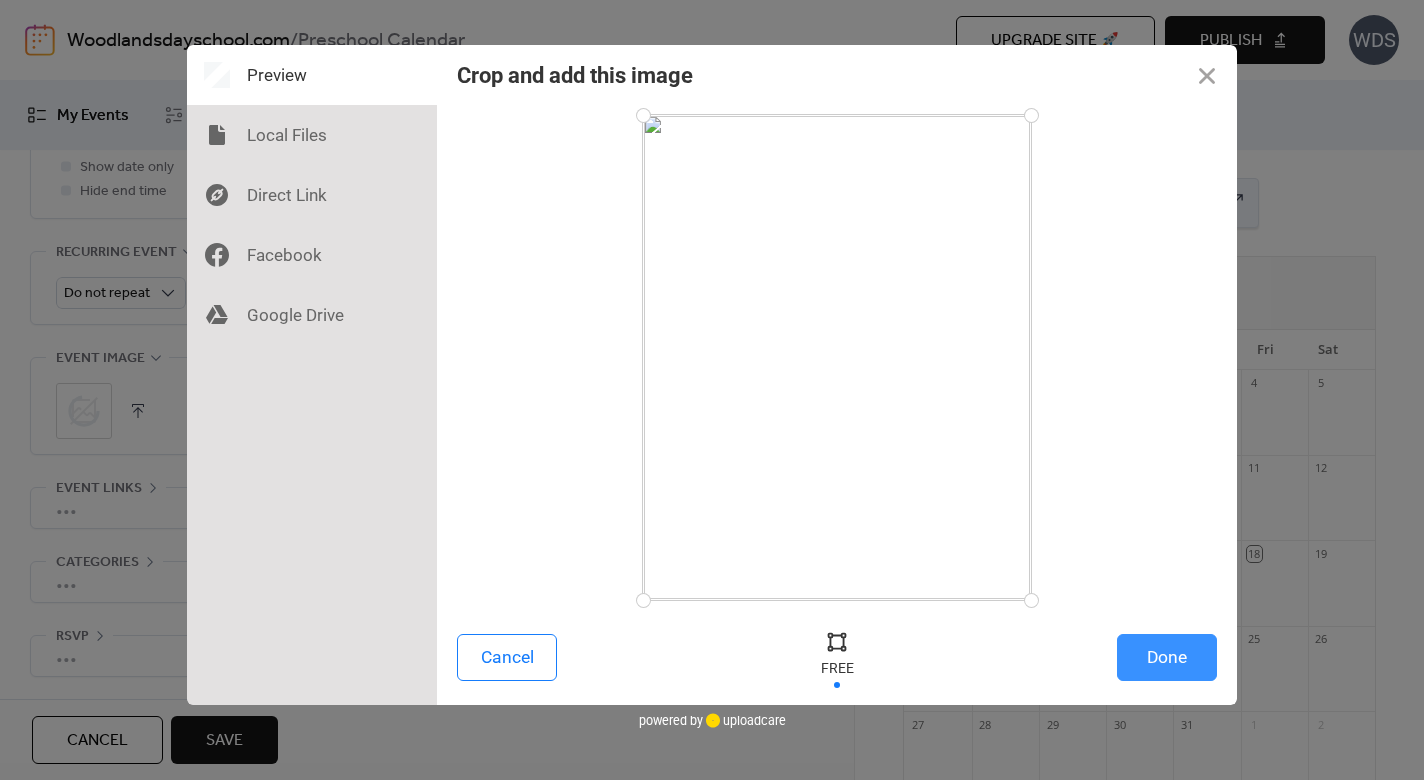 click on "Done" at bounding box center (1167, 657) 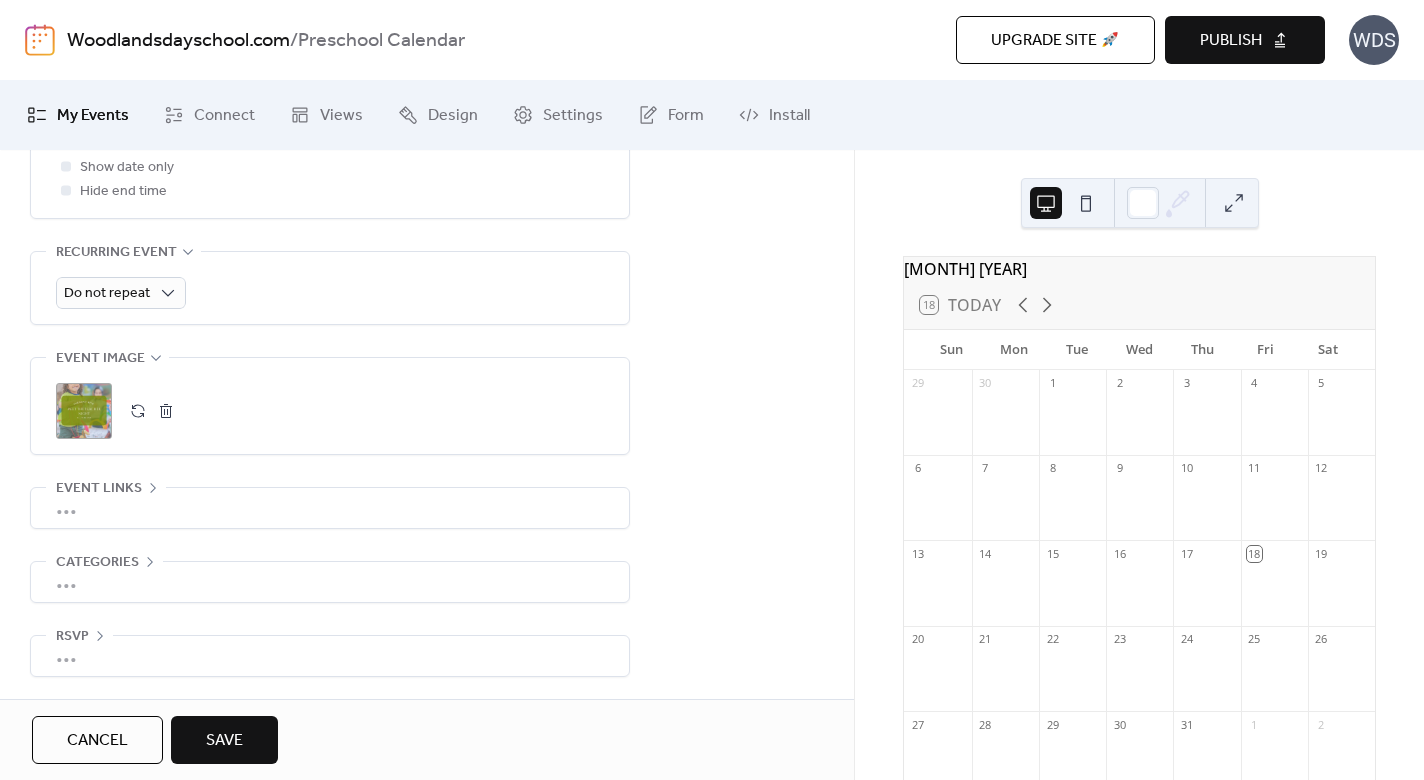 scroll, scrollTop: 0, scrollLeft: 0, axis: both 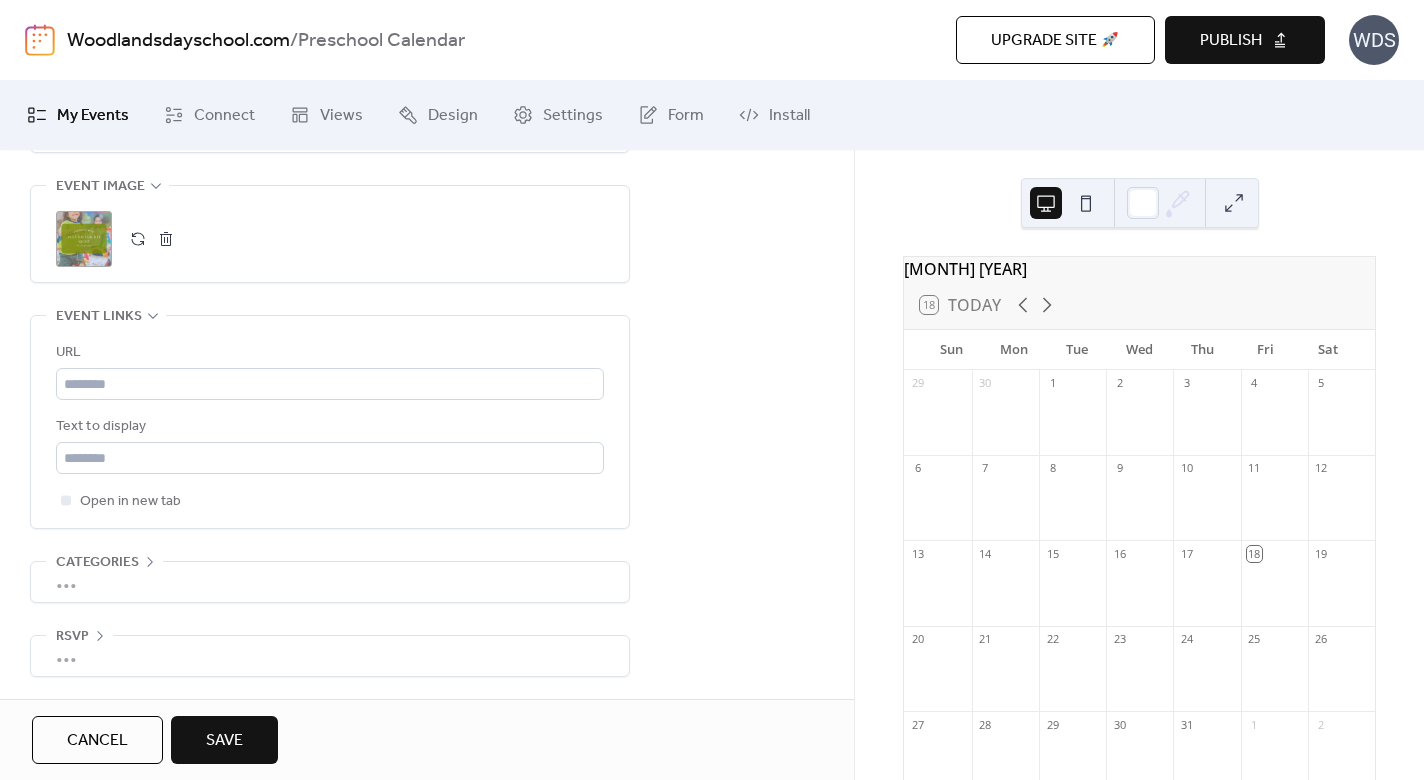 click on "•••" at bounding box center (330, 582) 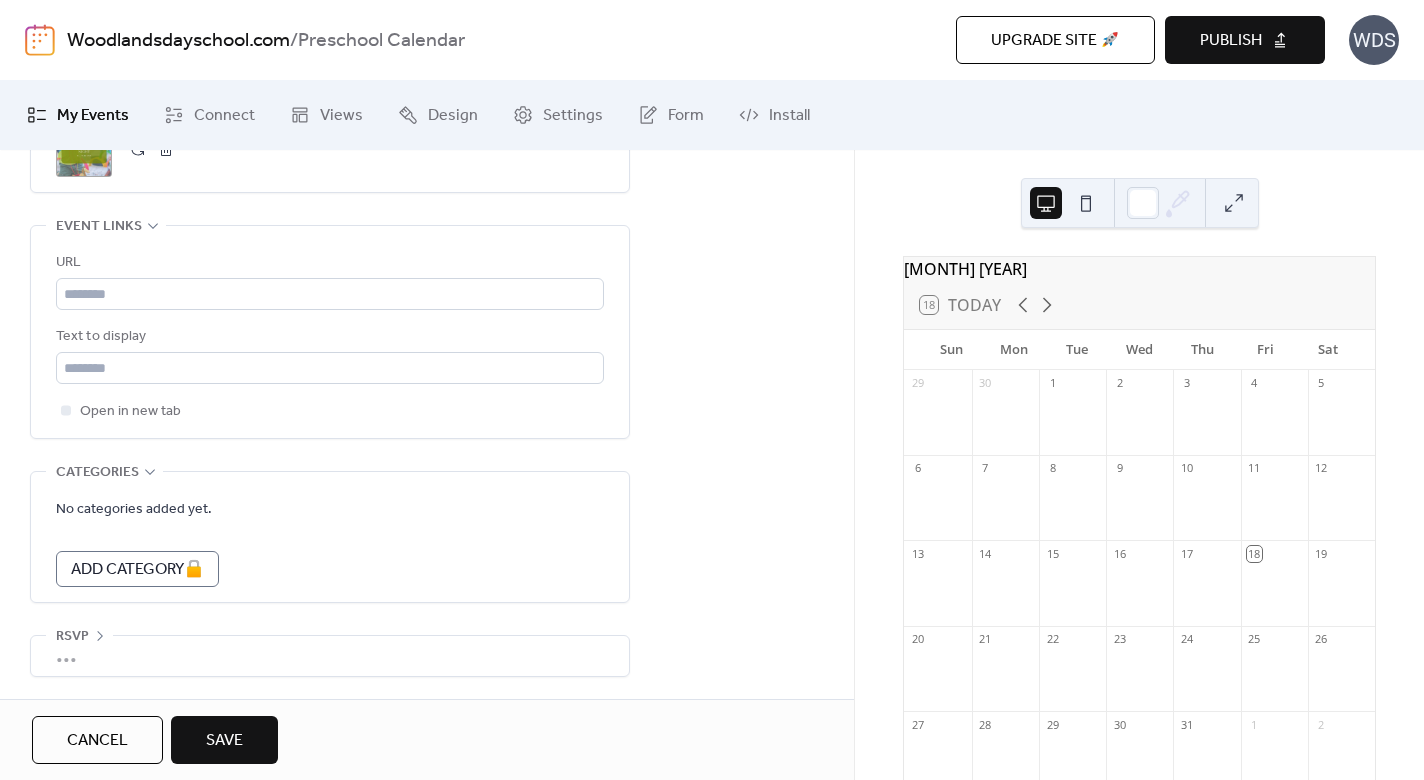 scroll, scrollTop: 1122, scrollLeft: 0, axis: vertical 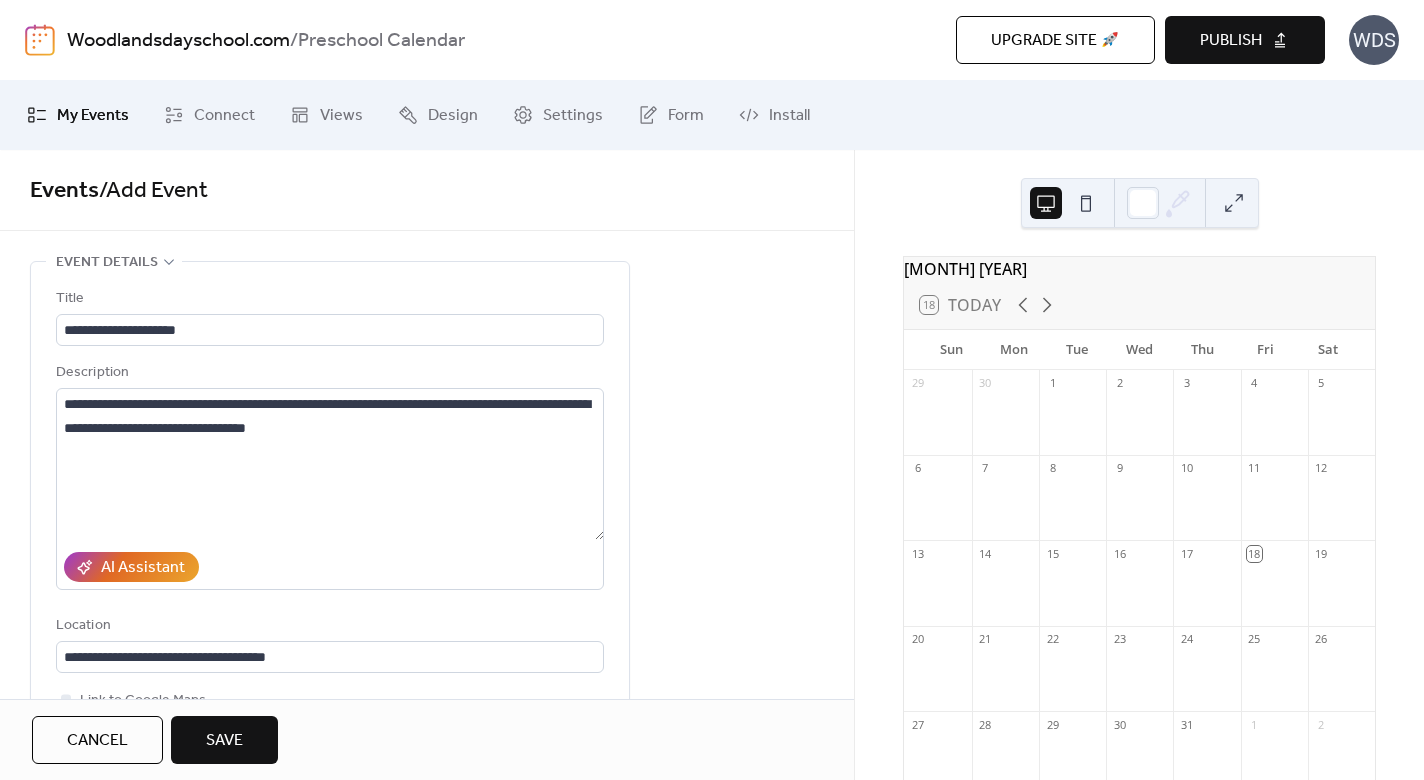 click on "Save" at bounding box center [224, 741] 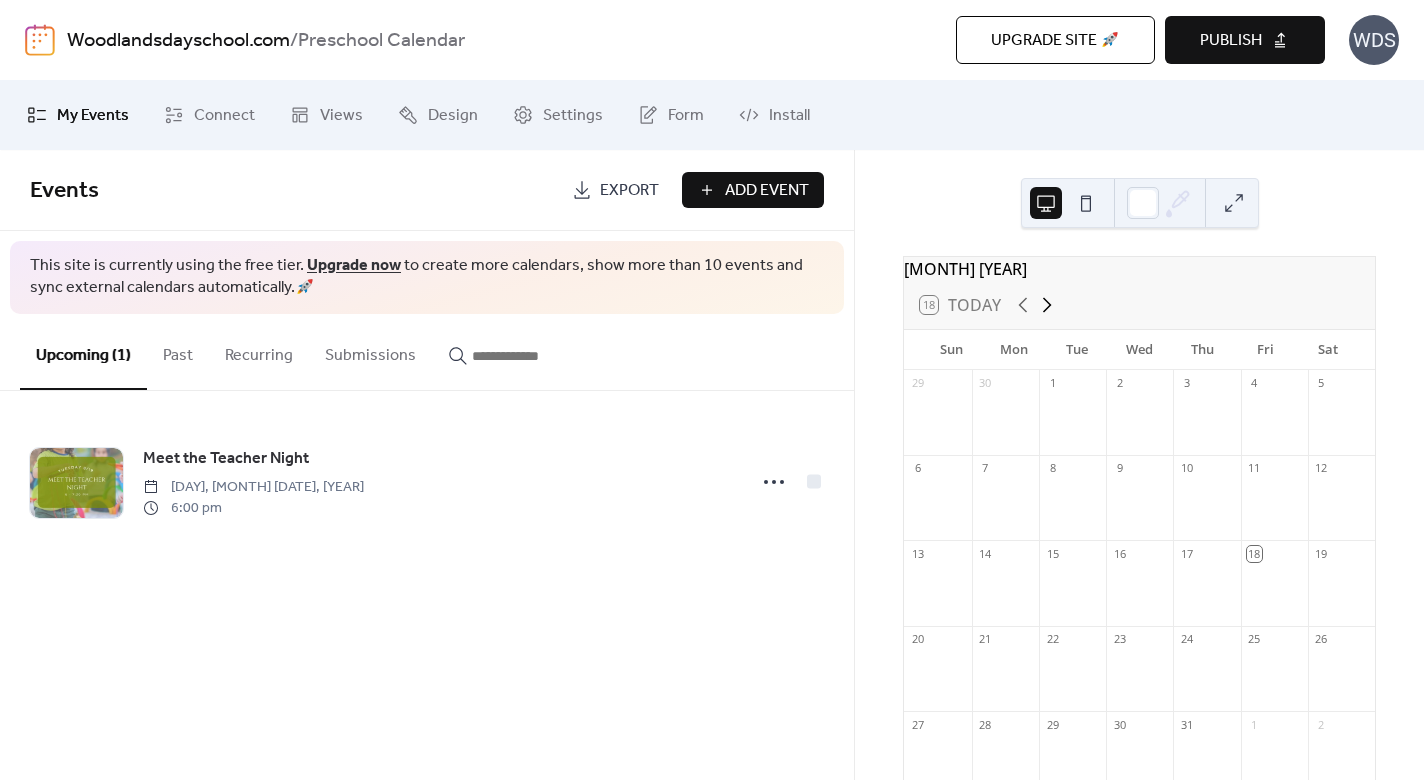 click 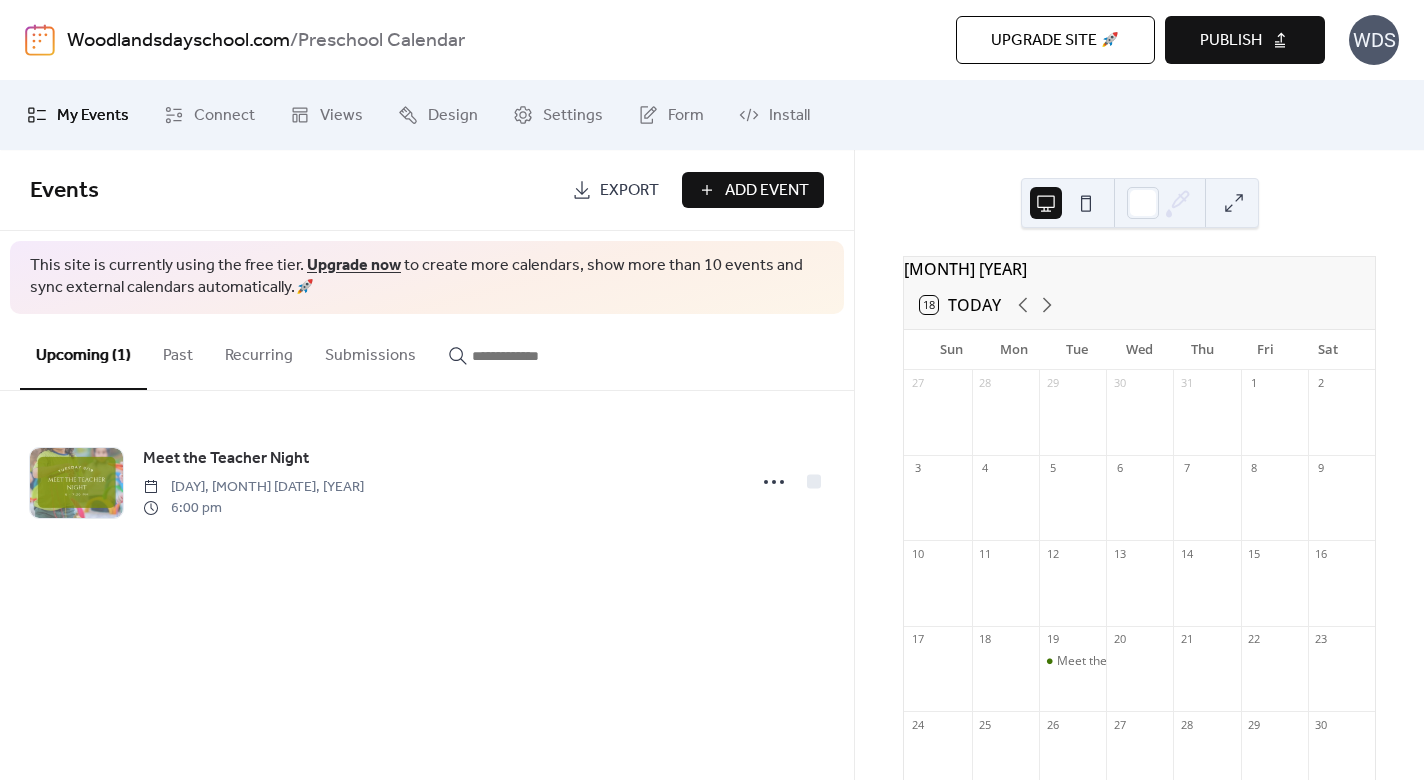 scroll, scrollTop: 0, scrollLeft: 0, axis: both 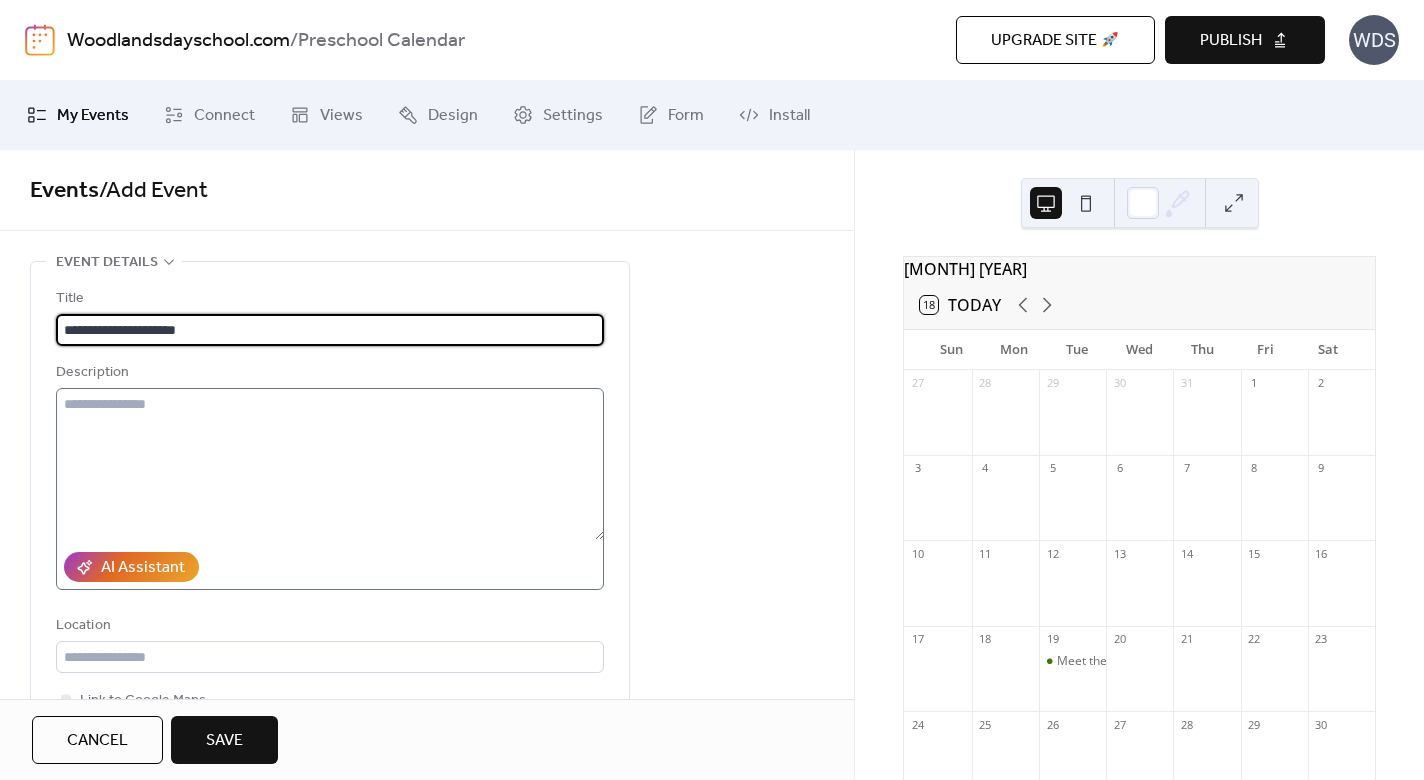 type on "**********" 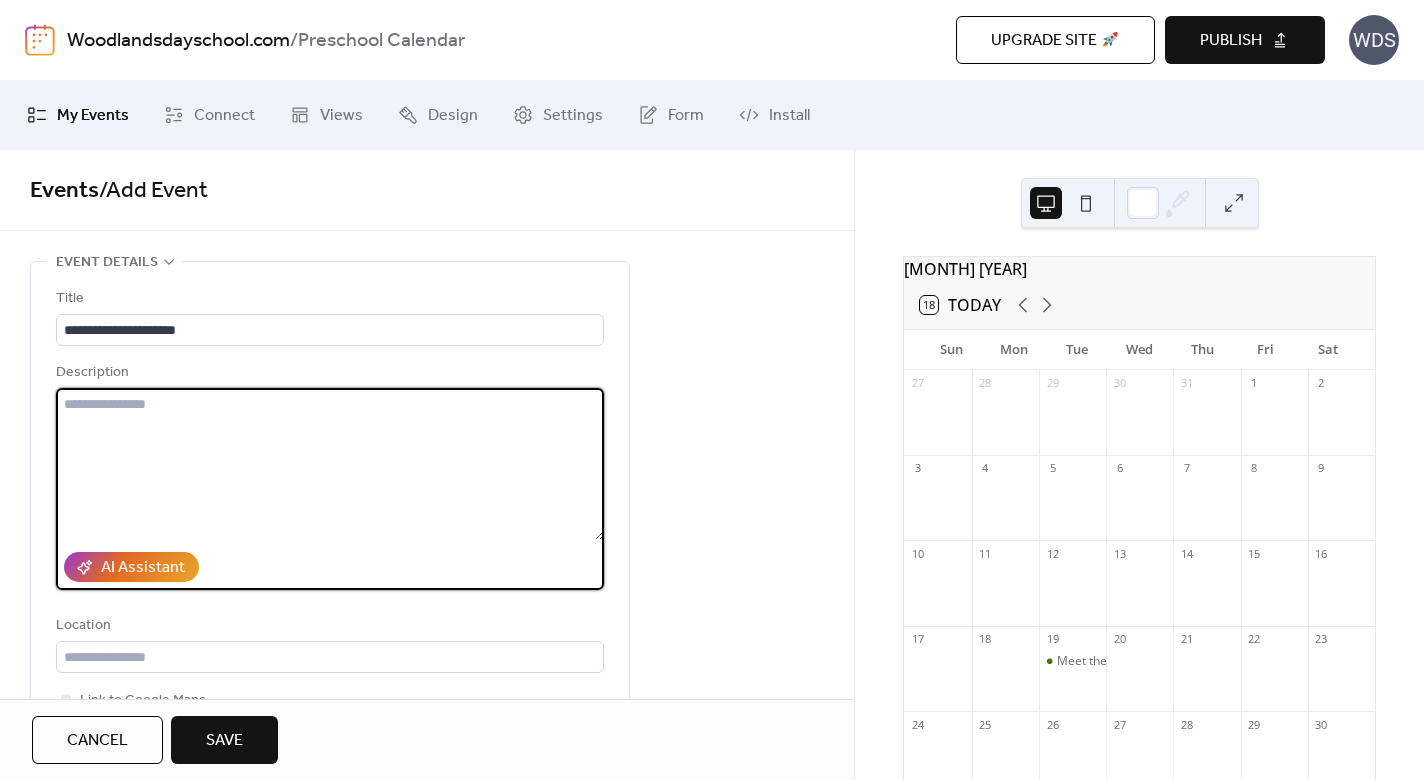 click at bounding box center (330, 464) 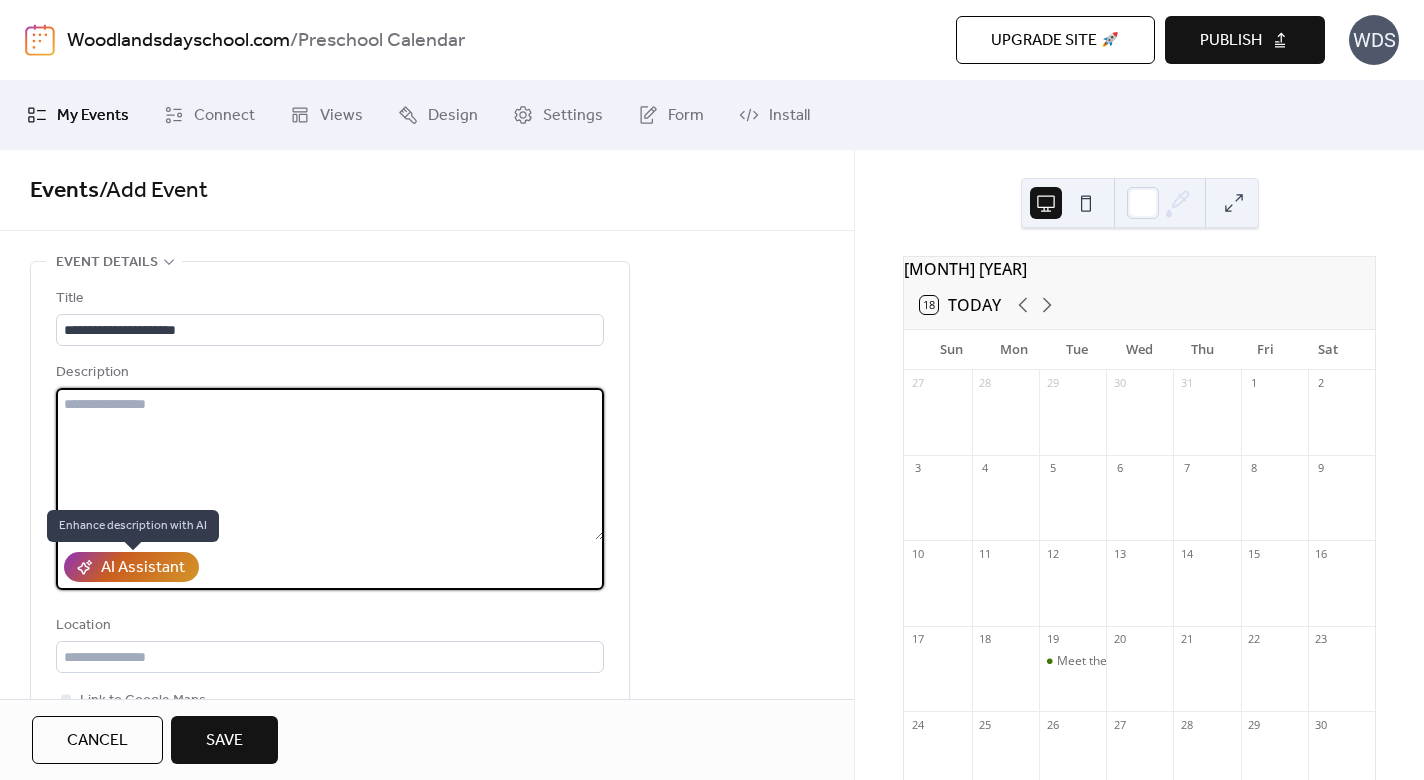 click on "AI Assistant" at bounding box center (143, 568) 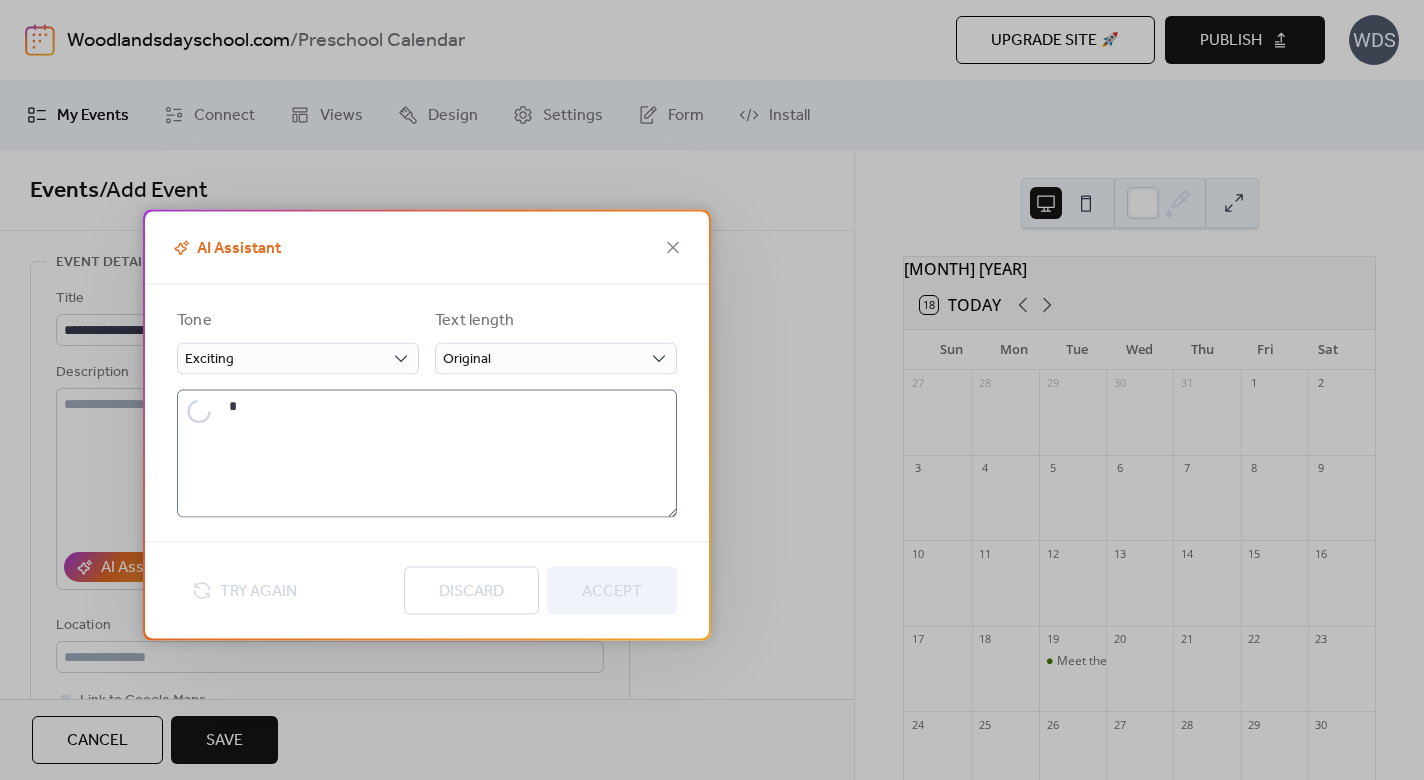 type on "**********" 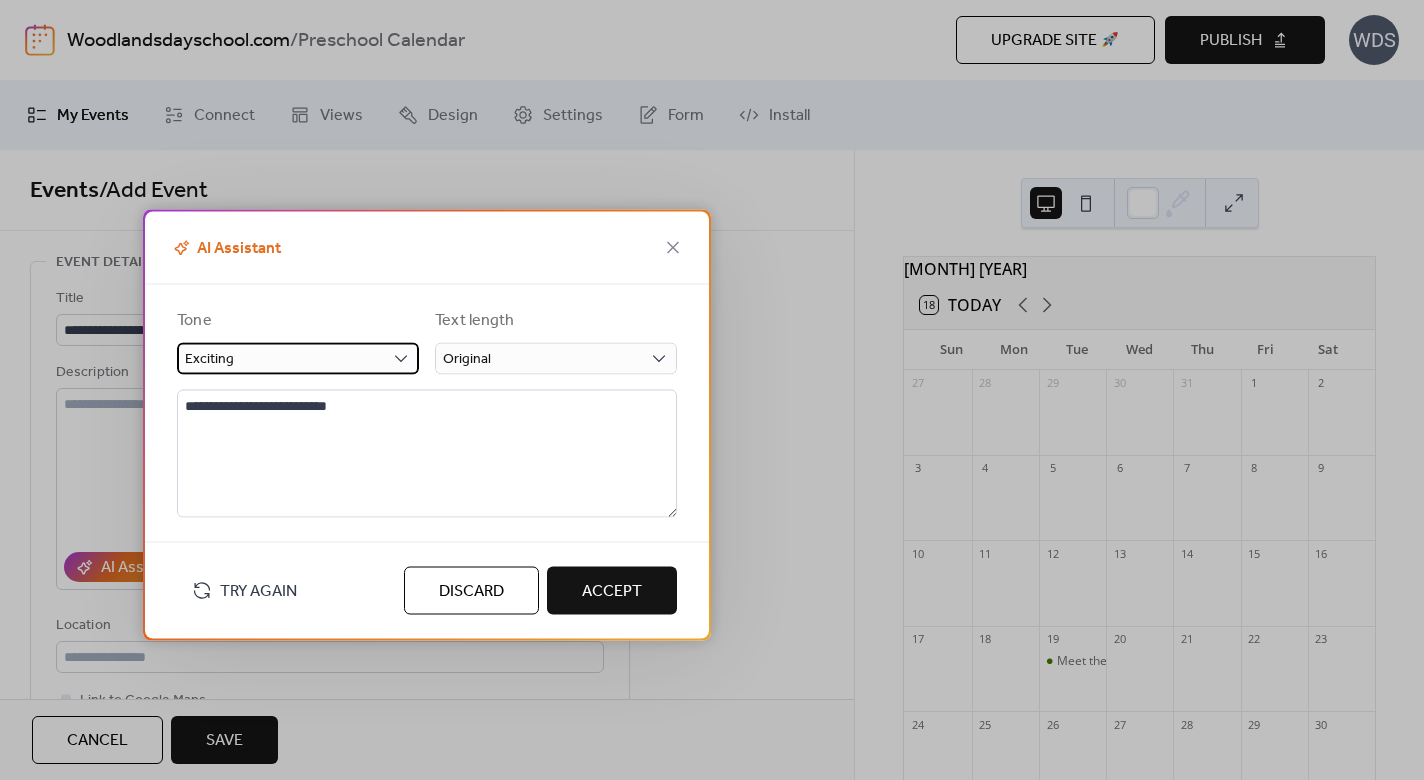 click on "Exciting" at bounding box center [298, 358] 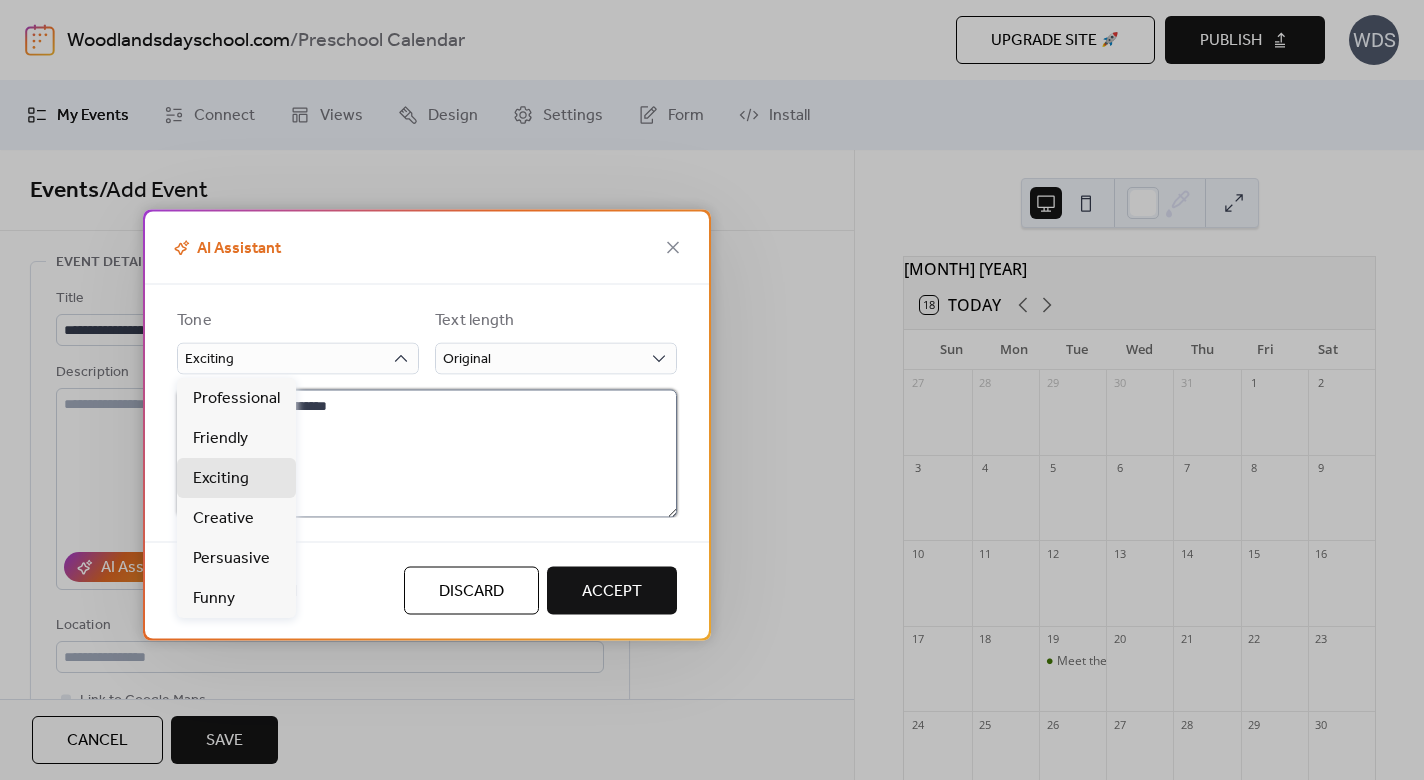 click on "**********" at bounding box center [427, 453] 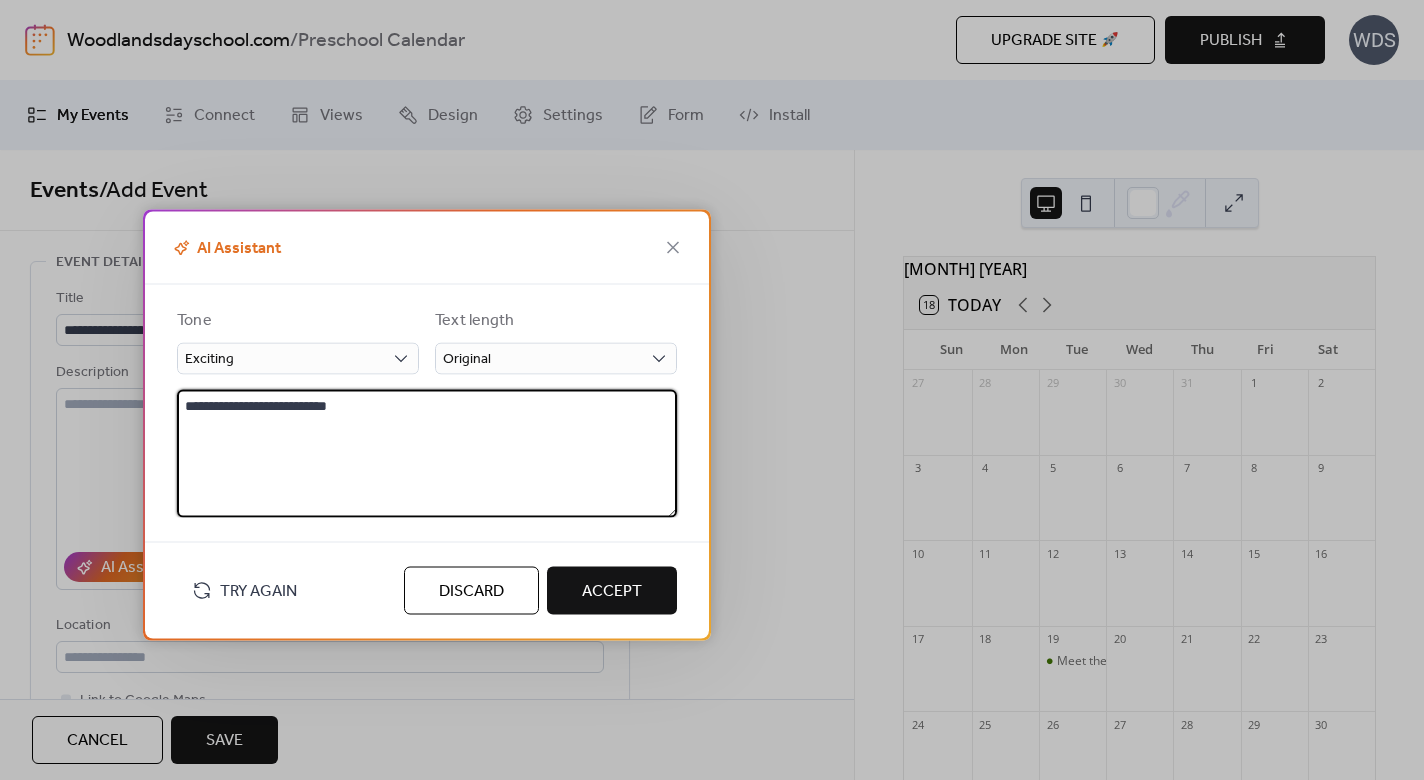 click on "Discard" at bounding box center [471, 591] 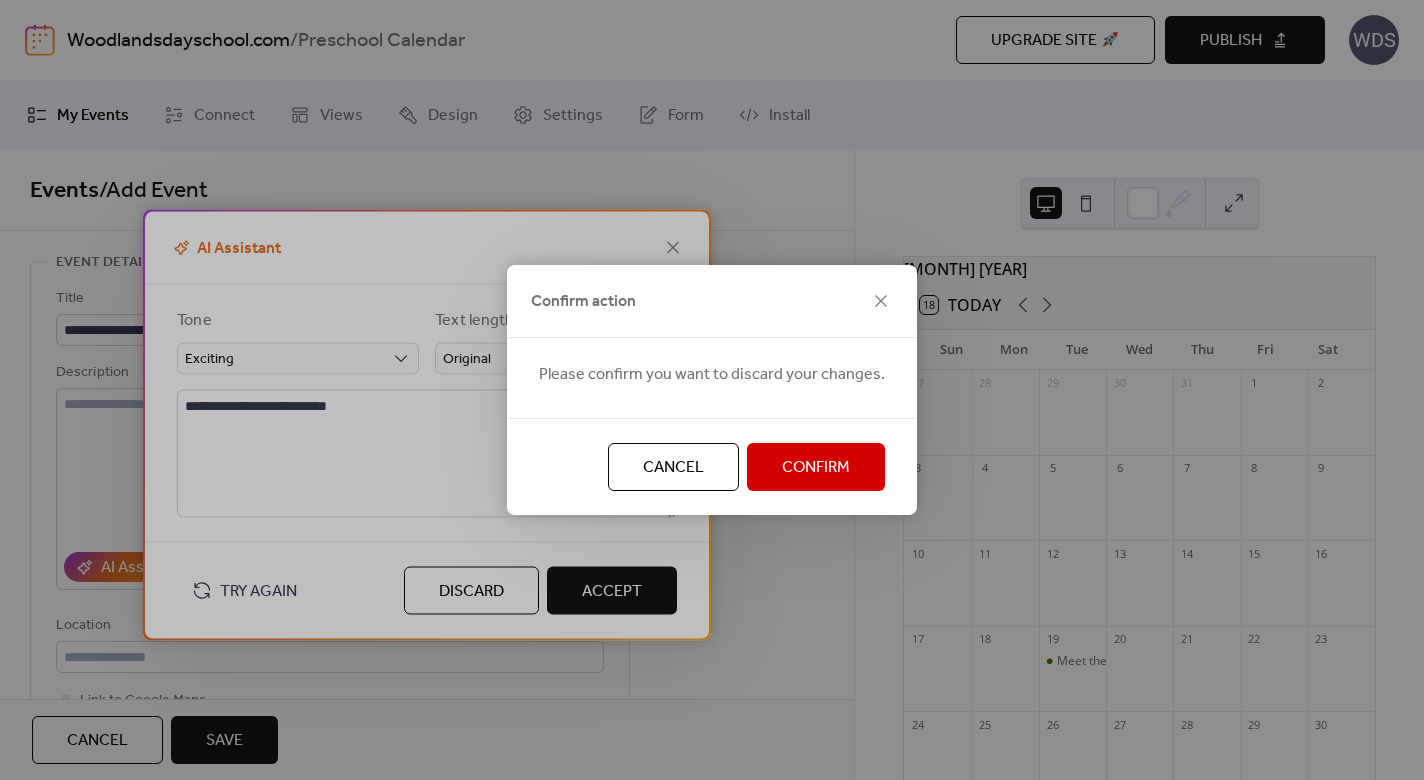 click on "Confirm" at bounding box center (816, 468) 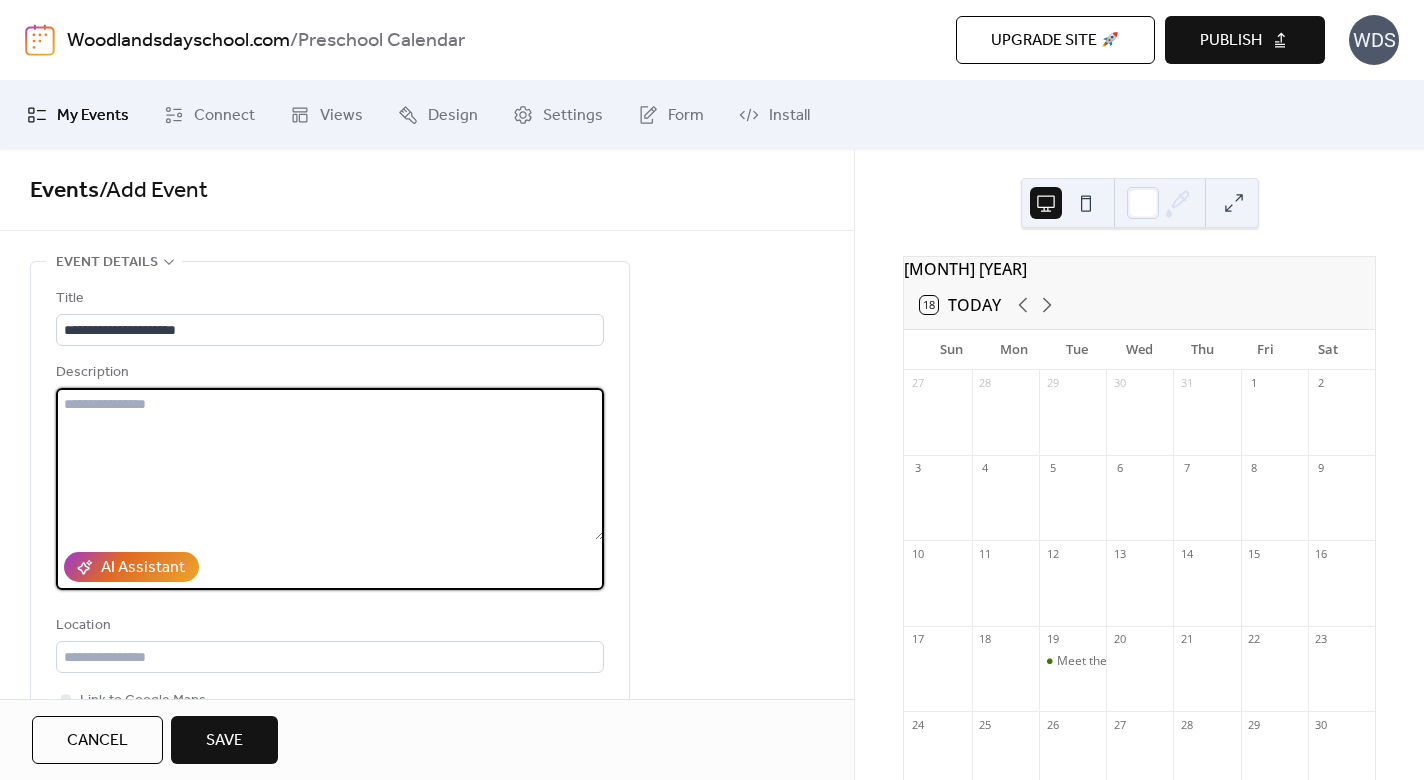 click at bounding box center (330, 464) 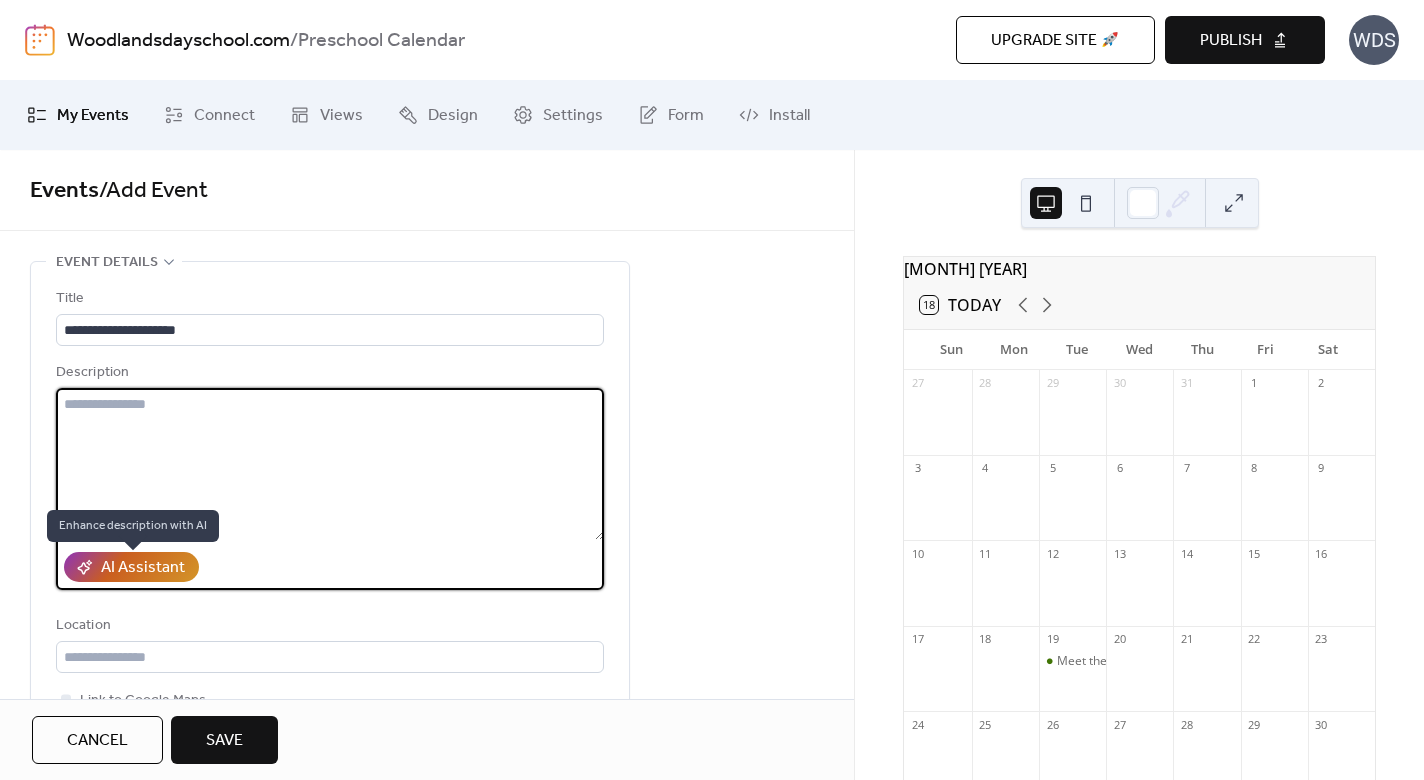 click on "AI Assistant" at bounding box center (143, 568) 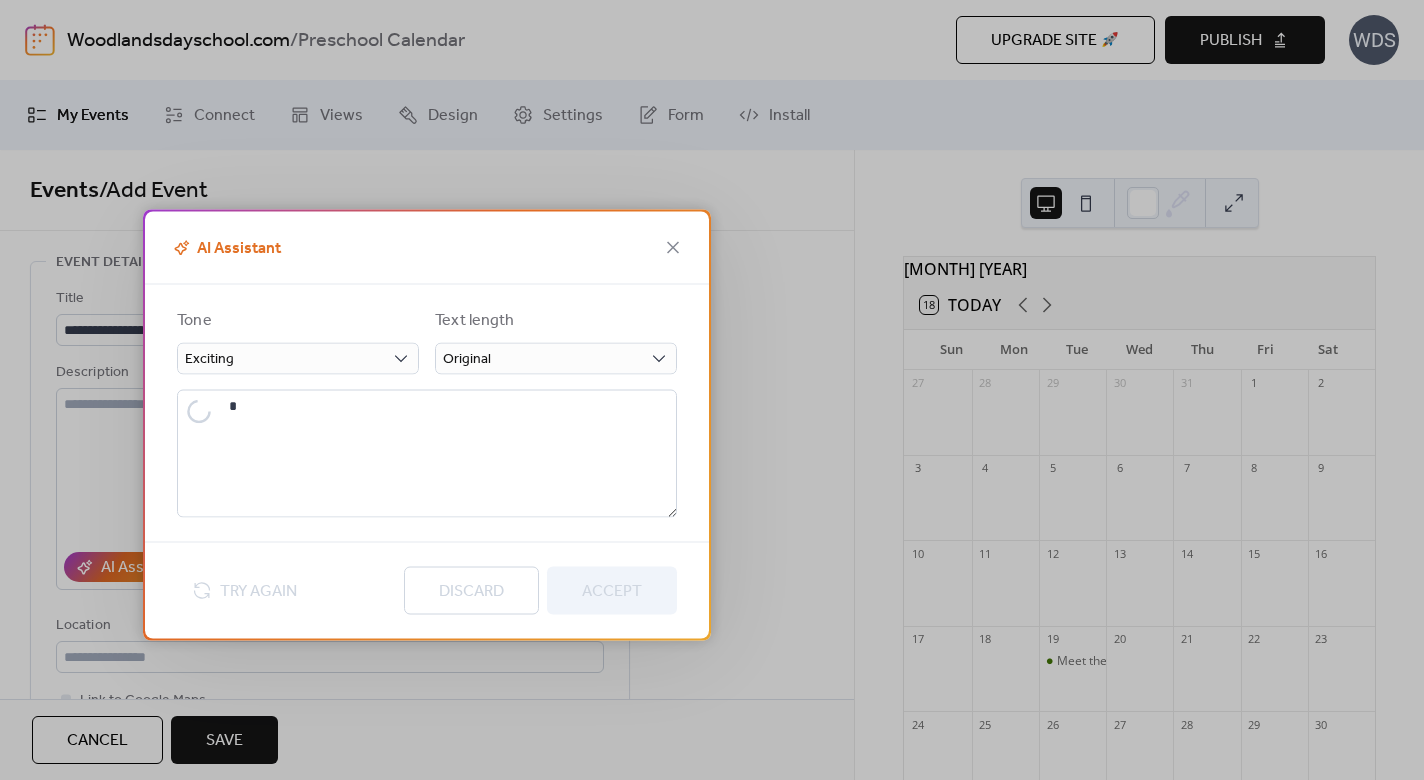 type on "**********" 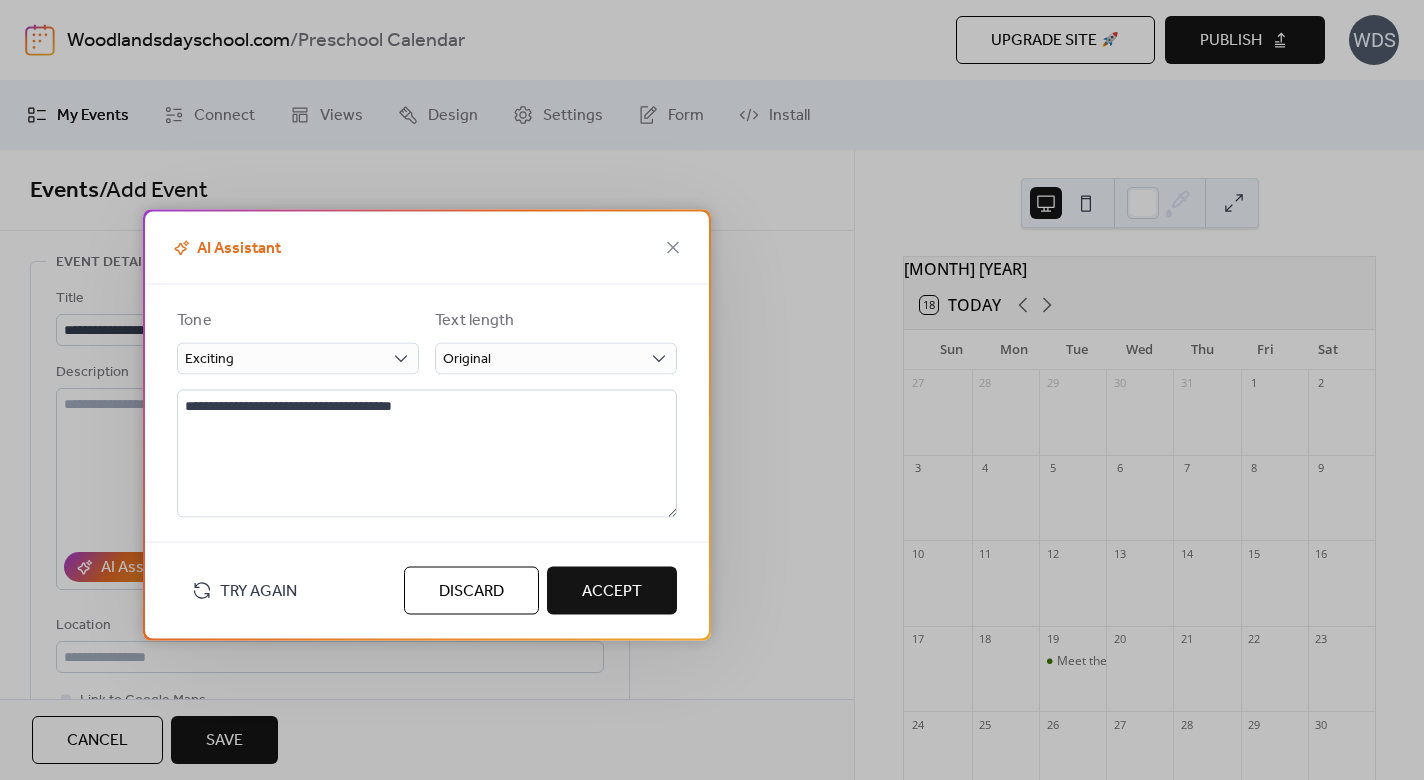 click on "Discard" at bounding box center [471, 590] 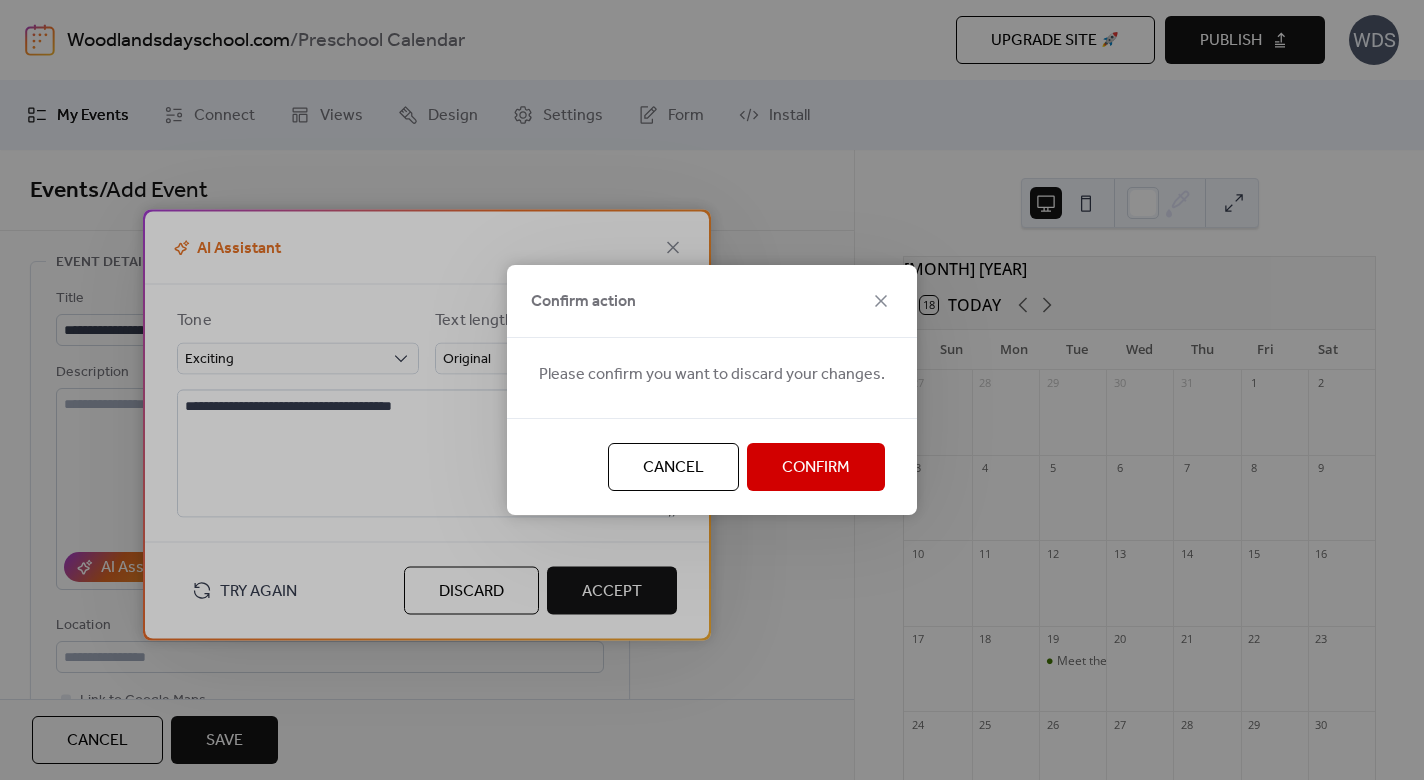 click on "Confirm" at bounding box center [816, 468] 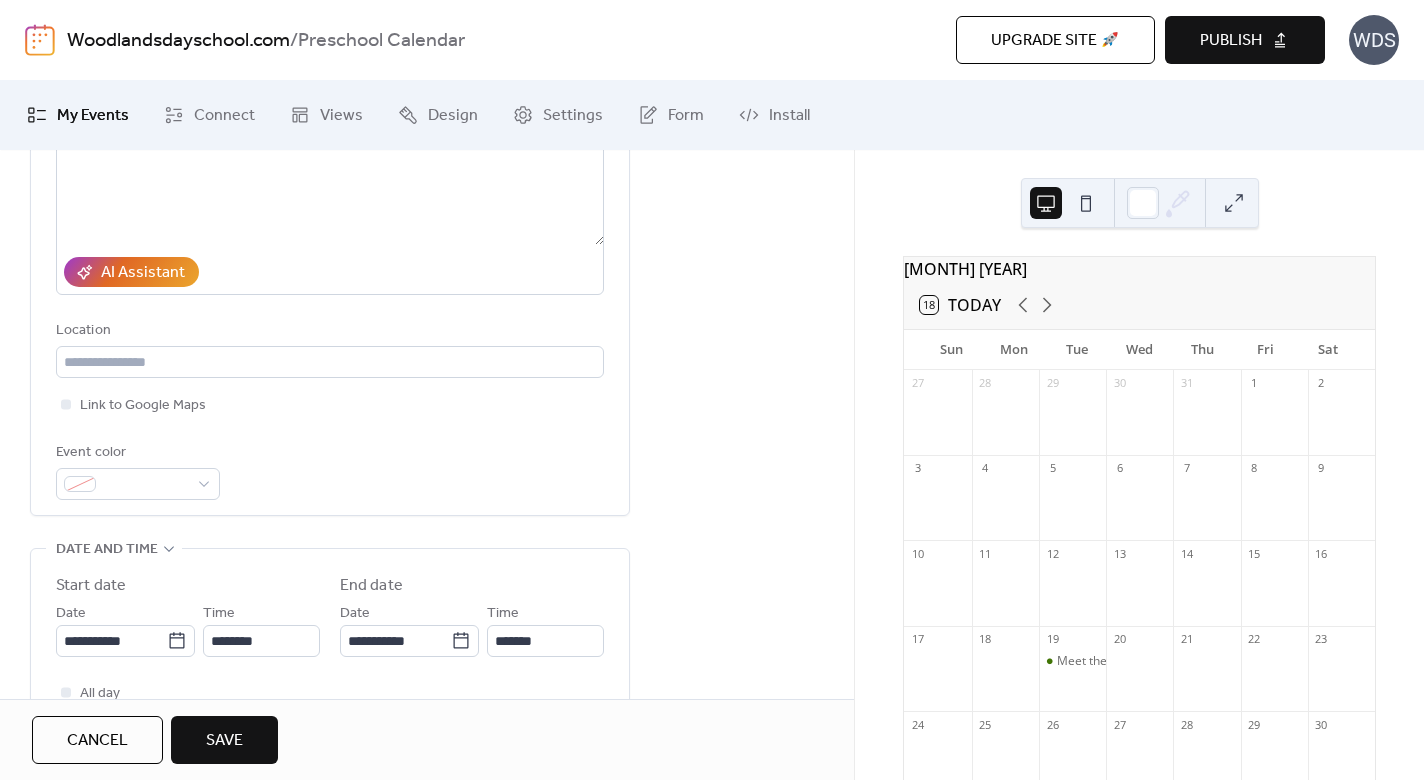 scroll, scrollTop: 300, scrollLeft: 0, axis: vertical 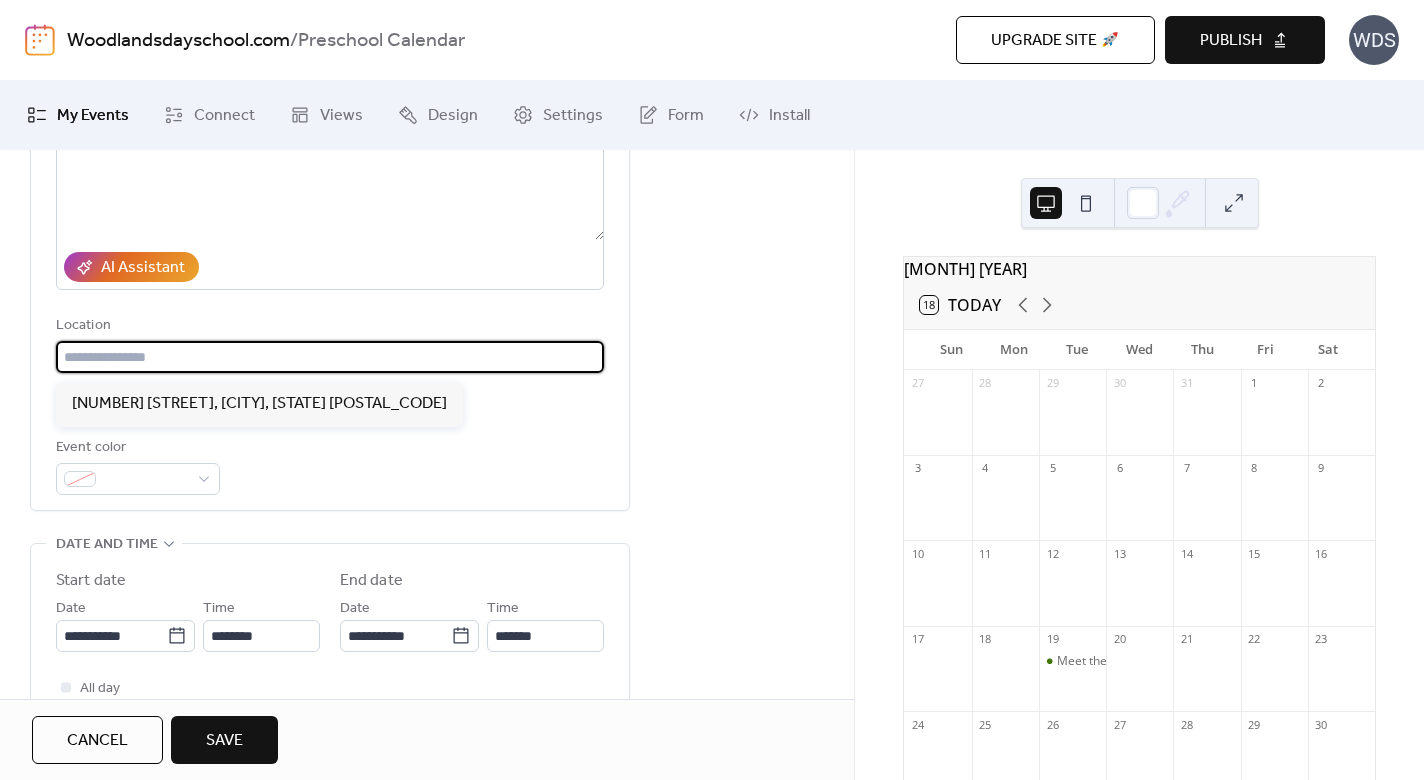 click at bounding box center (330, 357) 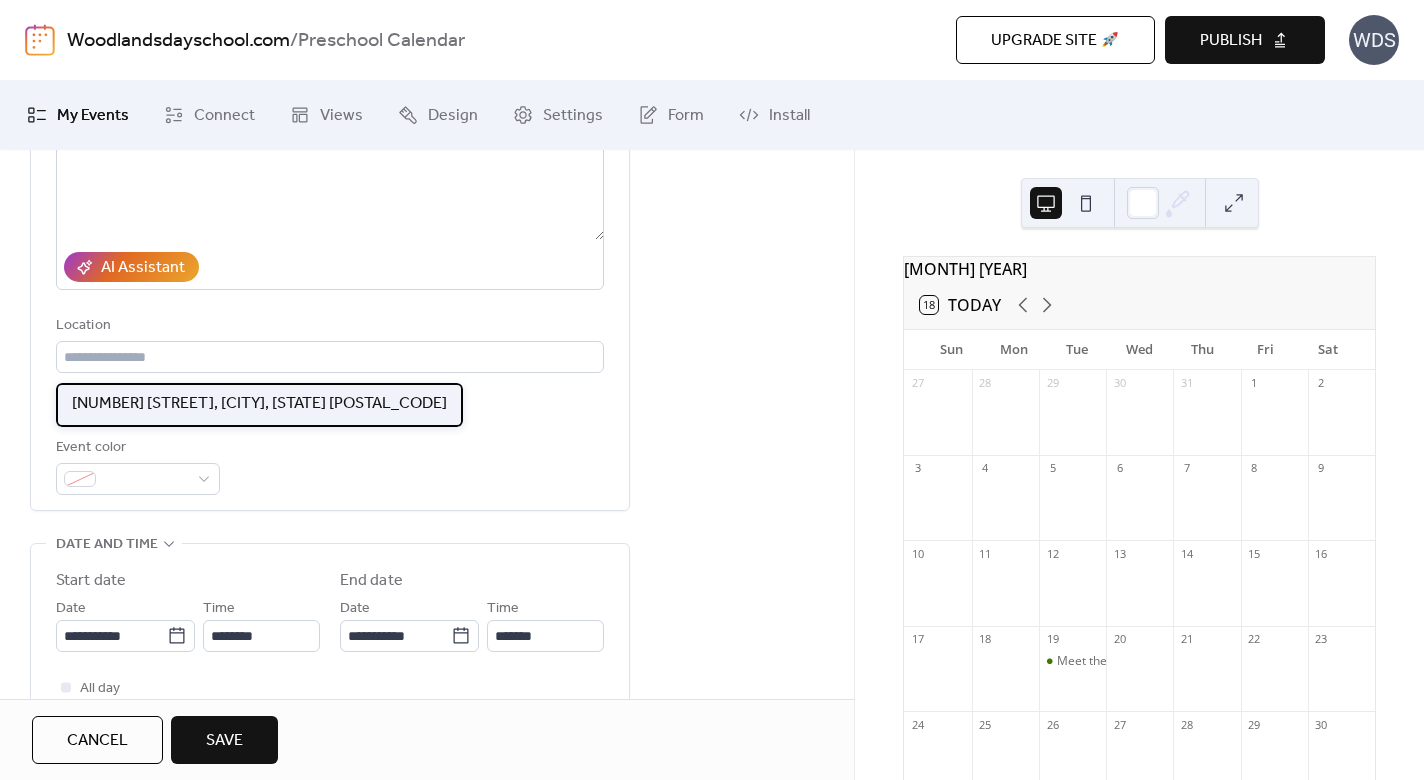 click on "[NUMBER] [STREET], [CITY], [STATE] [POSTAL_CODE]" at bounding box center (259, 404) 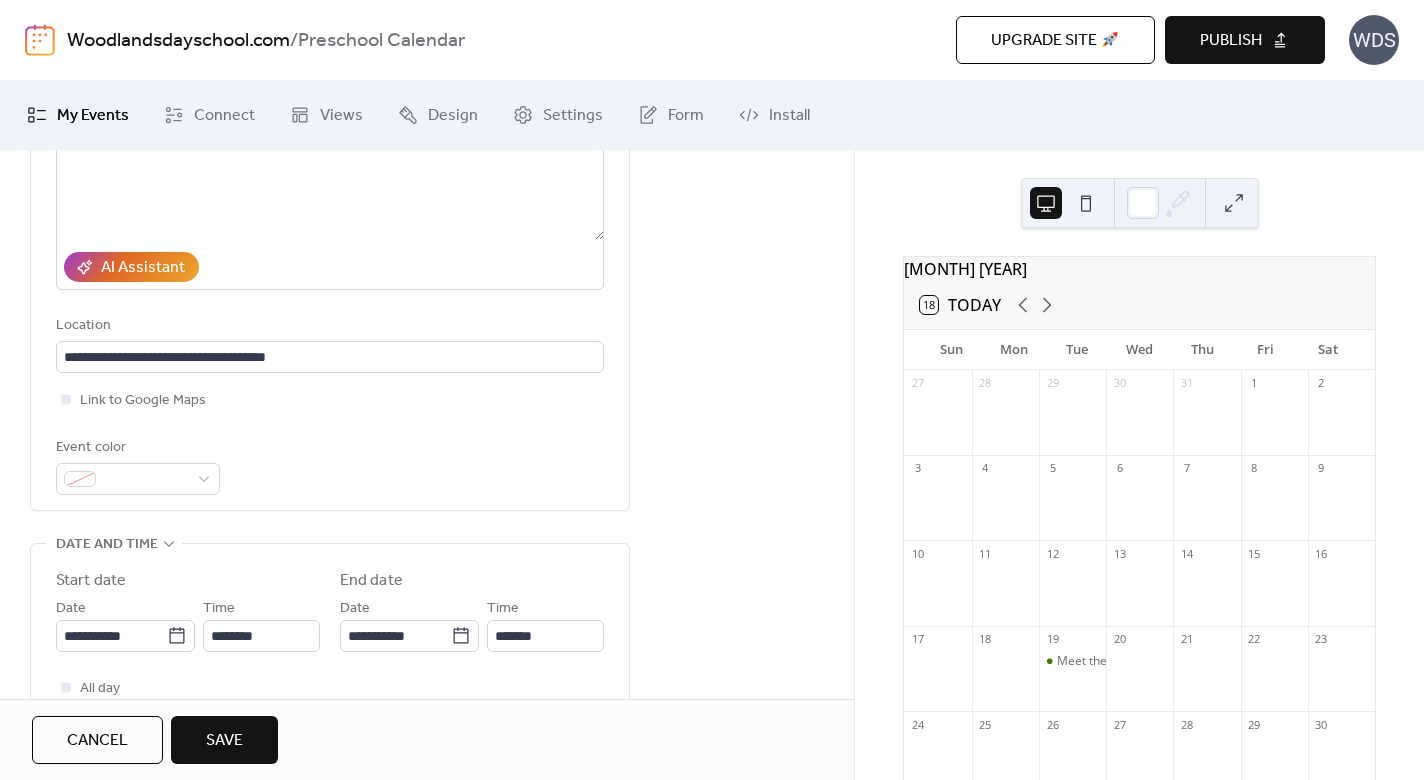 click on "Event color" at bounding box center [330, 465] 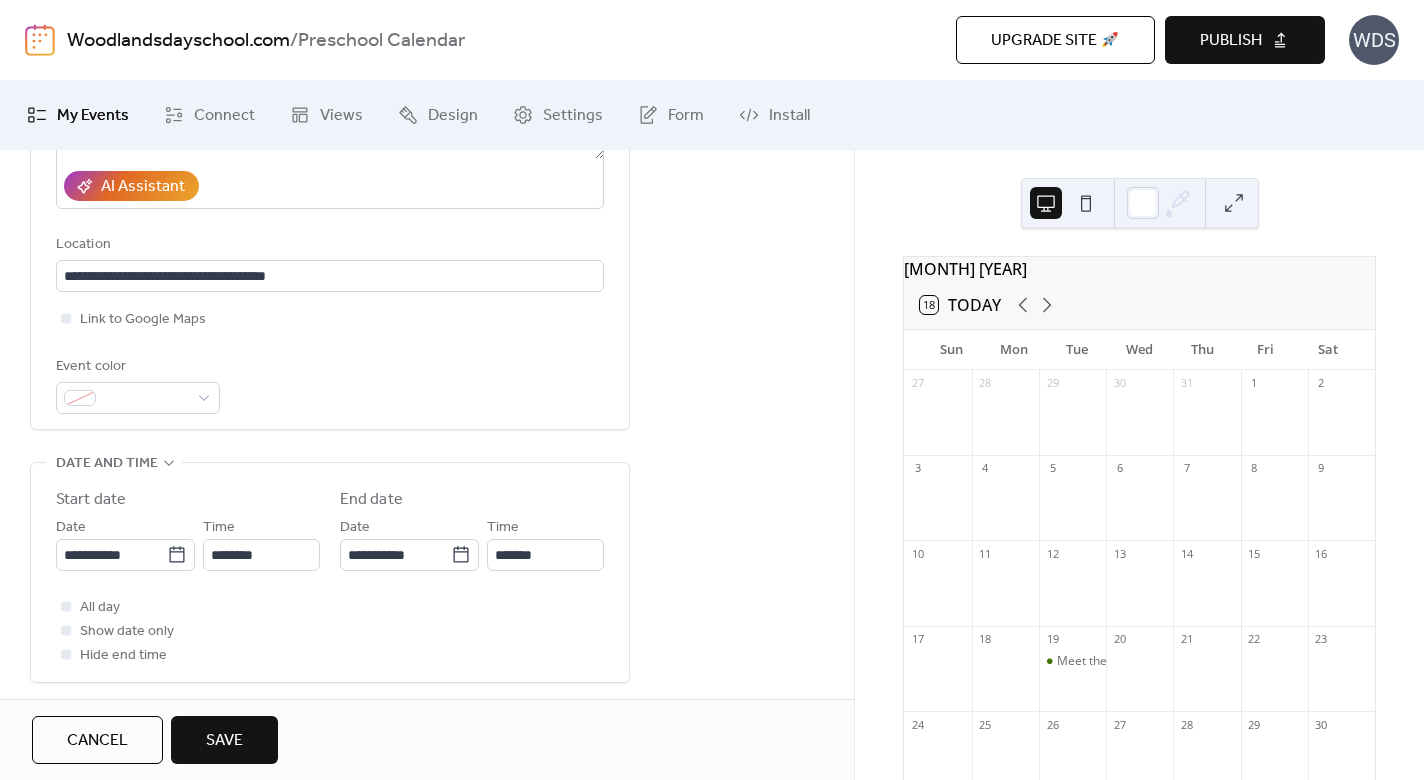 scroll, scrollTop: 401, scrollLeft: 0, axis: vertical 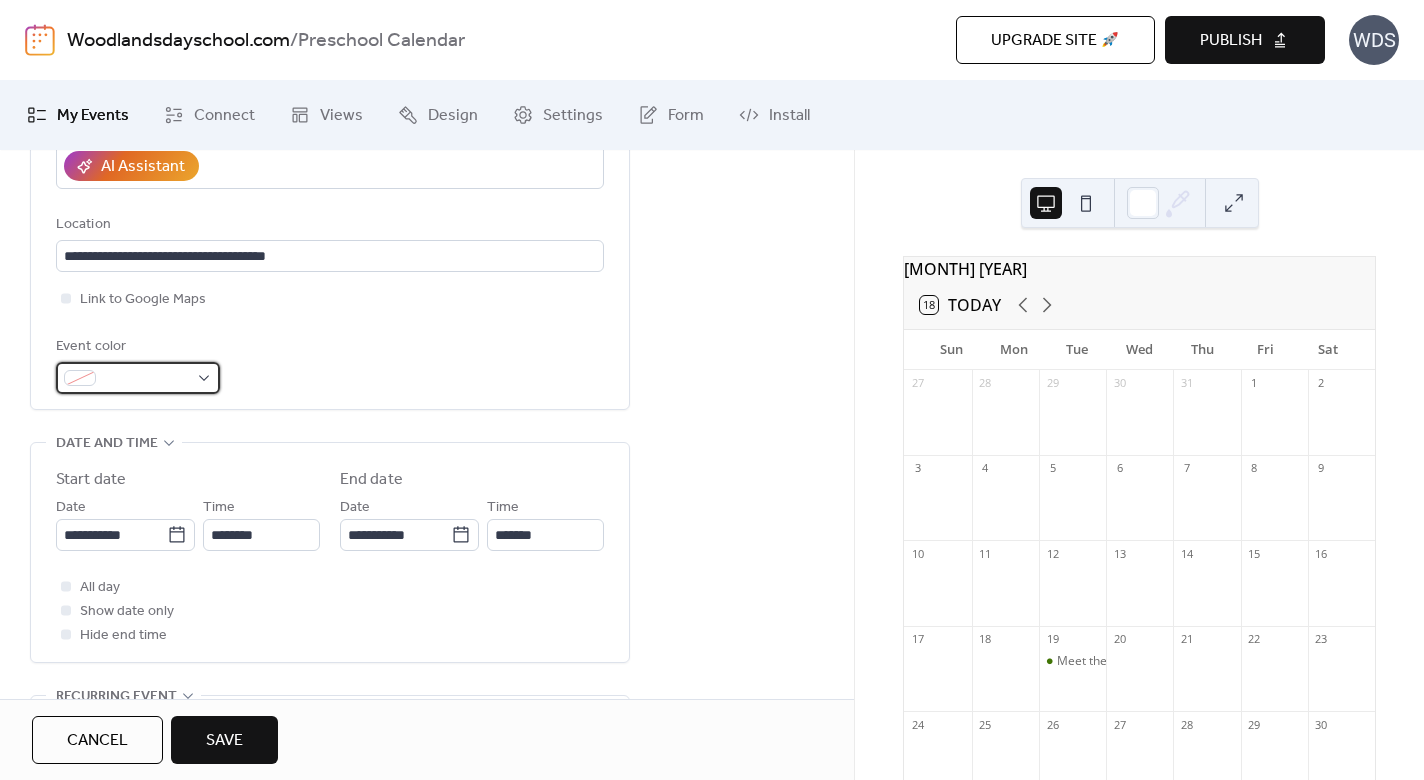 click at bounding box center [138, 378] 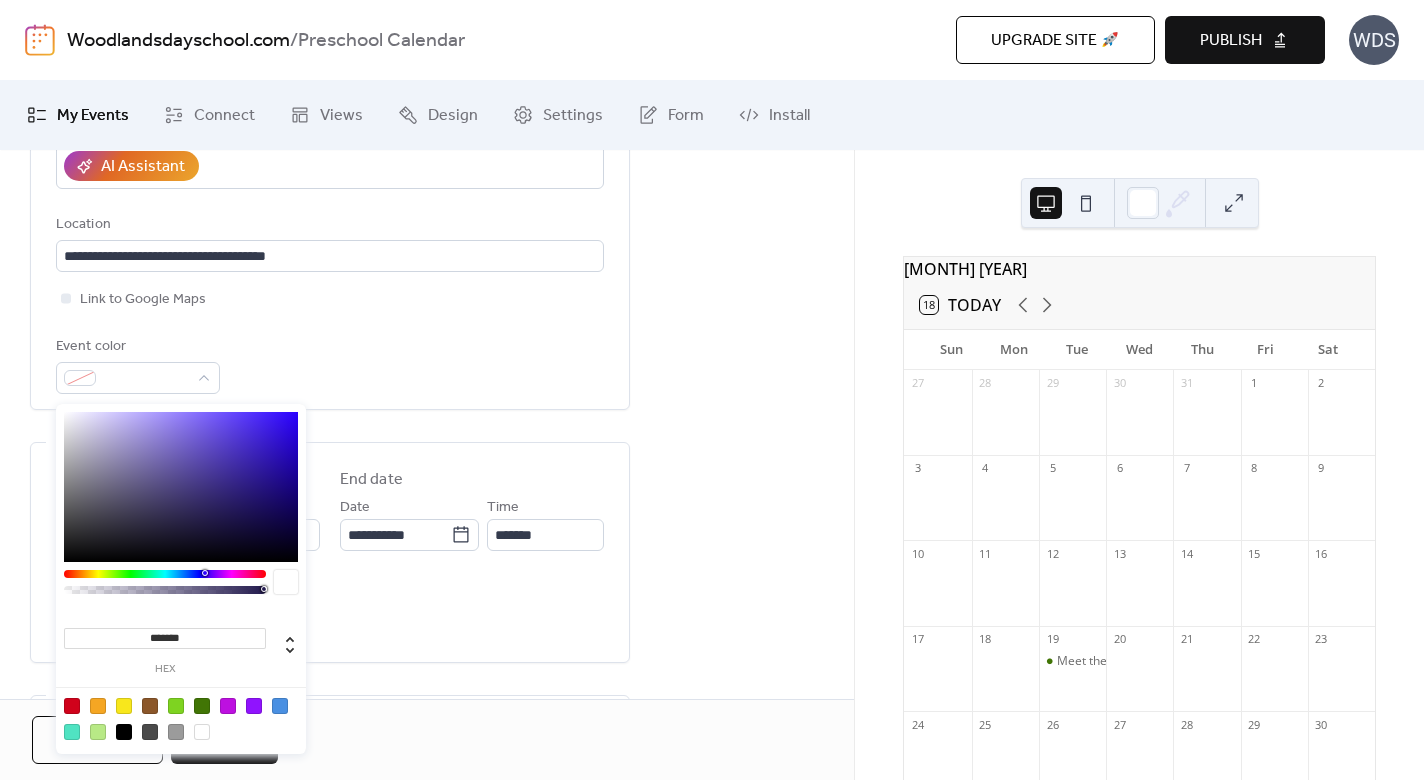 click at bounding box center [176, 706] 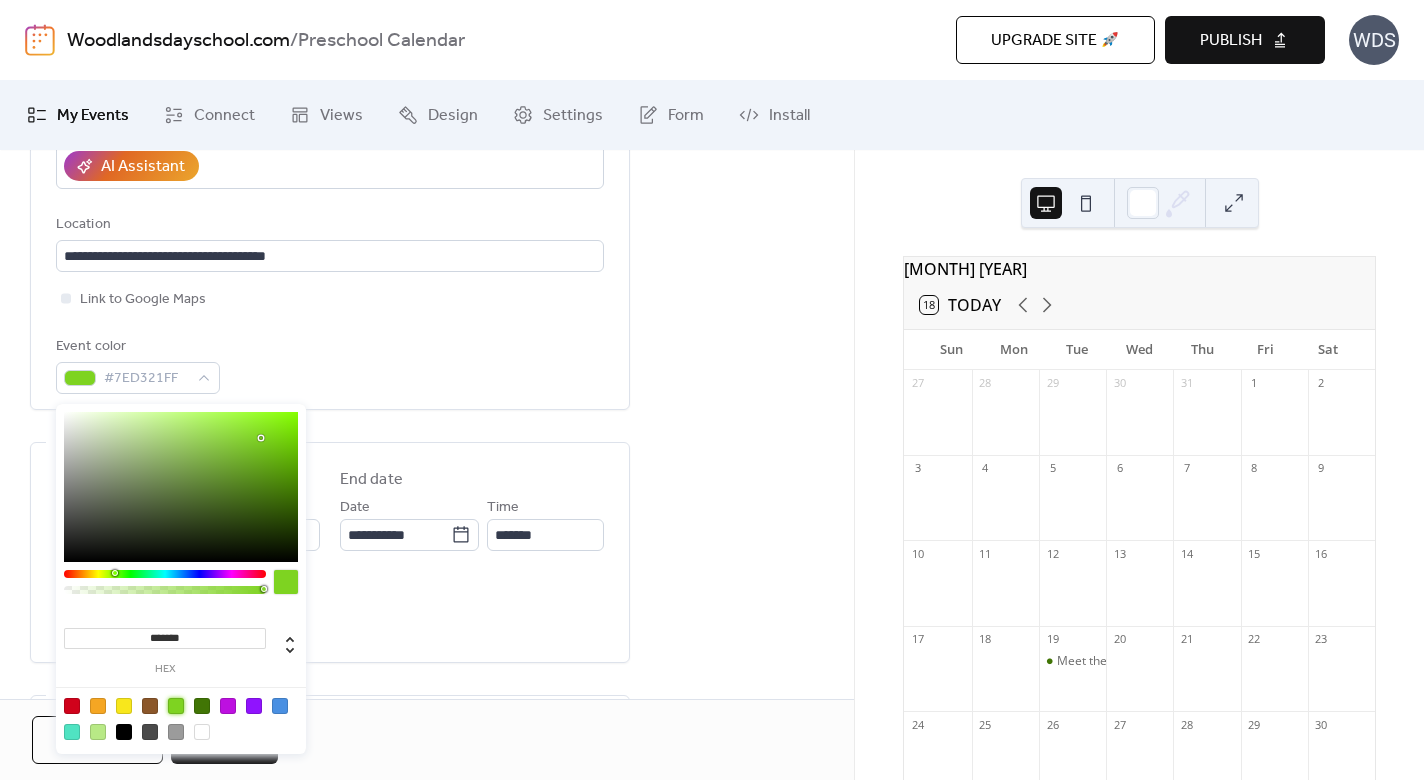 type on "*******" 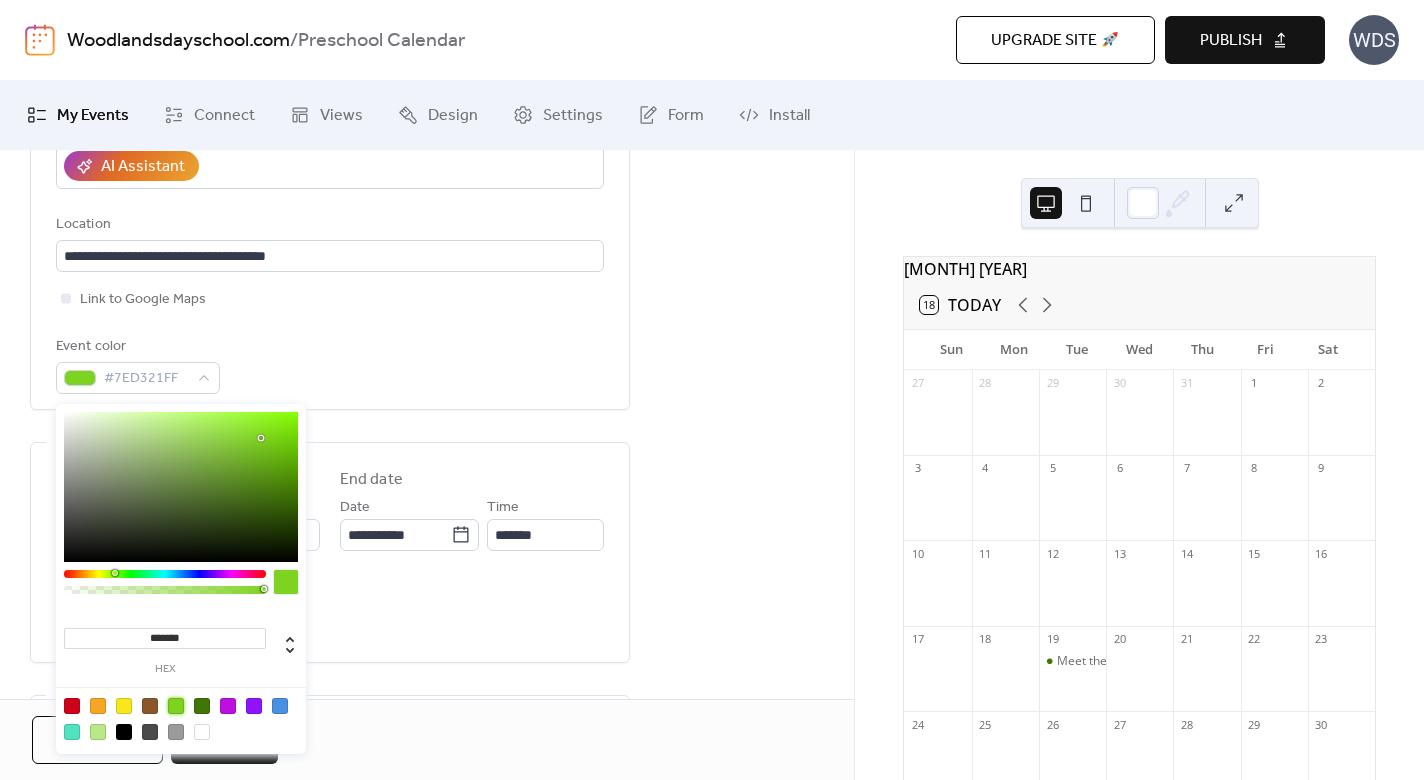 click on "Event color #7ED321FF" at bounding box center [330, 364] 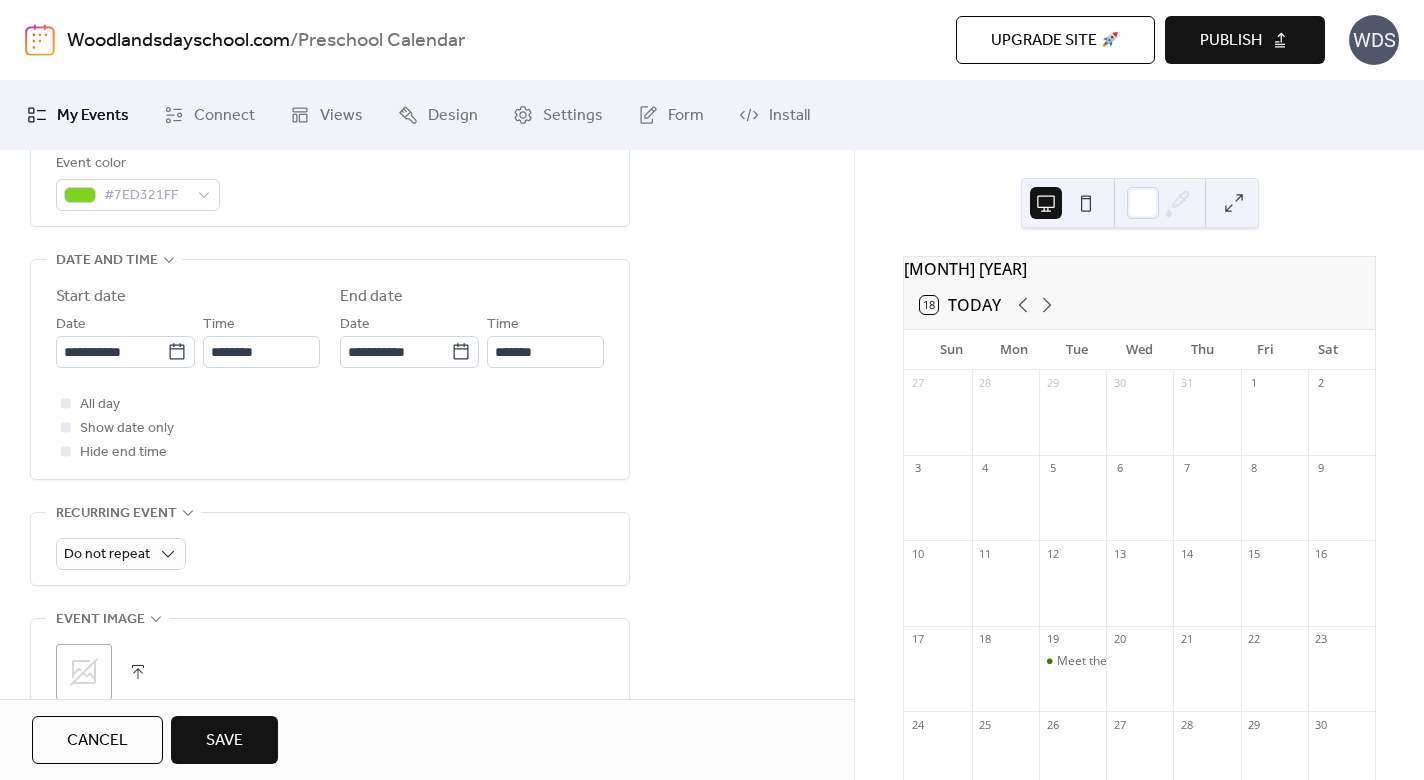 scroll, scrollTop: 590, scrollLeft: 0, axis: vertical 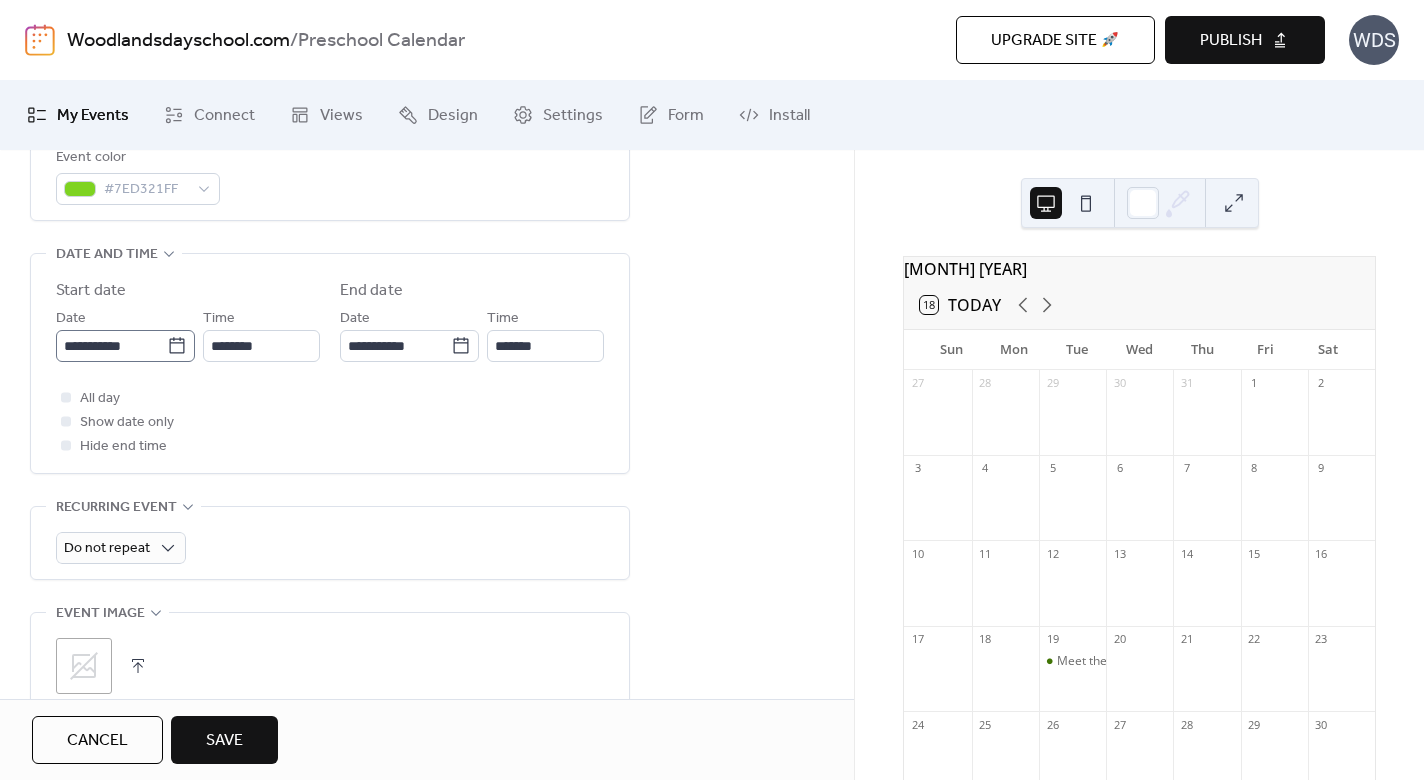 click 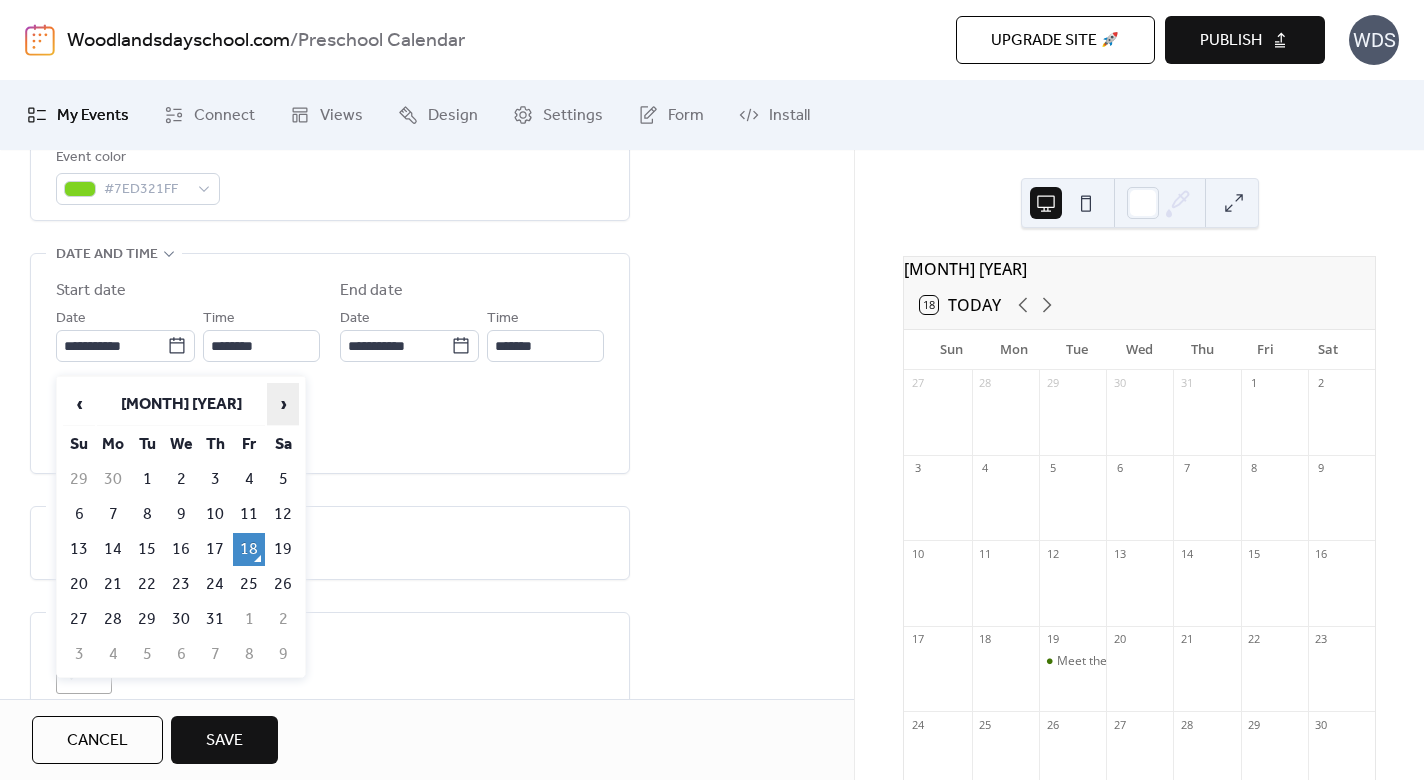 click on "›" at bounding box center [283, 404] 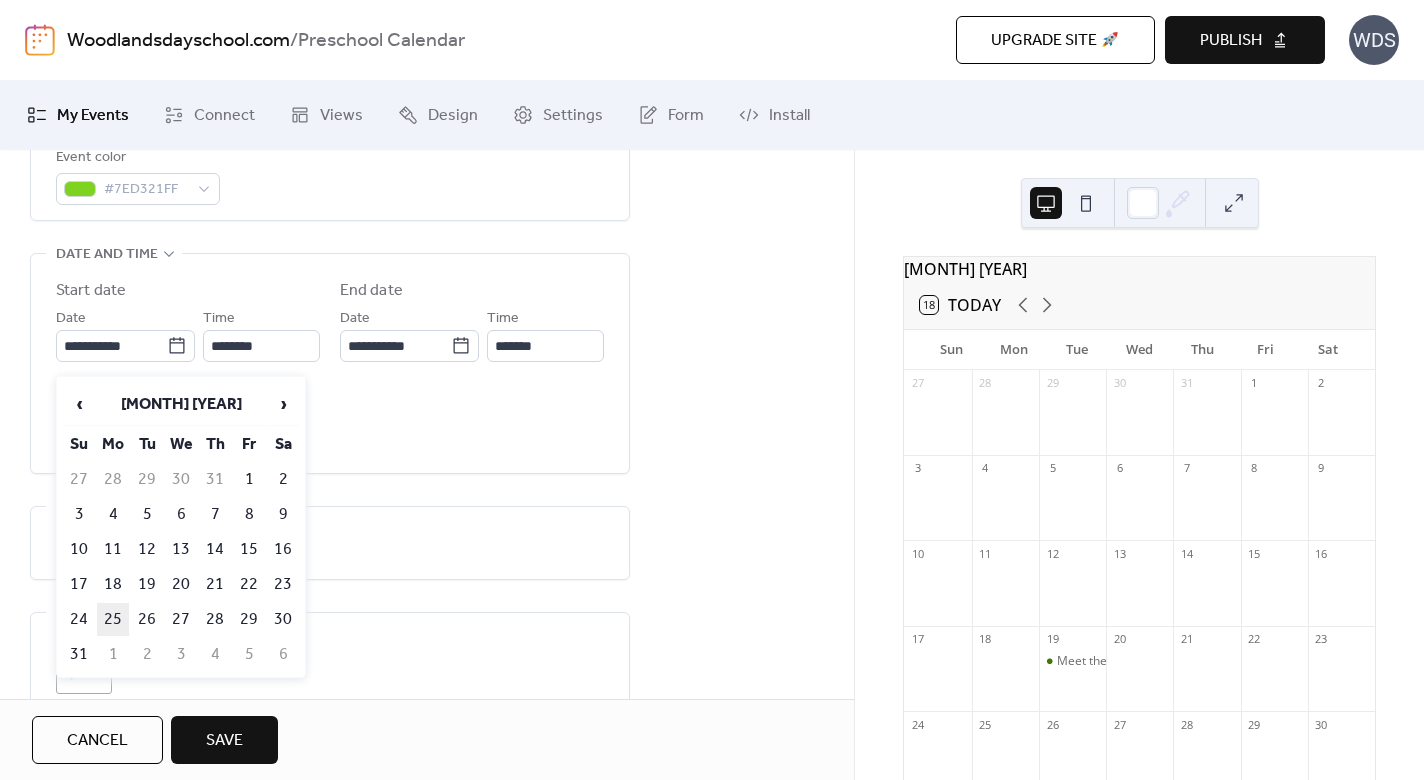 click on "25" at bounding box center (113, 619) 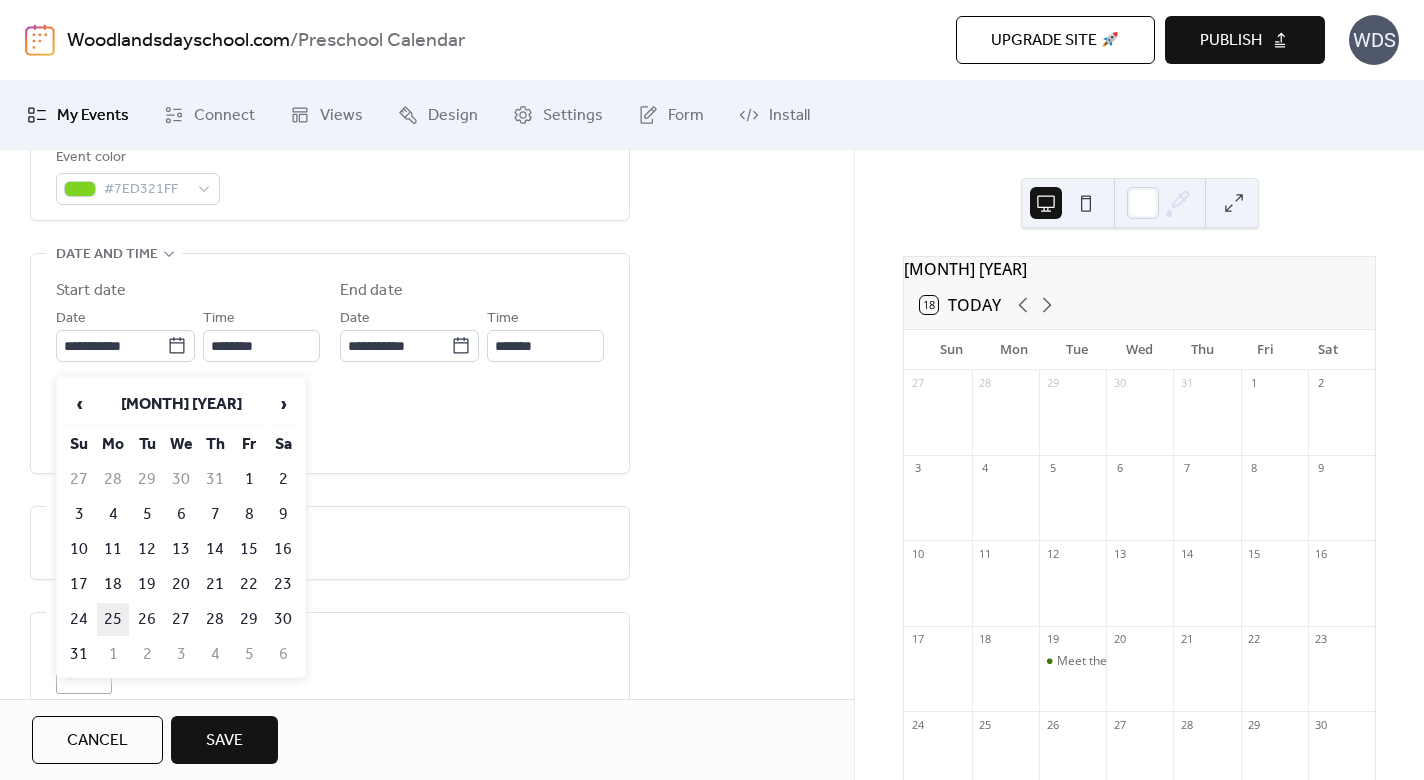 type on "**********" 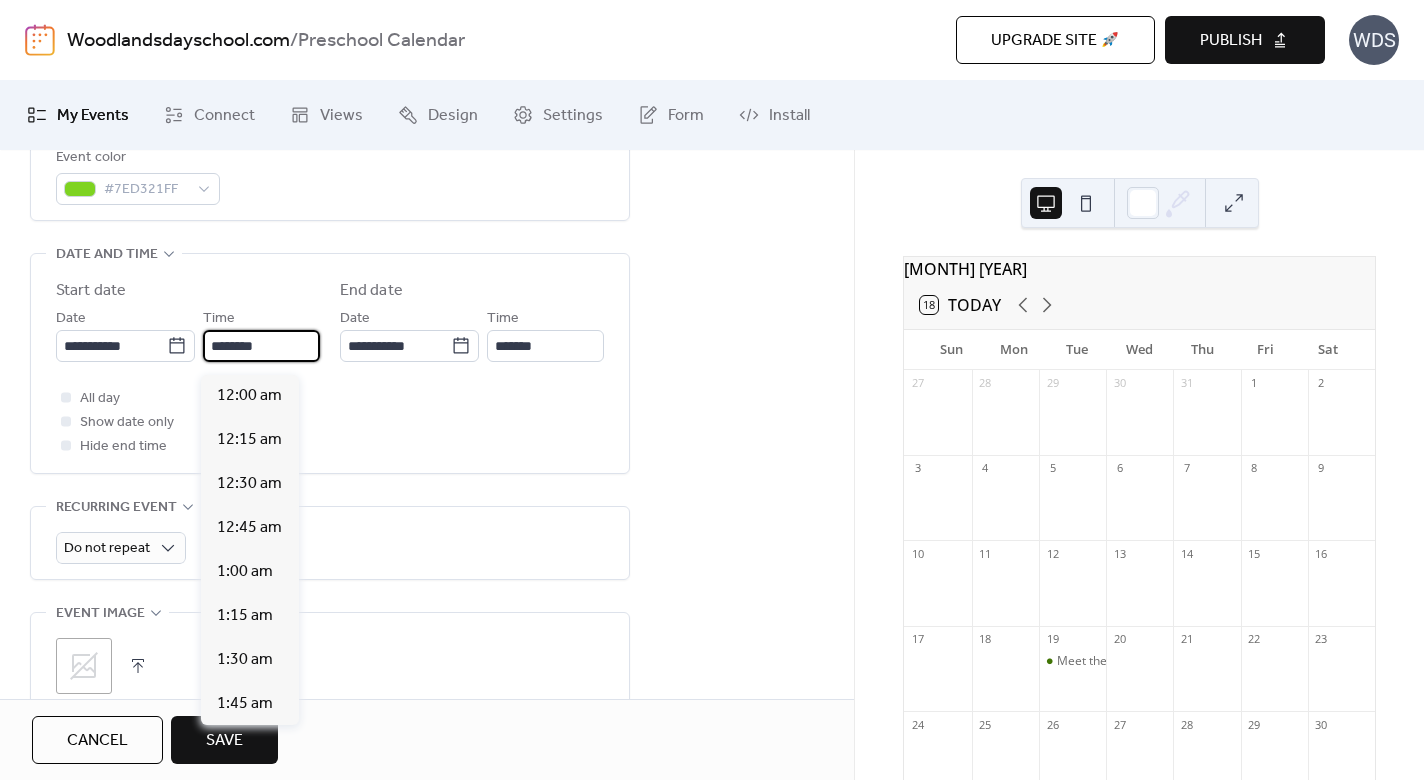 click on "********" at bounding box center [261, 346] 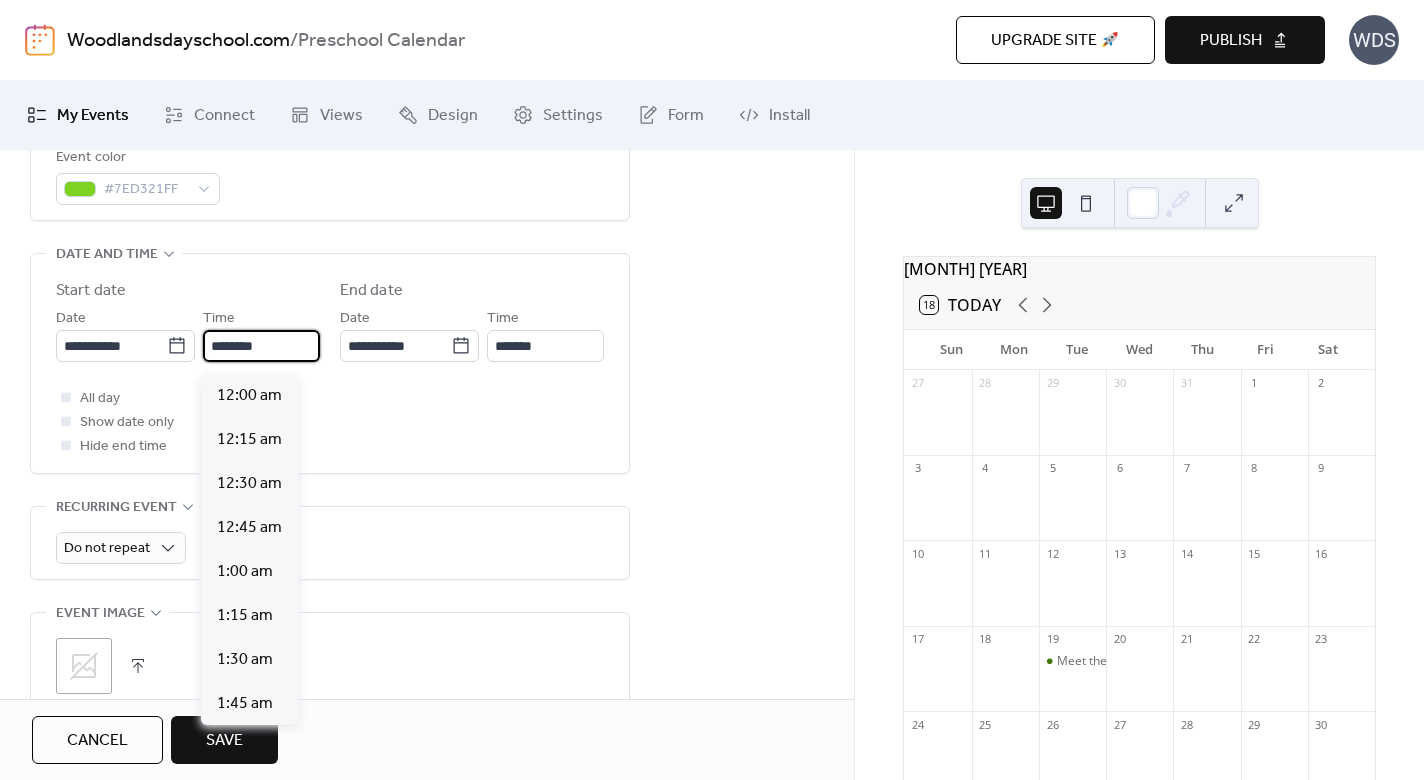scroll, scrollTop: 2112, scrollLeft: 0, axis: vertical 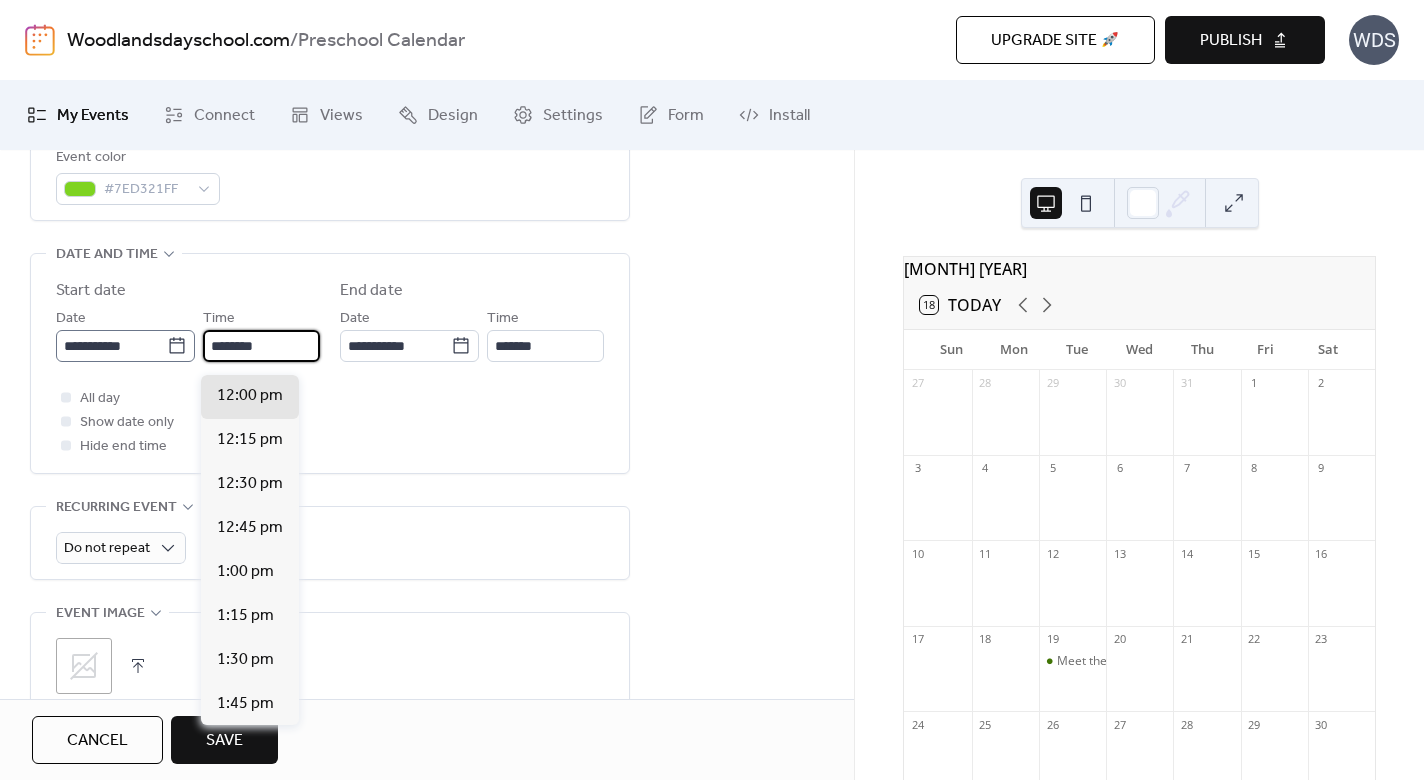 drag, startPoint x: 285, startPoint y: 353, endPoint x: 182, endPoint y: 341, distance: 103.69667 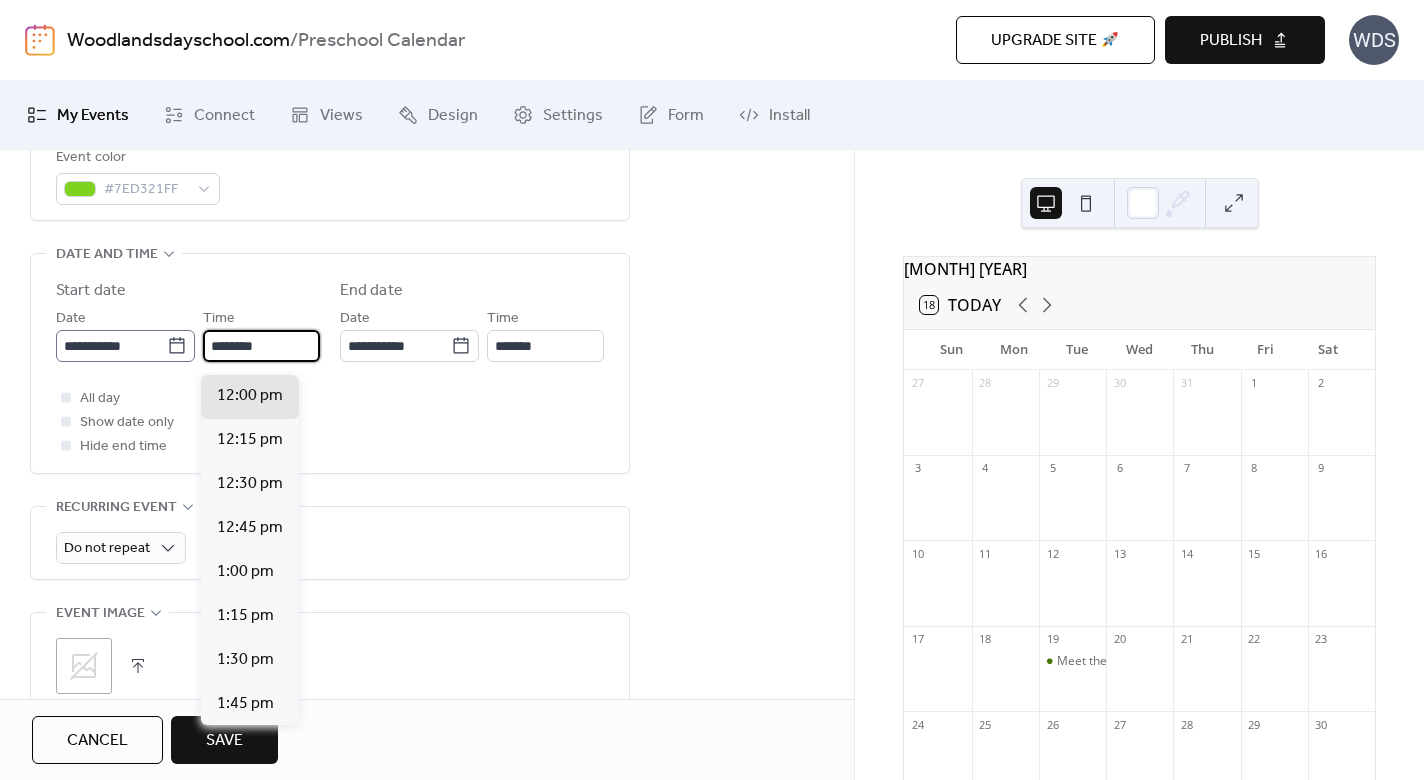 click on "**********" at bounding box center [188, 334] 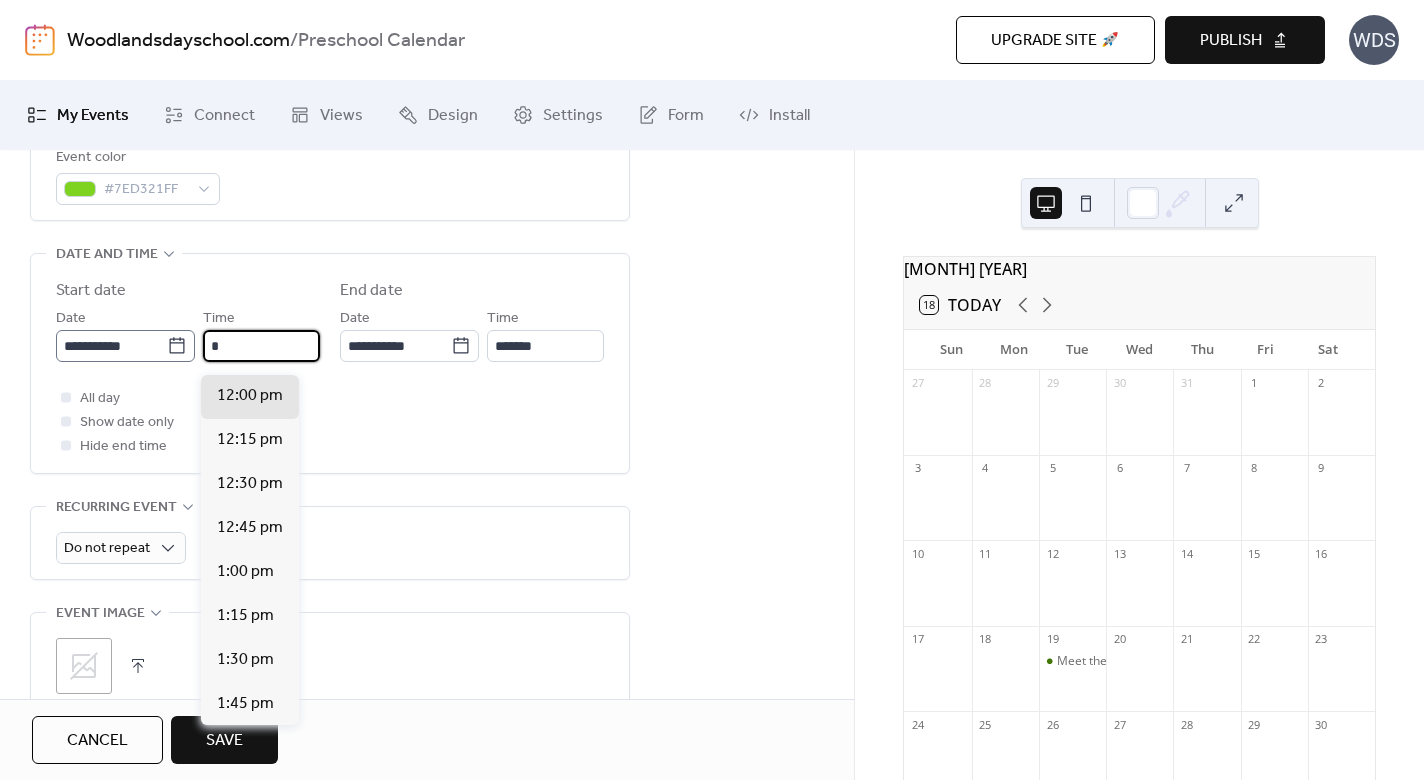 scroll, scrollTop: 1408, scrollLeft: 0, axis: vertical 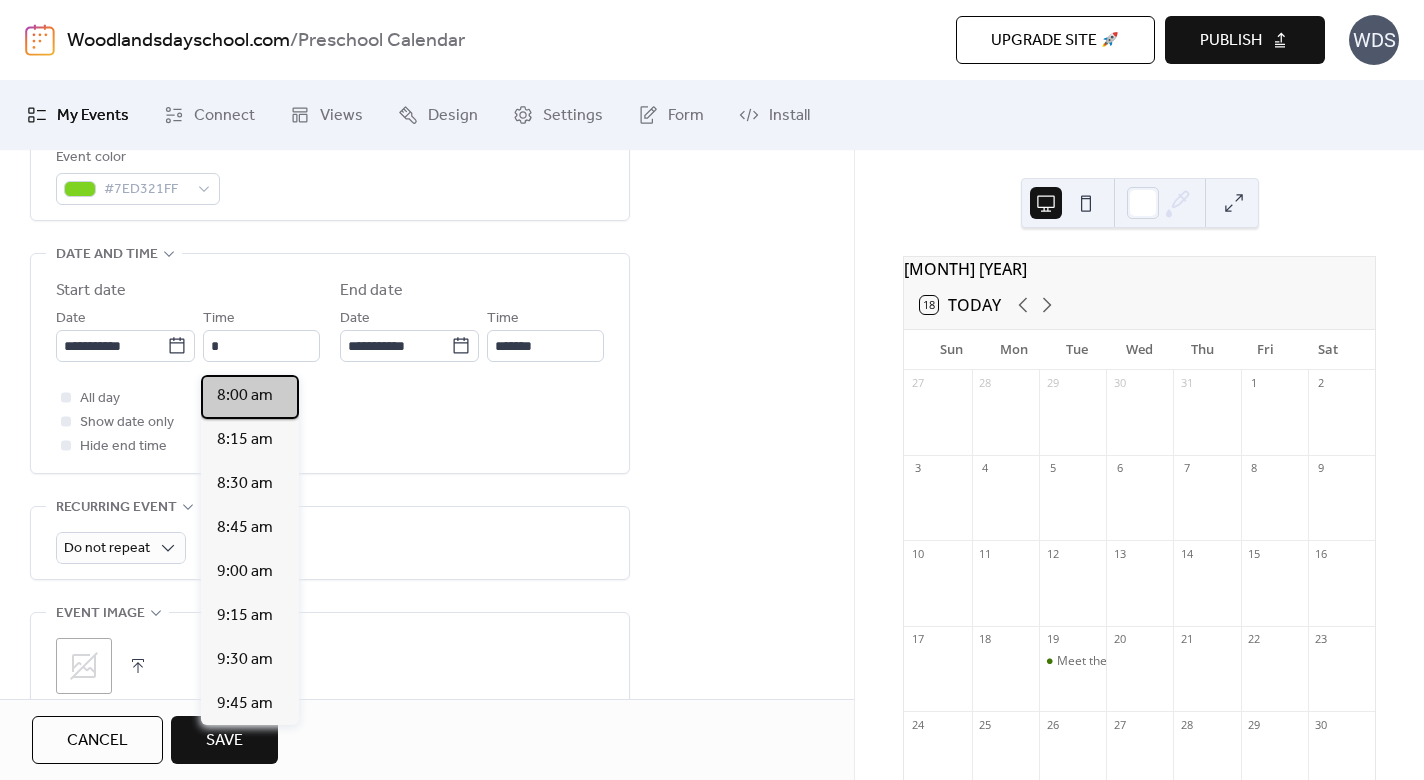 click on "8:00 am" at bounding box center (245, 396) 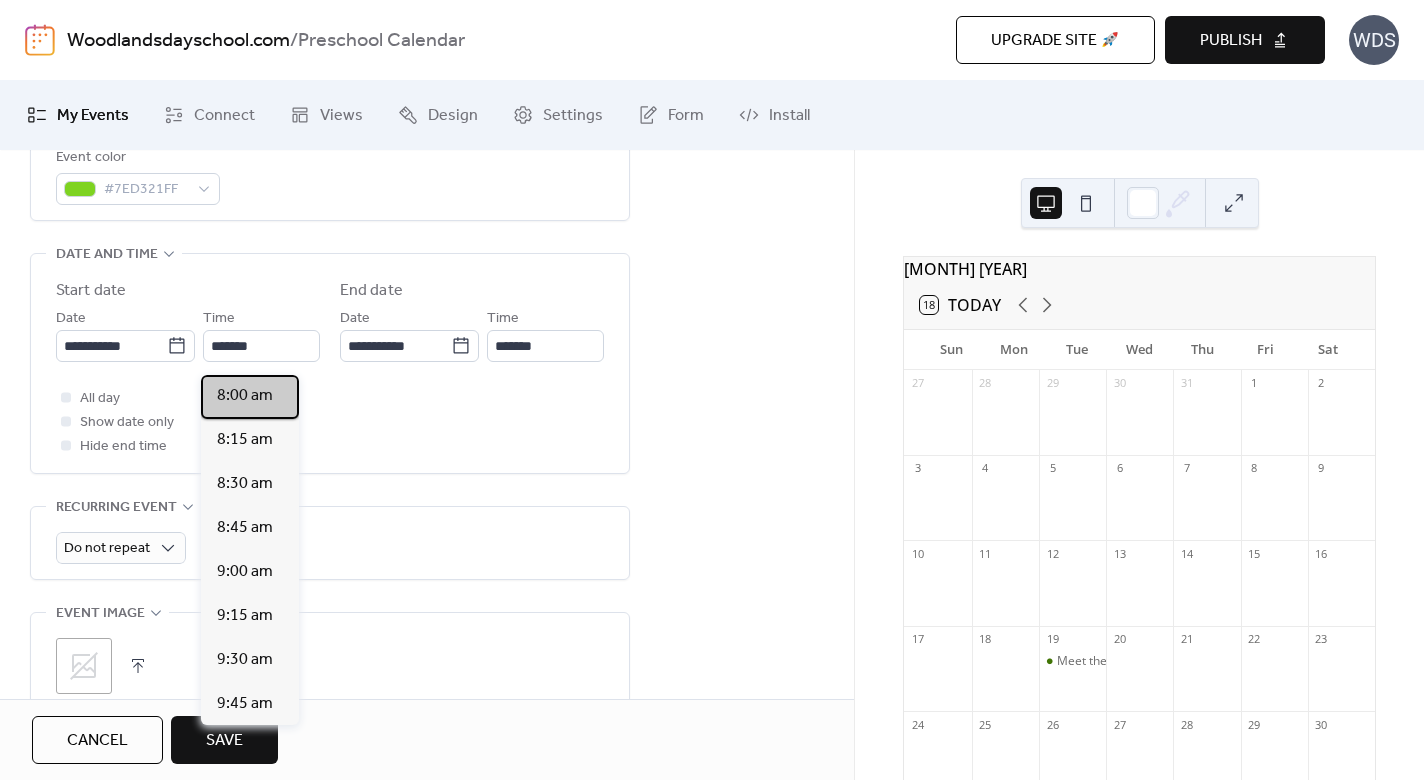 type on "*******" 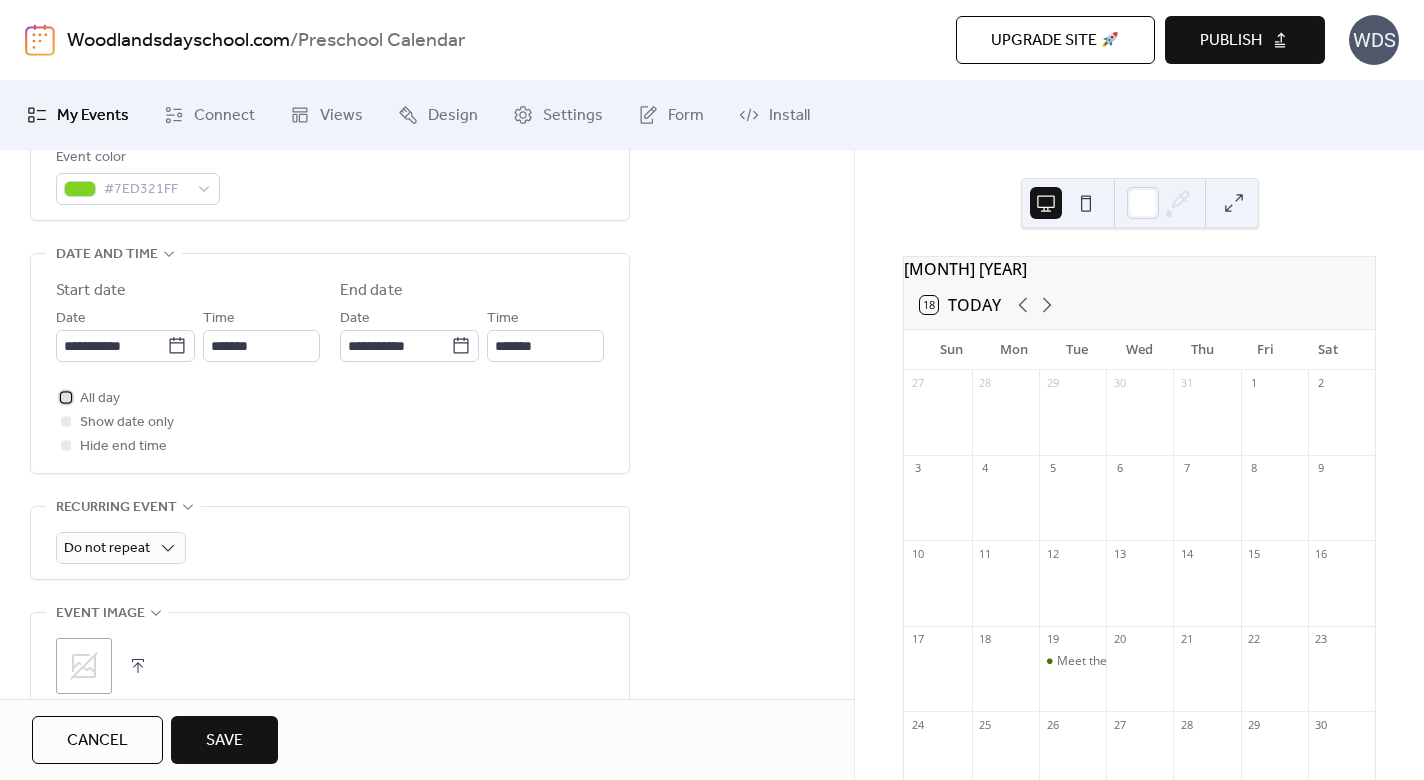 click at bounding box center [66, 397] 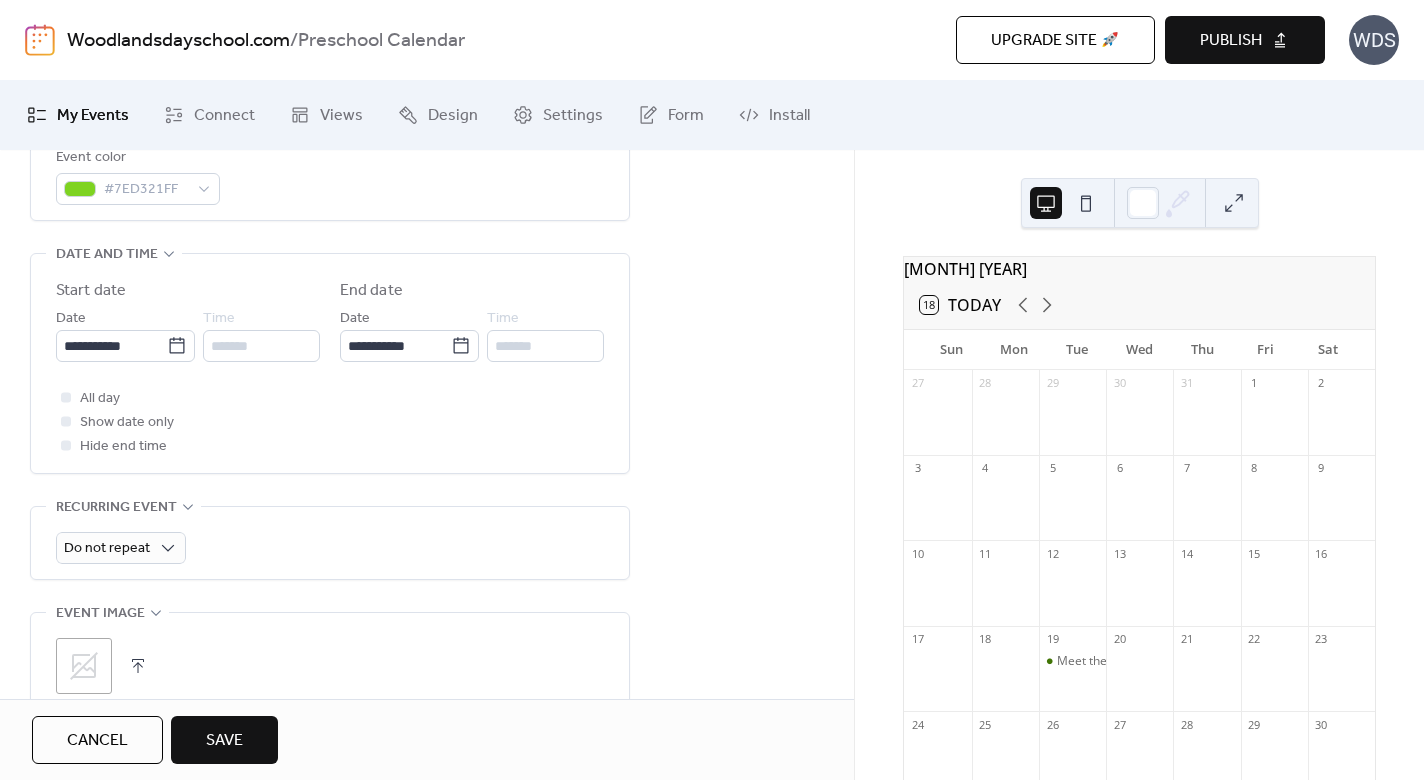 click on "All day Show date only Hide end time" at bounding box center (330, 422) 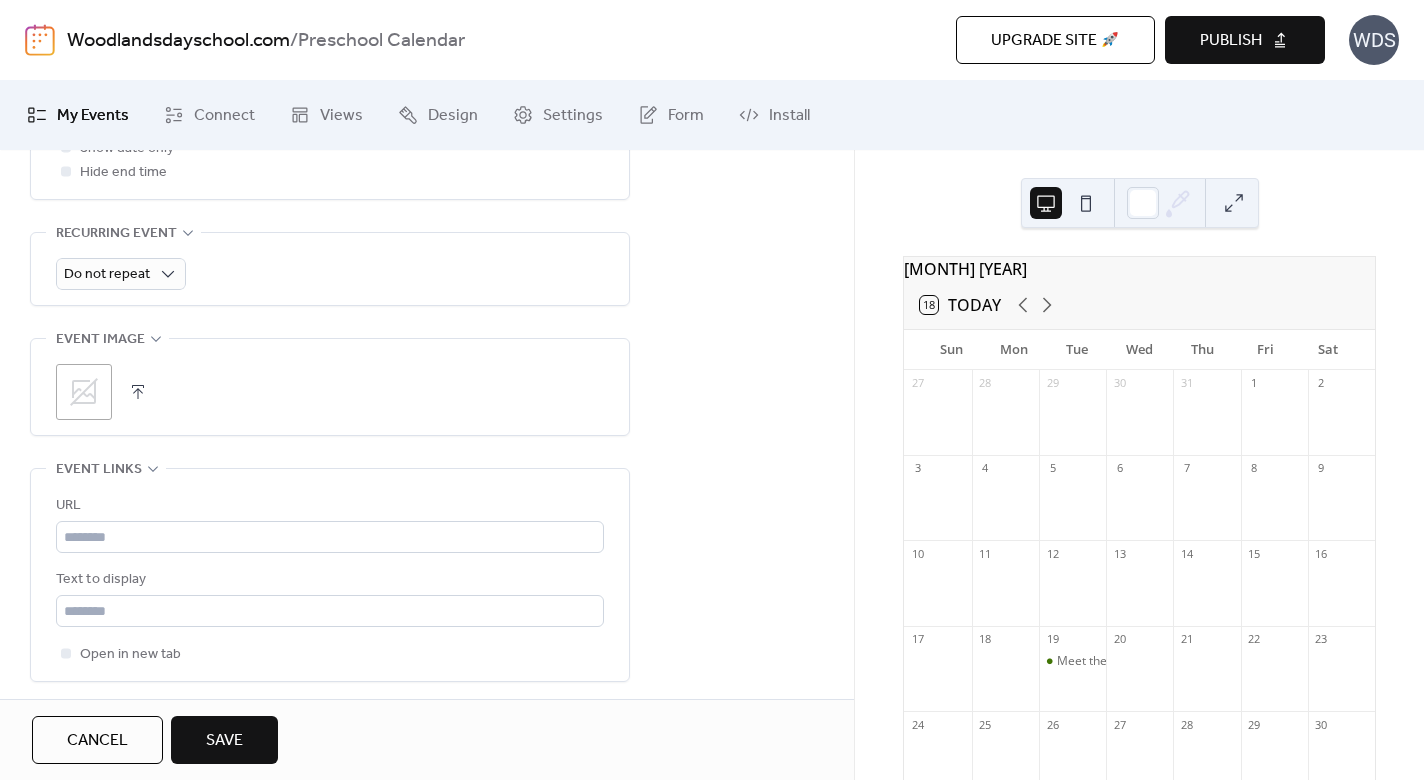 scroll, scrollTop: 920, scrollLeft: 0, axis: vertical 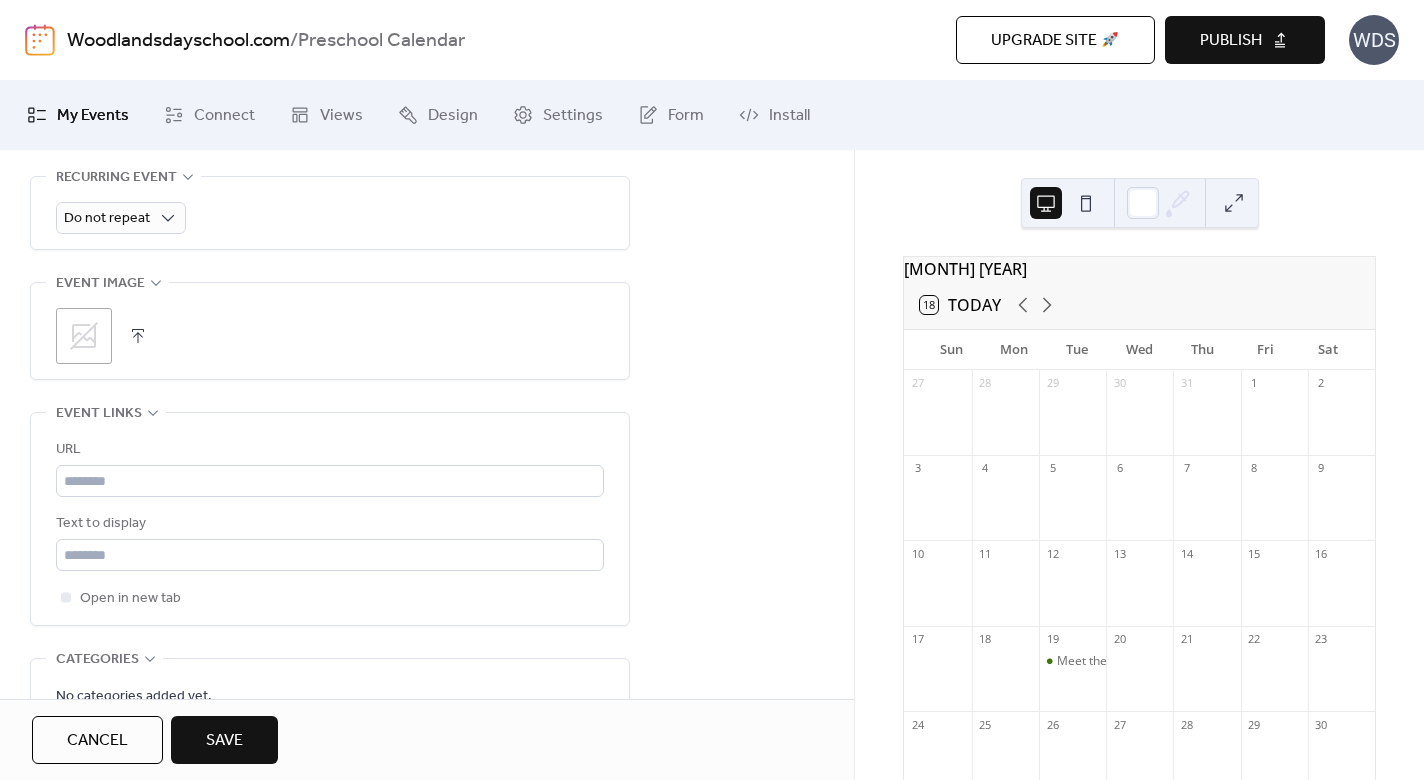 click at bounding box center [138, 336] 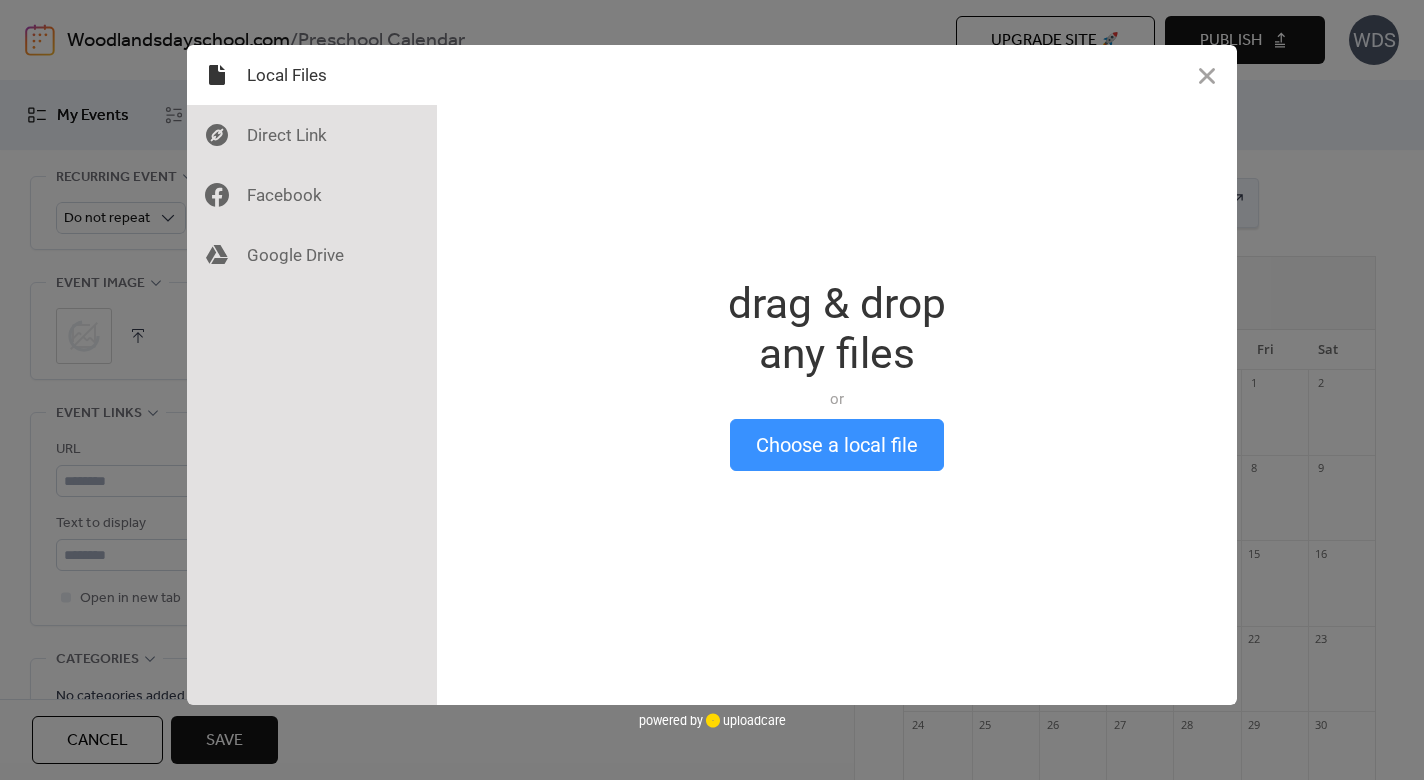 click on "Choose a local file" at bounding box center (837, 445) 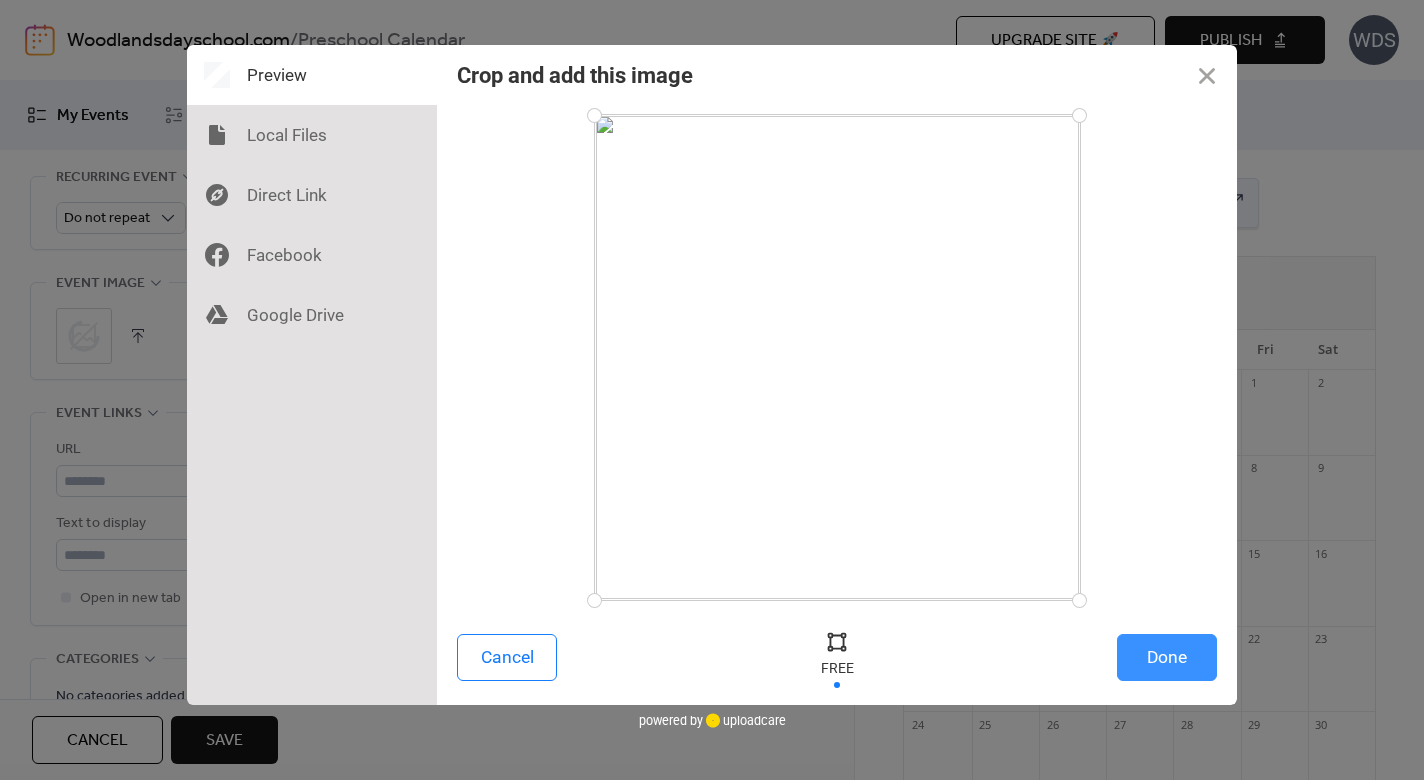 click on "Done" at bounding box center [1167, 657] 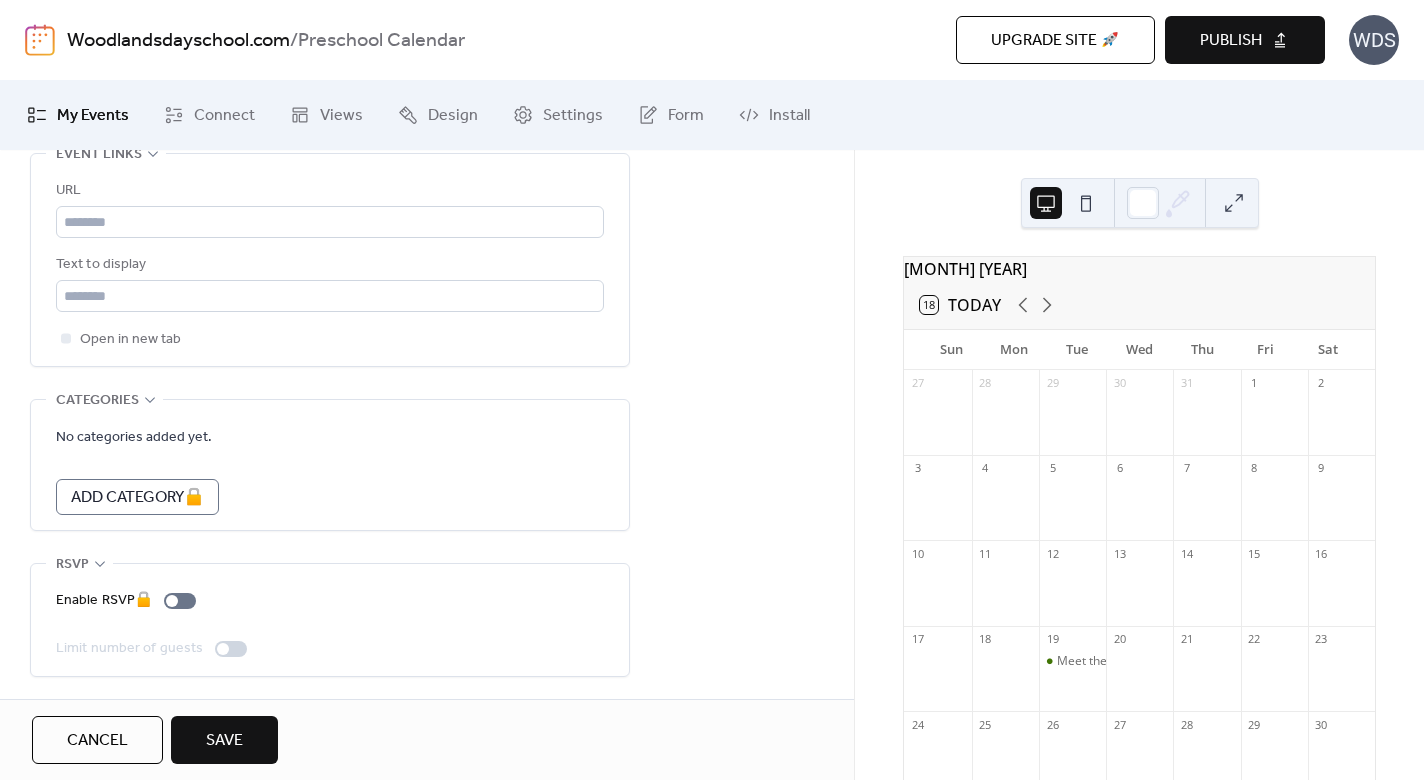 scroll, scrollTop: 1194, scrollLeft: 0, axis: vertical 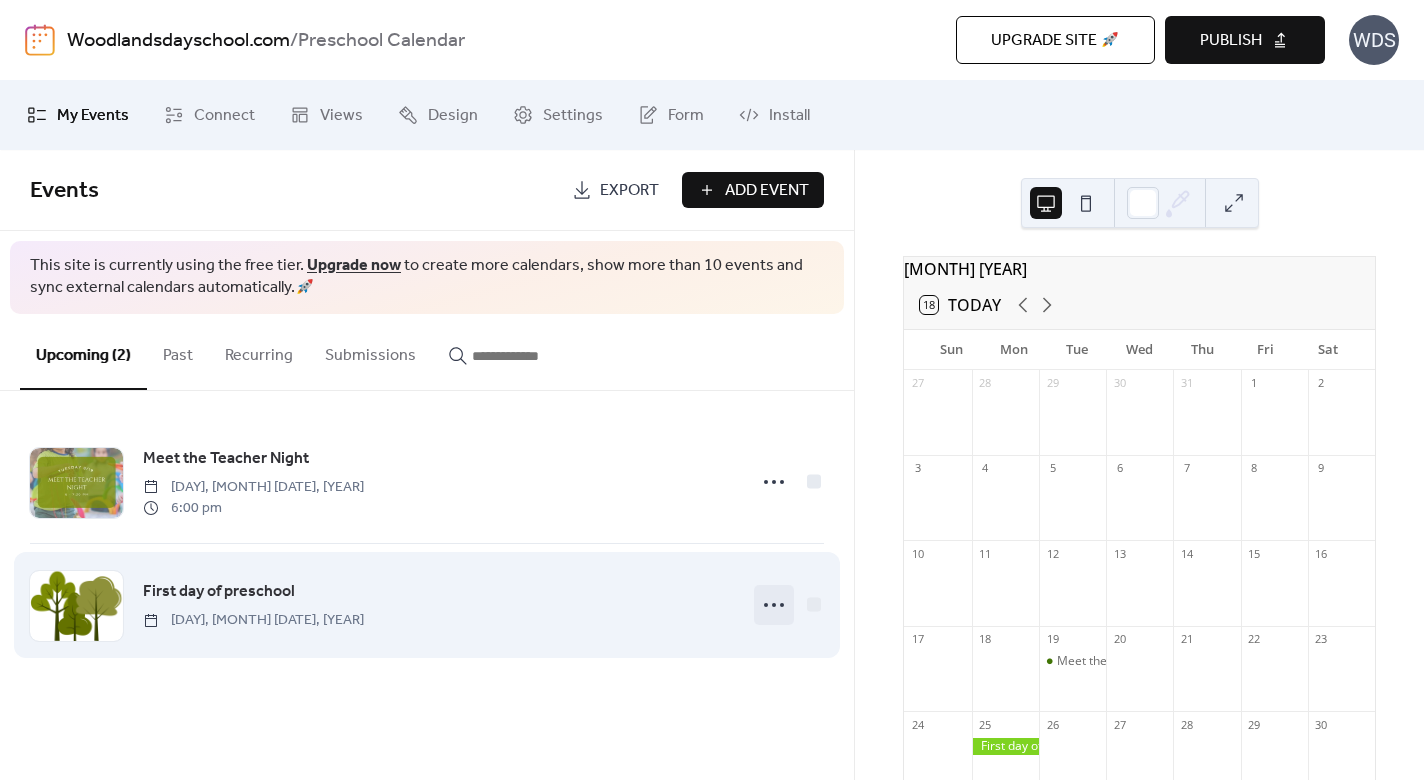 click 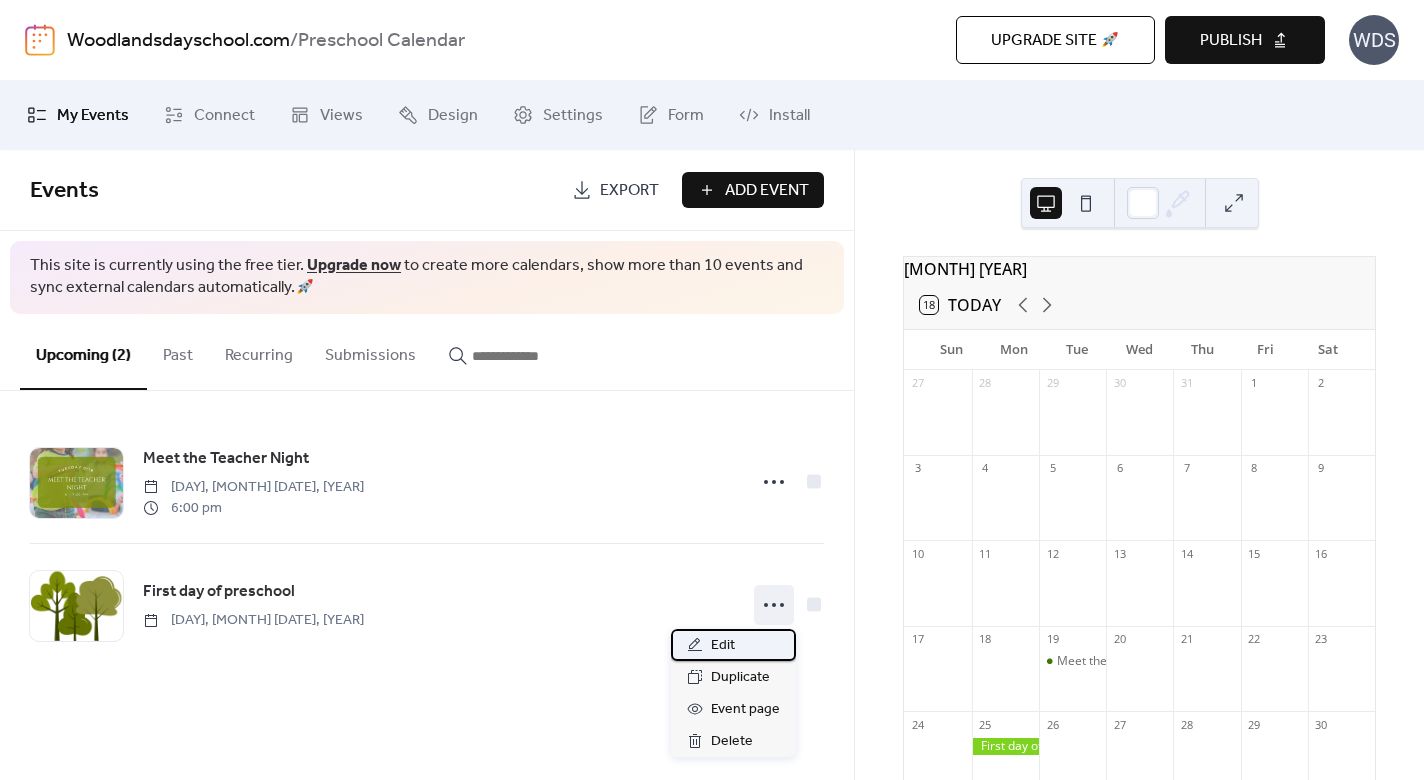 click on "Edit" at bounding box center [723, 646] 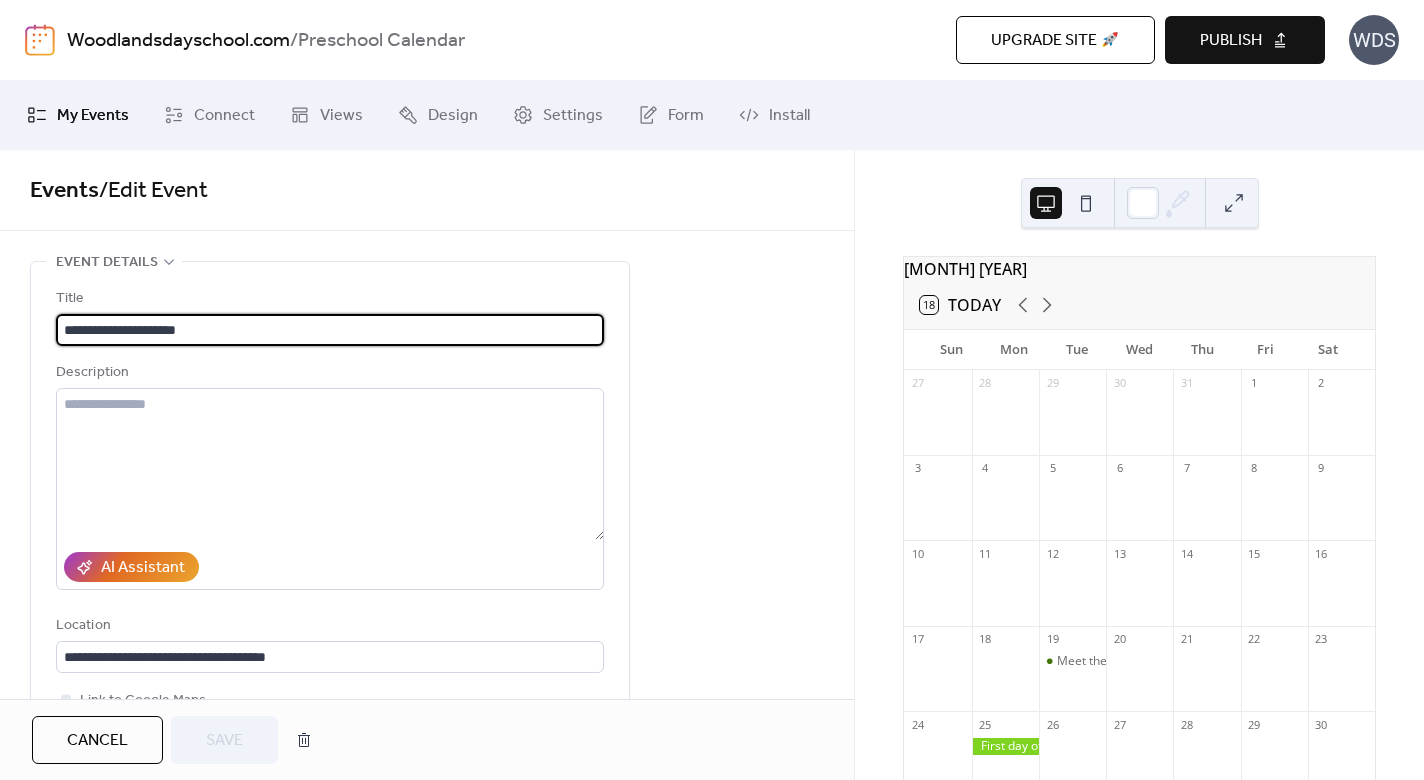 click on "**********" at bounding box center (330, 330) 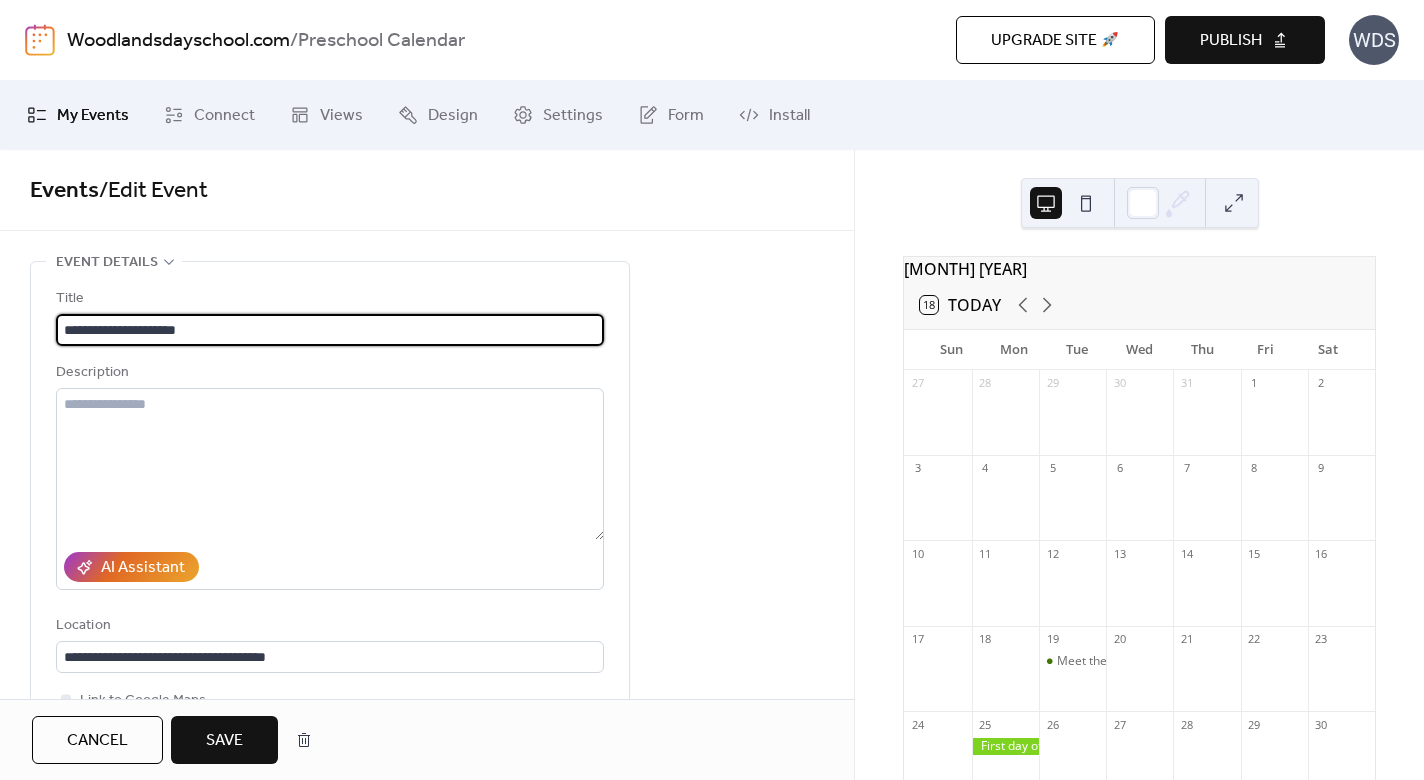 click on "**********" at bounding box center [330, 330] 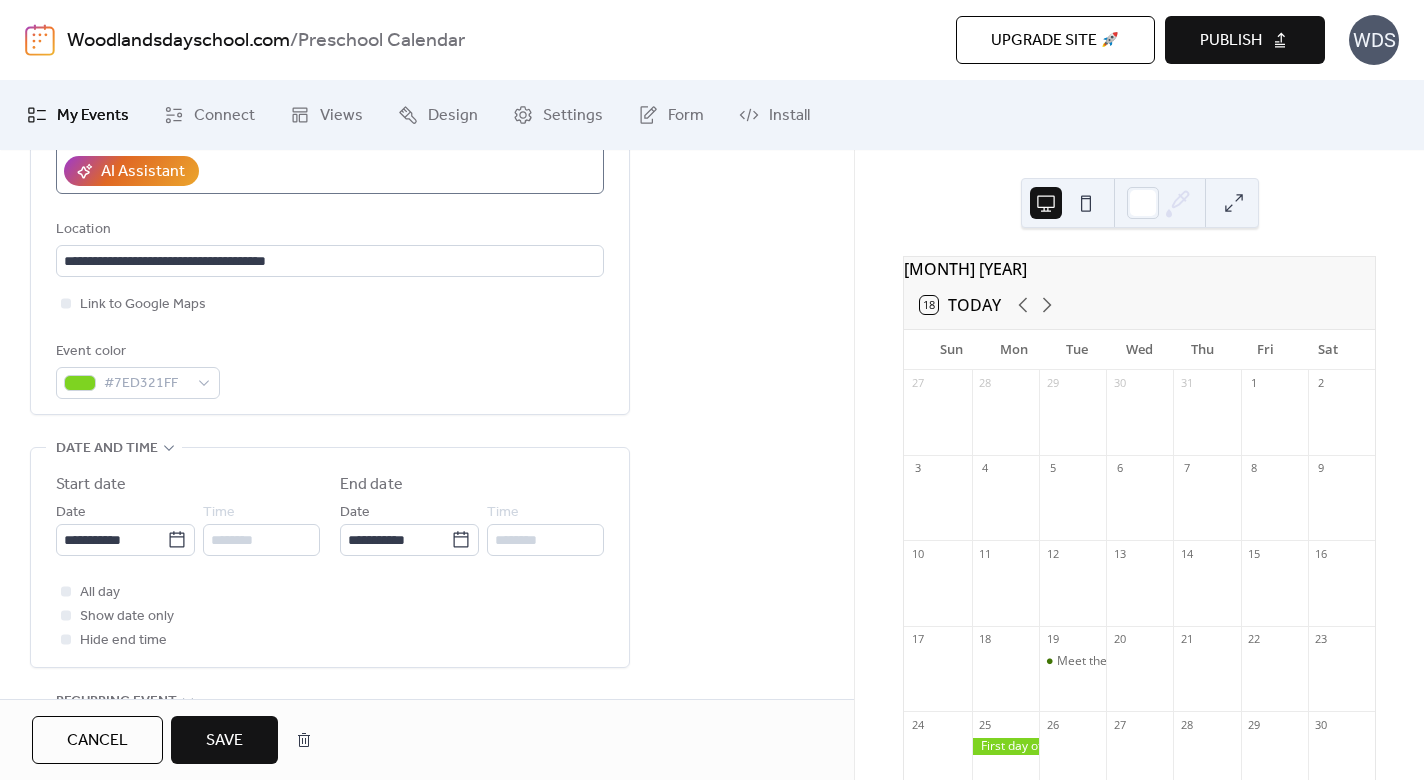 scroll, scrollTop: 588, scrollLeft: 0, axis: vertical 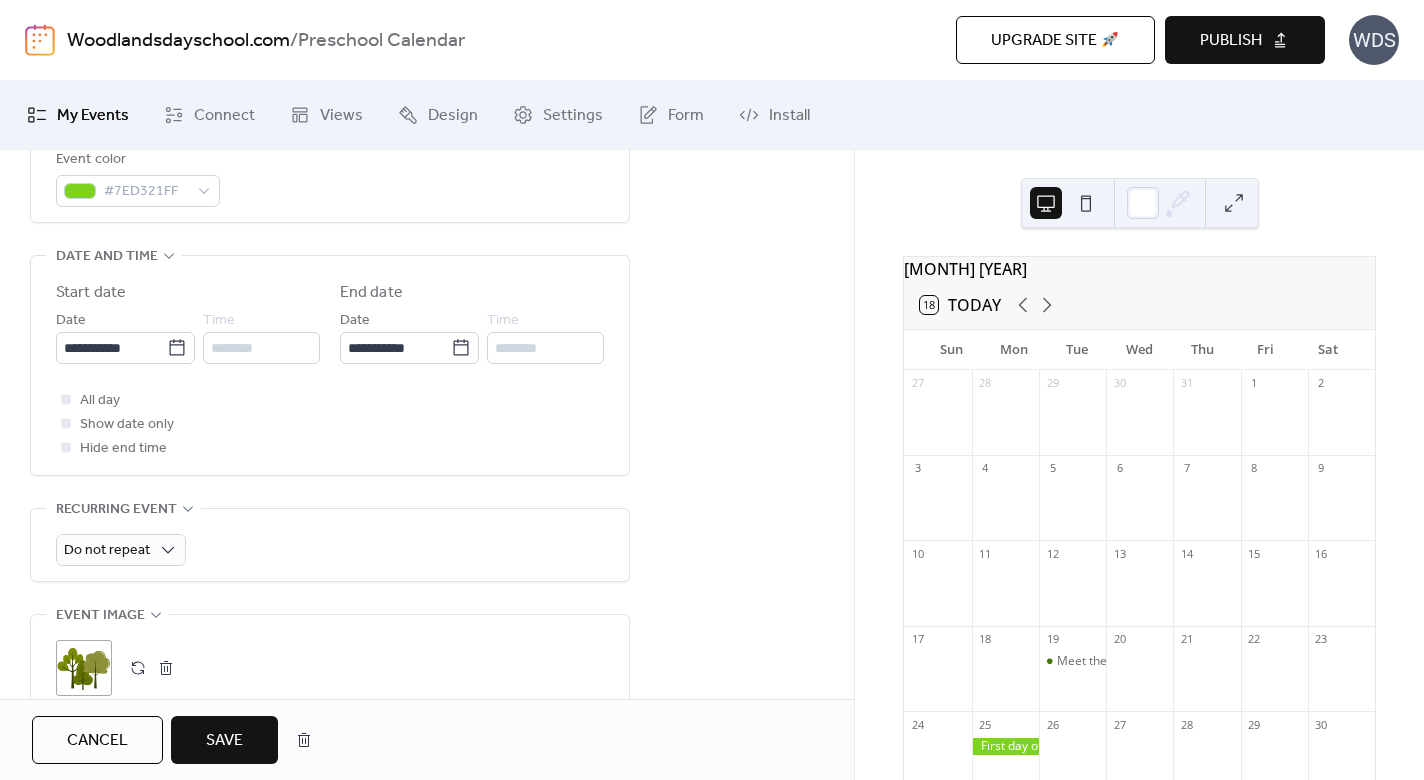 type on "**********" 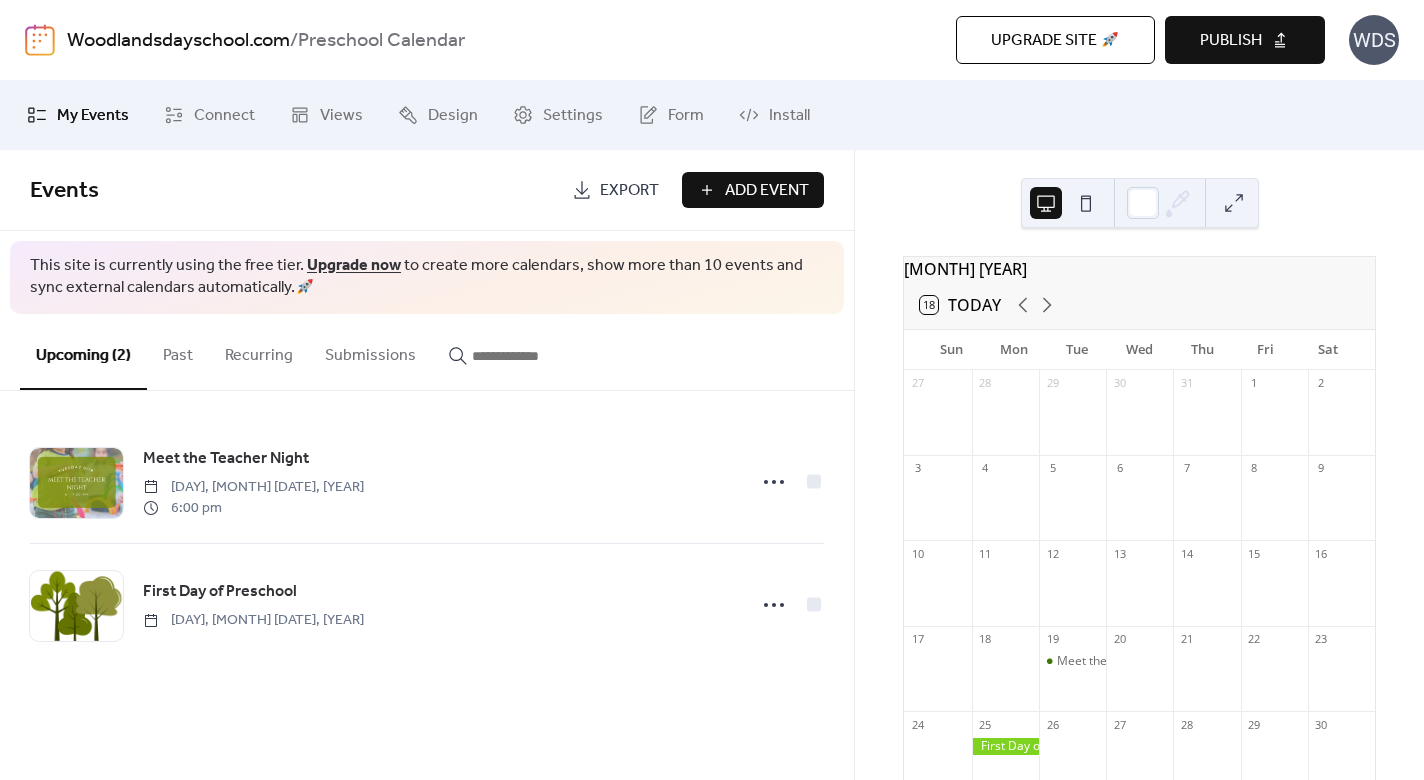 scroll, scrollTop: 0, scrollLeft: 0, axis: both 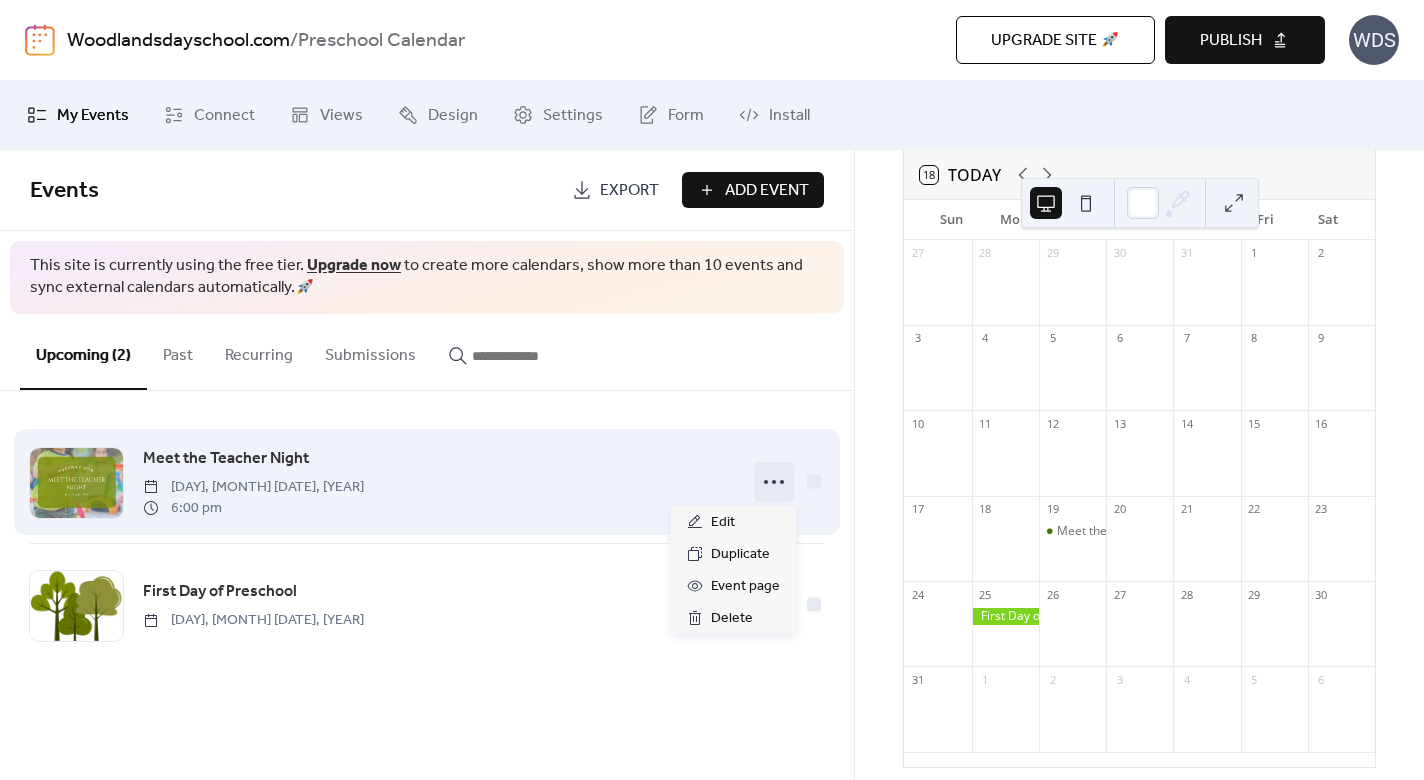 click 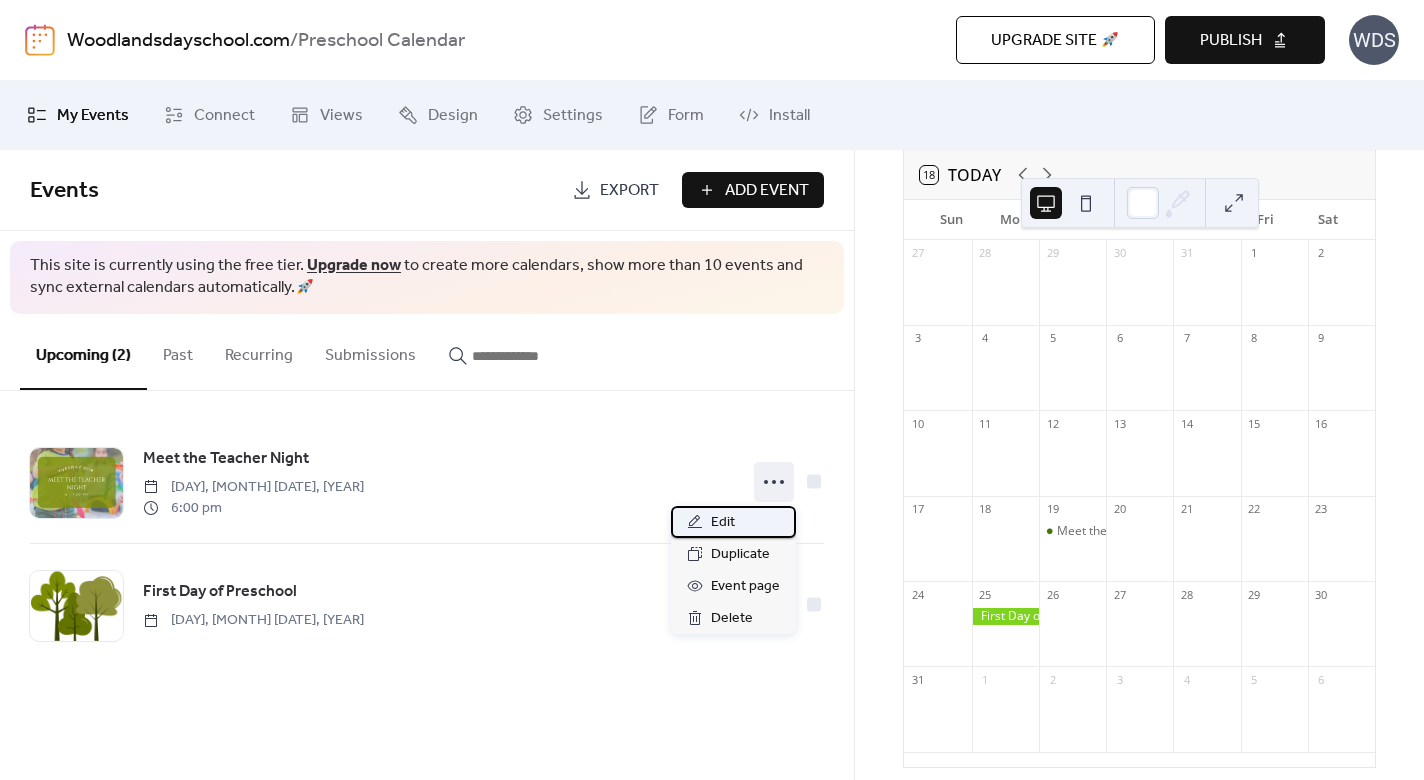 click on "Edit" at bounding box center [723, 523] 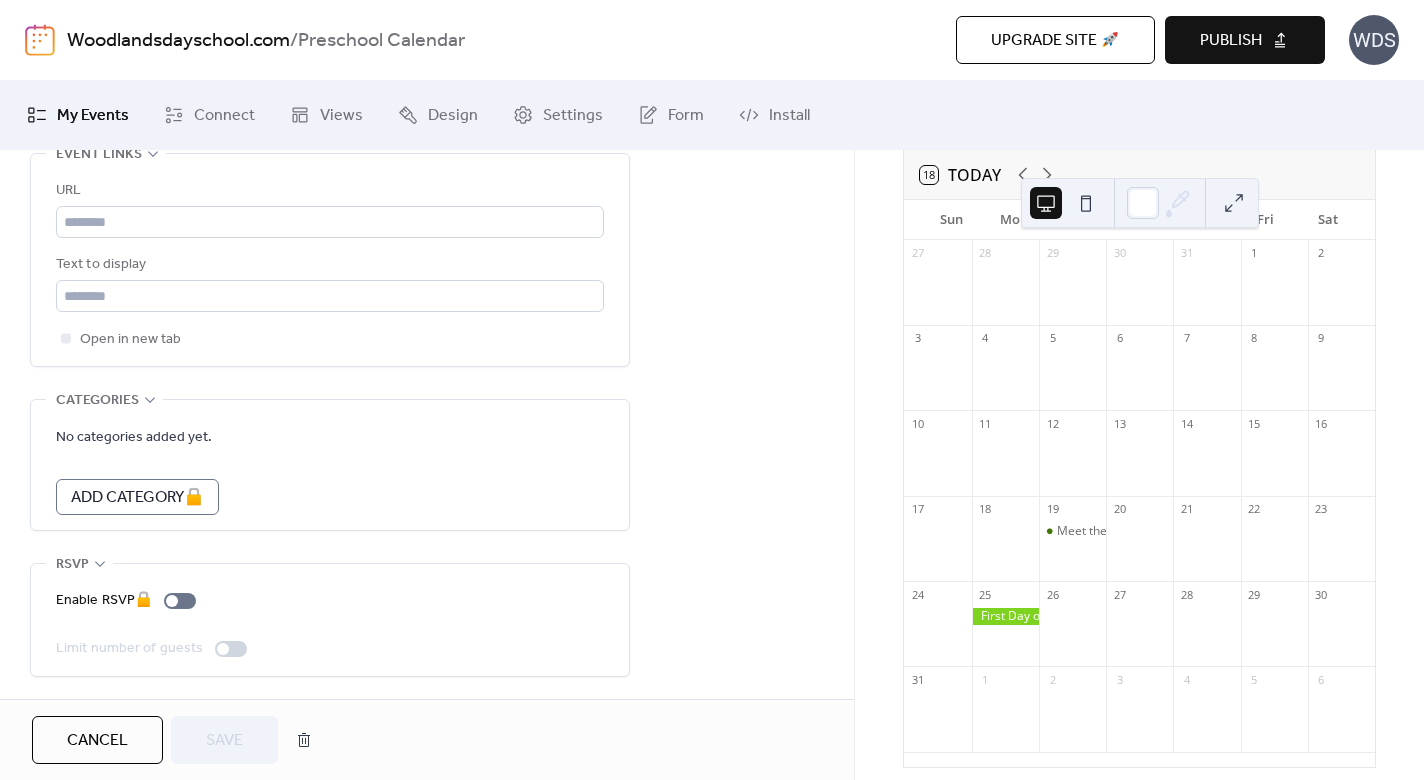 scroll, scrollTop: 1194, scrollLeft: 0, axis: vertical 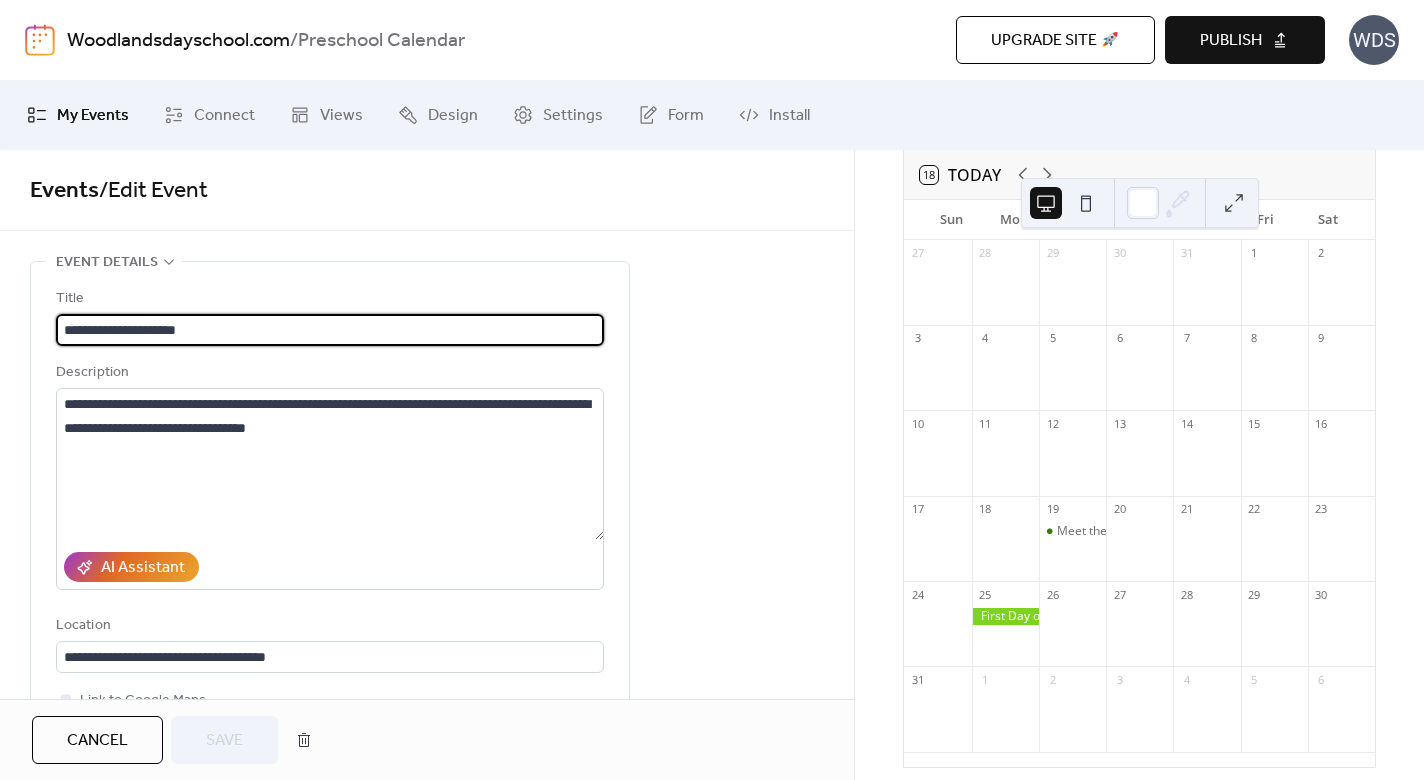 click on "Woodlandsdayschool.com" at bounding box center (178, 41) 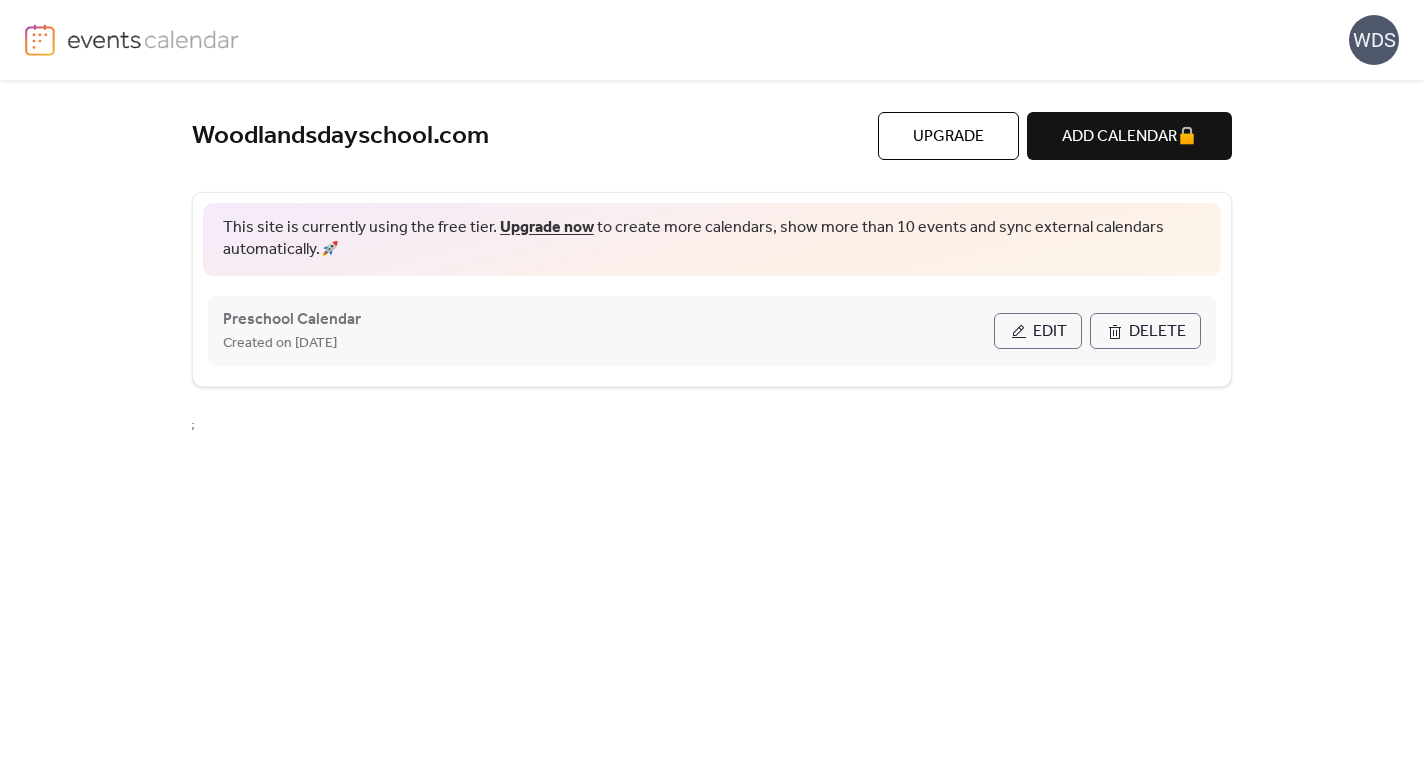 click on "Created on [DATE]" at bounding box center (608, 343) 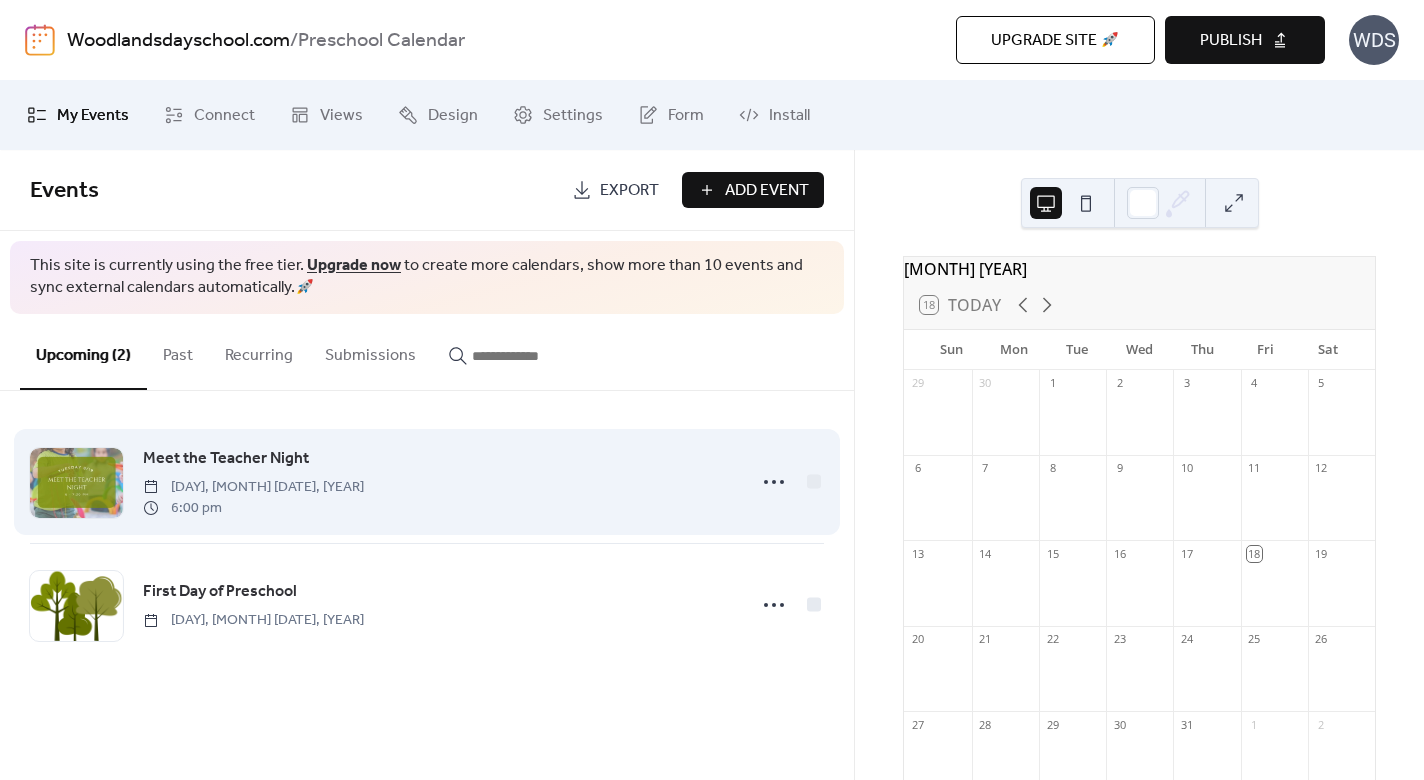 scroll, scrollTop: 0, scrollLeft: 0, axis: both 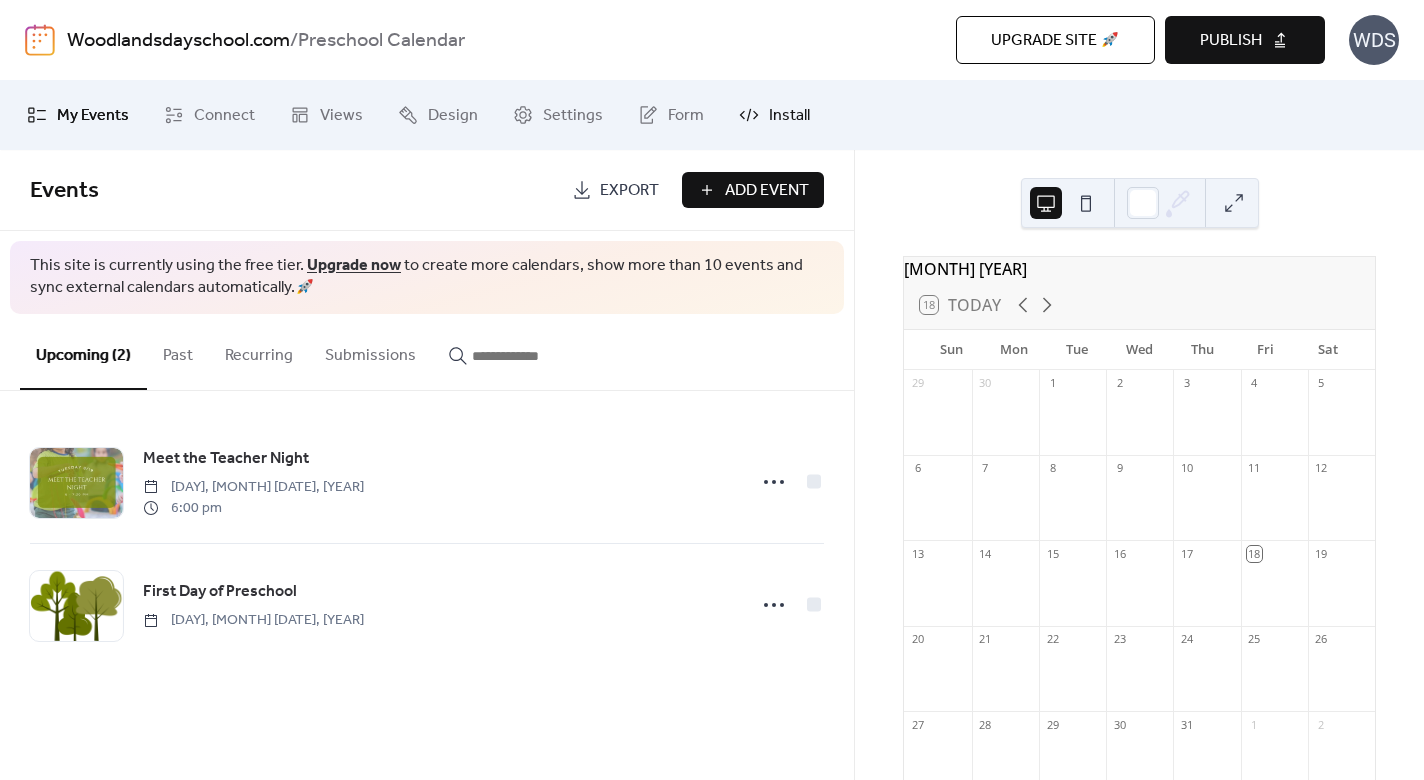 click on "Install" at bounding box center [789, 116] 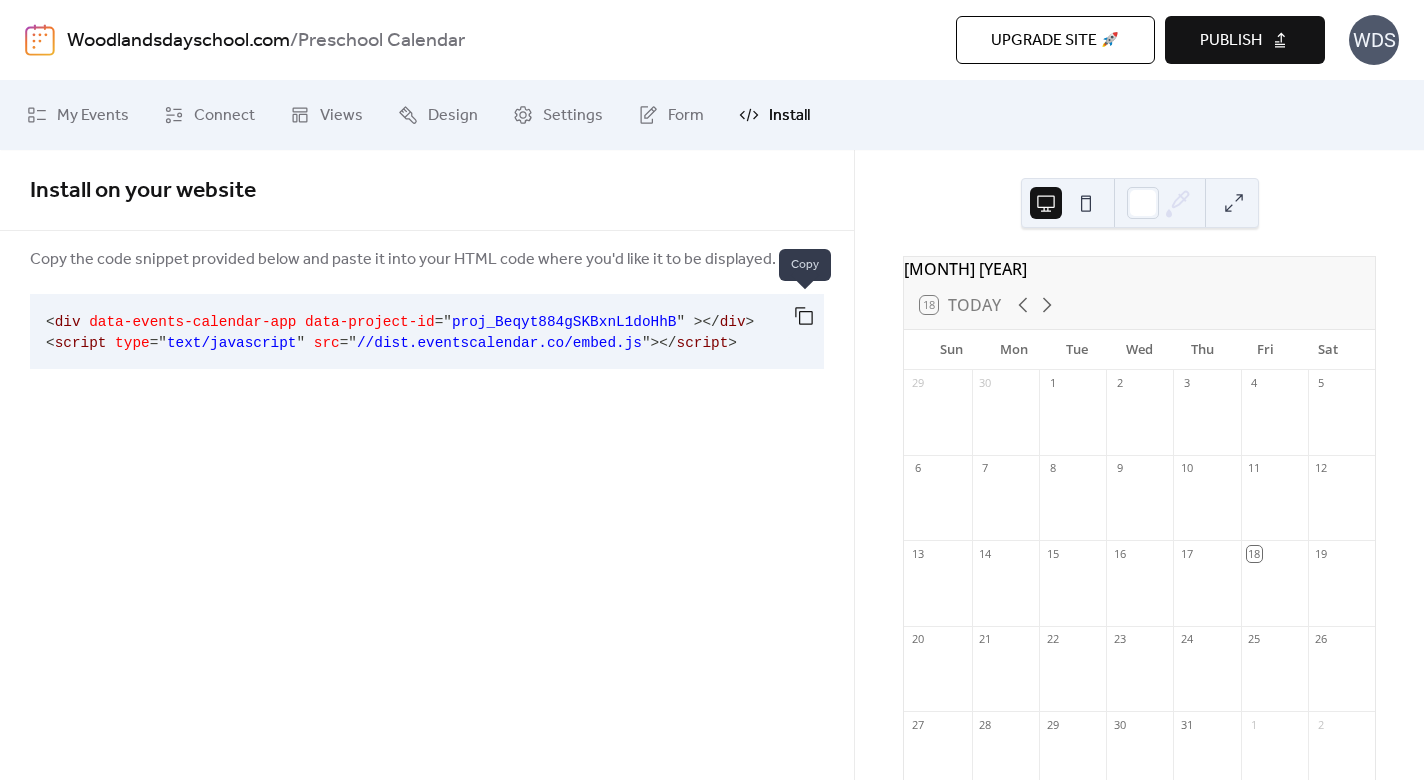 click at bounding box center [804, 316] 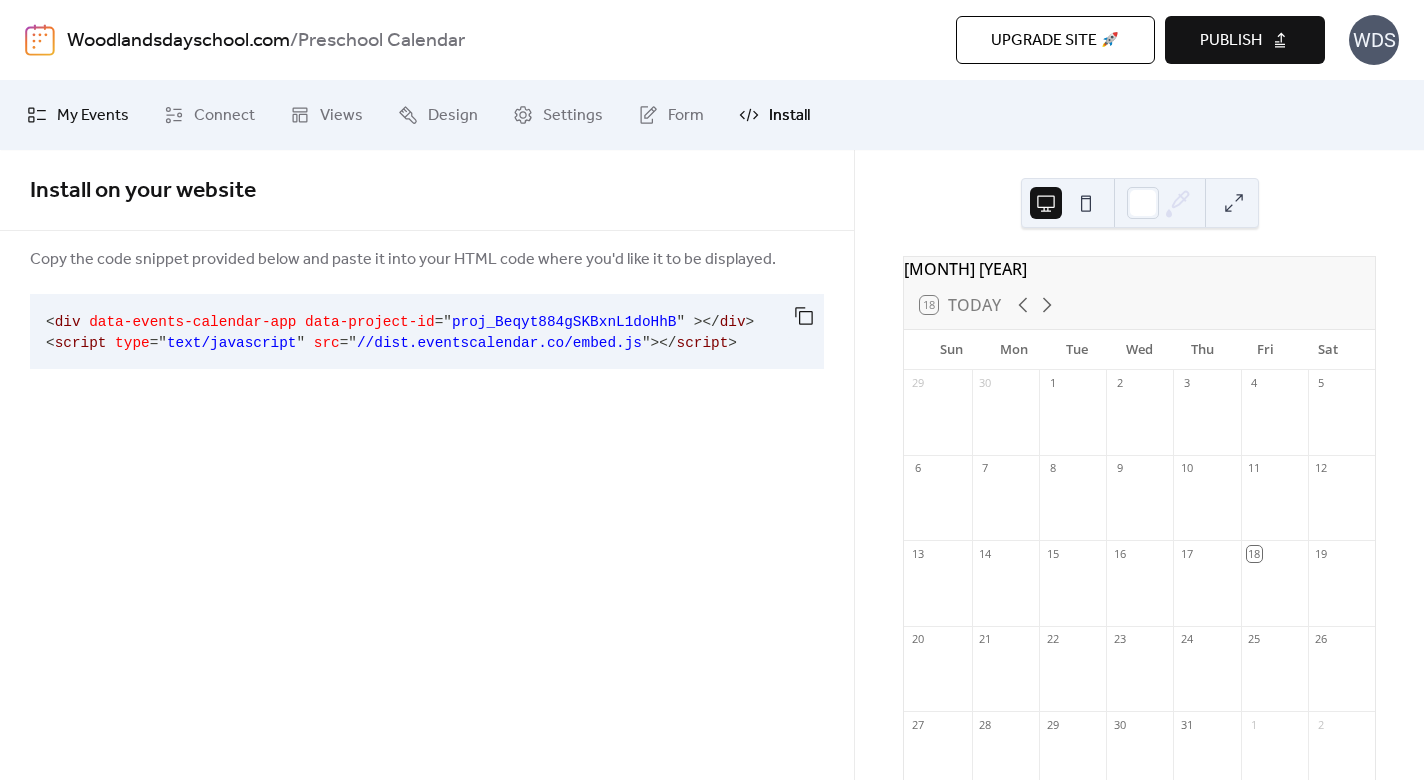 click on "My Events" at bounding box center (93, 116) 